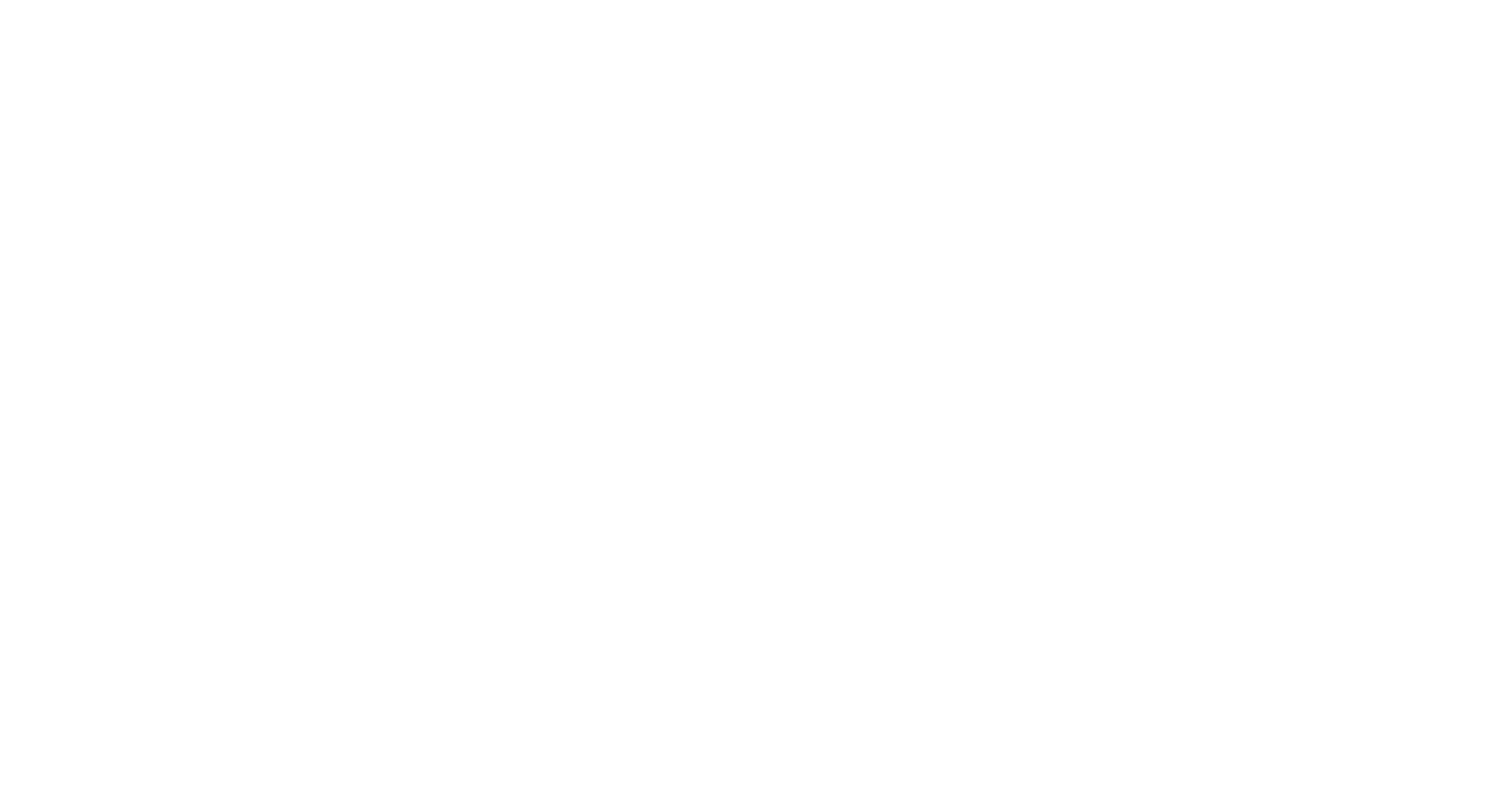 scroll, scrollTop: 0, scrollLeft: 0, axis: both 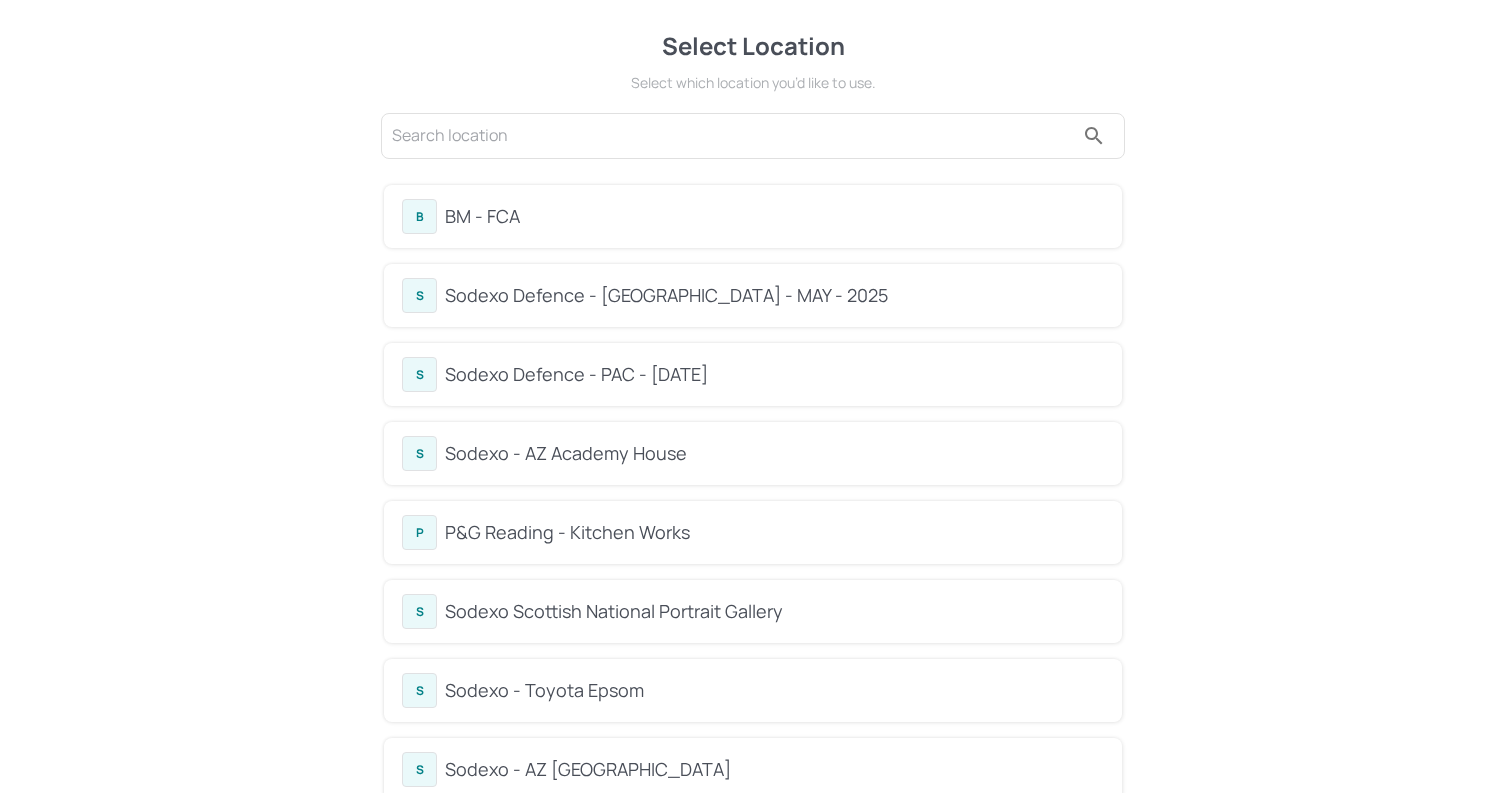 click on "B BM - FCA" at bounding box center (753, 216) 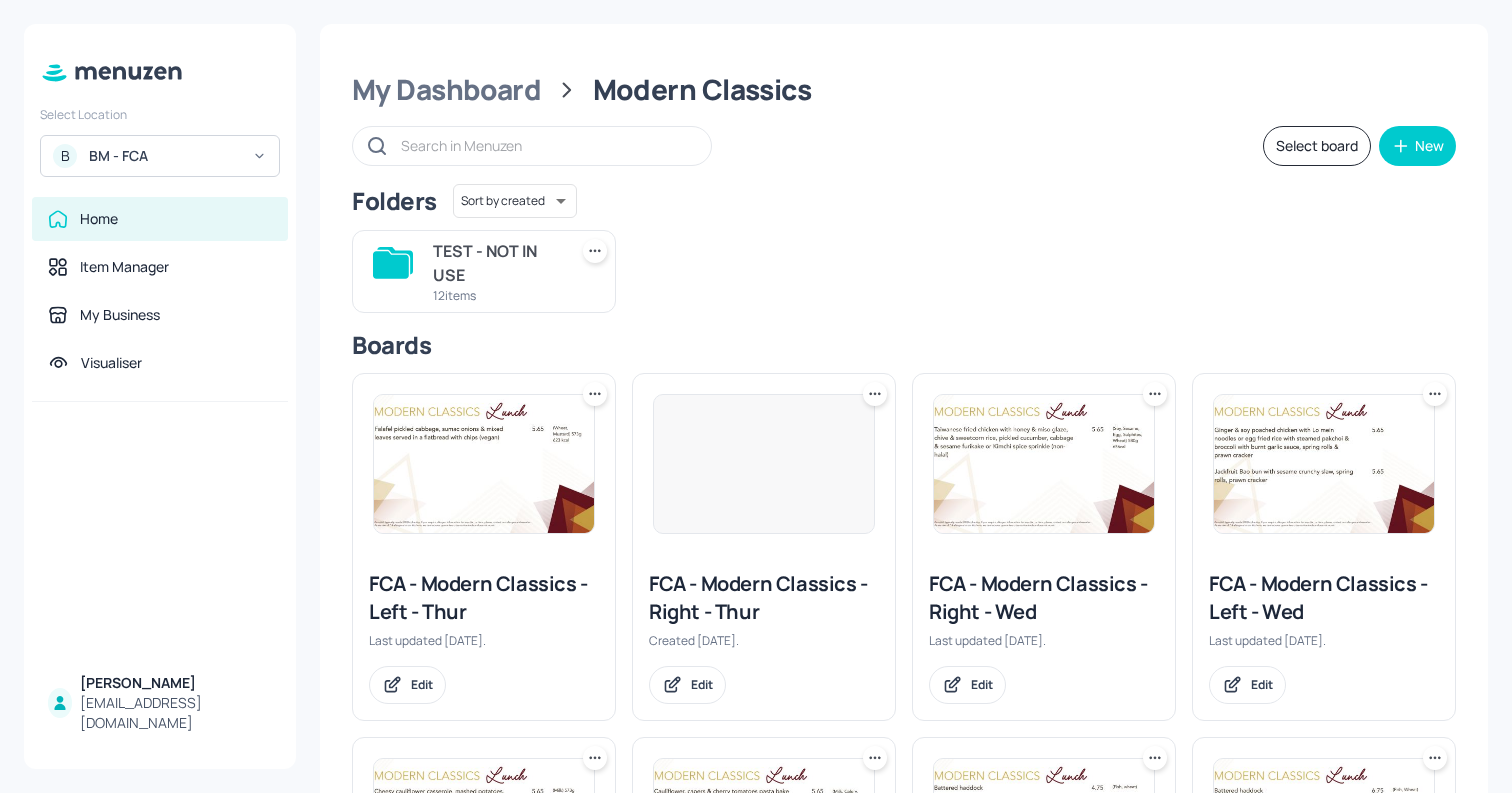click on "My Dashboard Modern Classics Select board New Folders Sort by created id ​ TEST - NOT IN USE 12  items Boards FCA - Modern Classics - Left - Thur  Last updated [DATE]. Edit FCA - Modern Classics - Right - Thur Created [DATE]. Edit FCA - Modern Classics - Right - Wed Last updated [DATE]. Edit FCA - Modern Classics - Left - Wed Last updated [DATE]. Edit FCA - Modern Classics - Right - Tues Last updated [DATE]. Edit FCA - Modern Classics - Left - Tues Last updated about [DATE]. Edit FCA - Modern Classics - Left - Fri  Last updated [DATE]. Edit FCA - Modern Classics - Right - Fri Last updated about [DATE]. Edit FCA - Modern Classics - Right - Mon  Created [DATE]. Edit FCA - Modern Classics - Left - Mon   Last updated [DATE]. Edit" at bounding box center [904, 759] 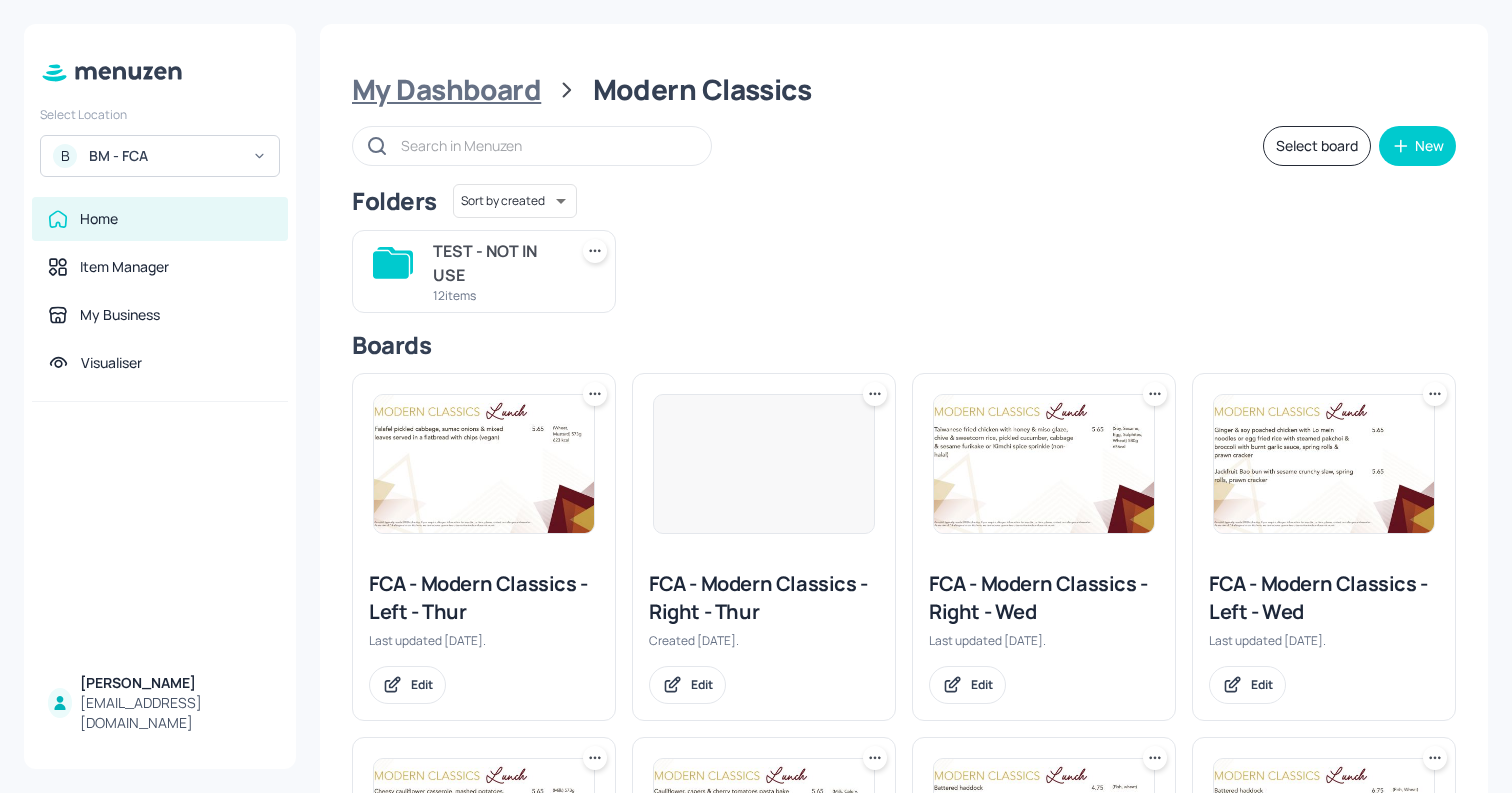 click on "My Dashboard" at bounding box center [446, 90] 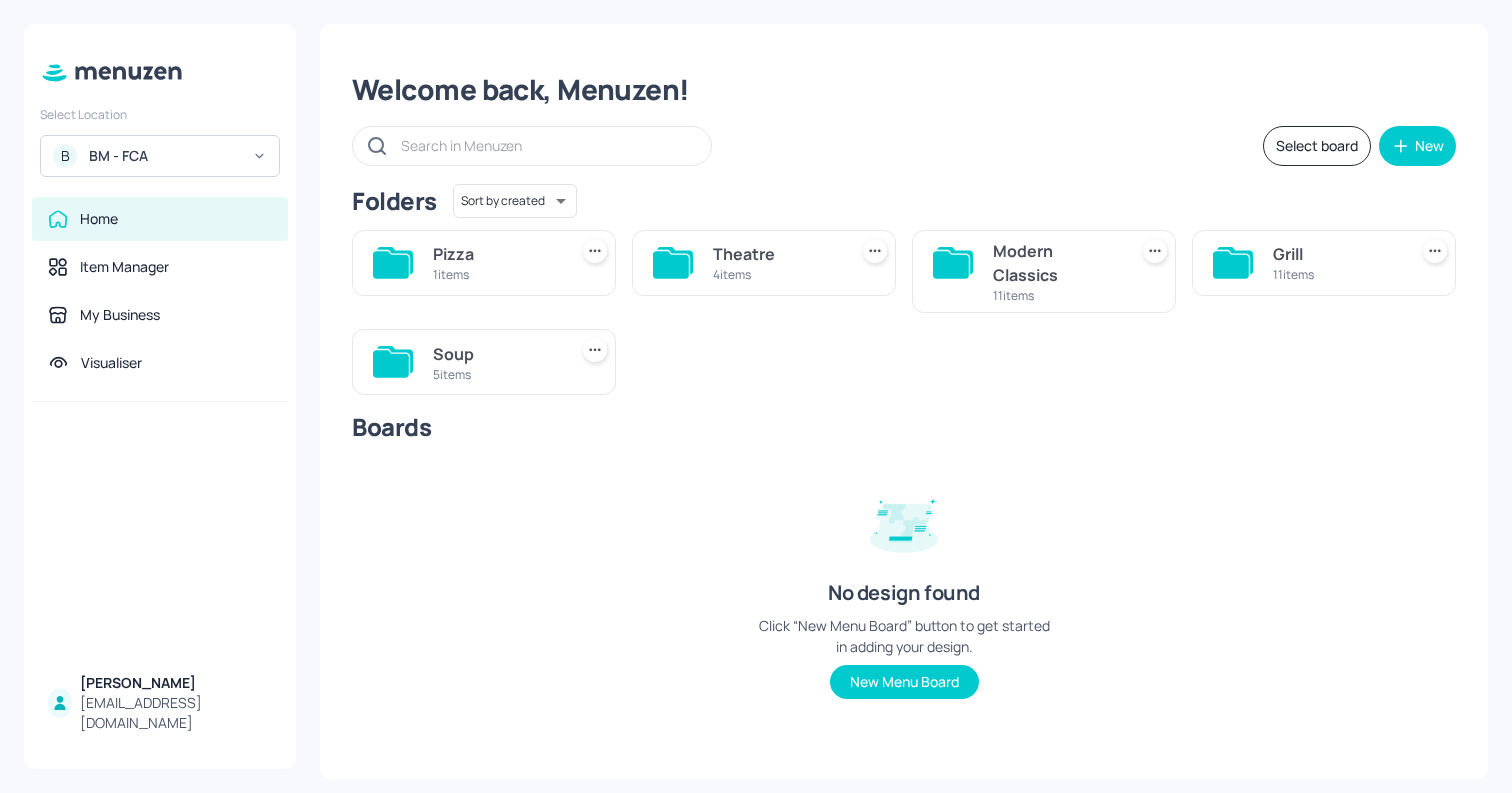 click on "5  items" at bounding box center [496, 374] 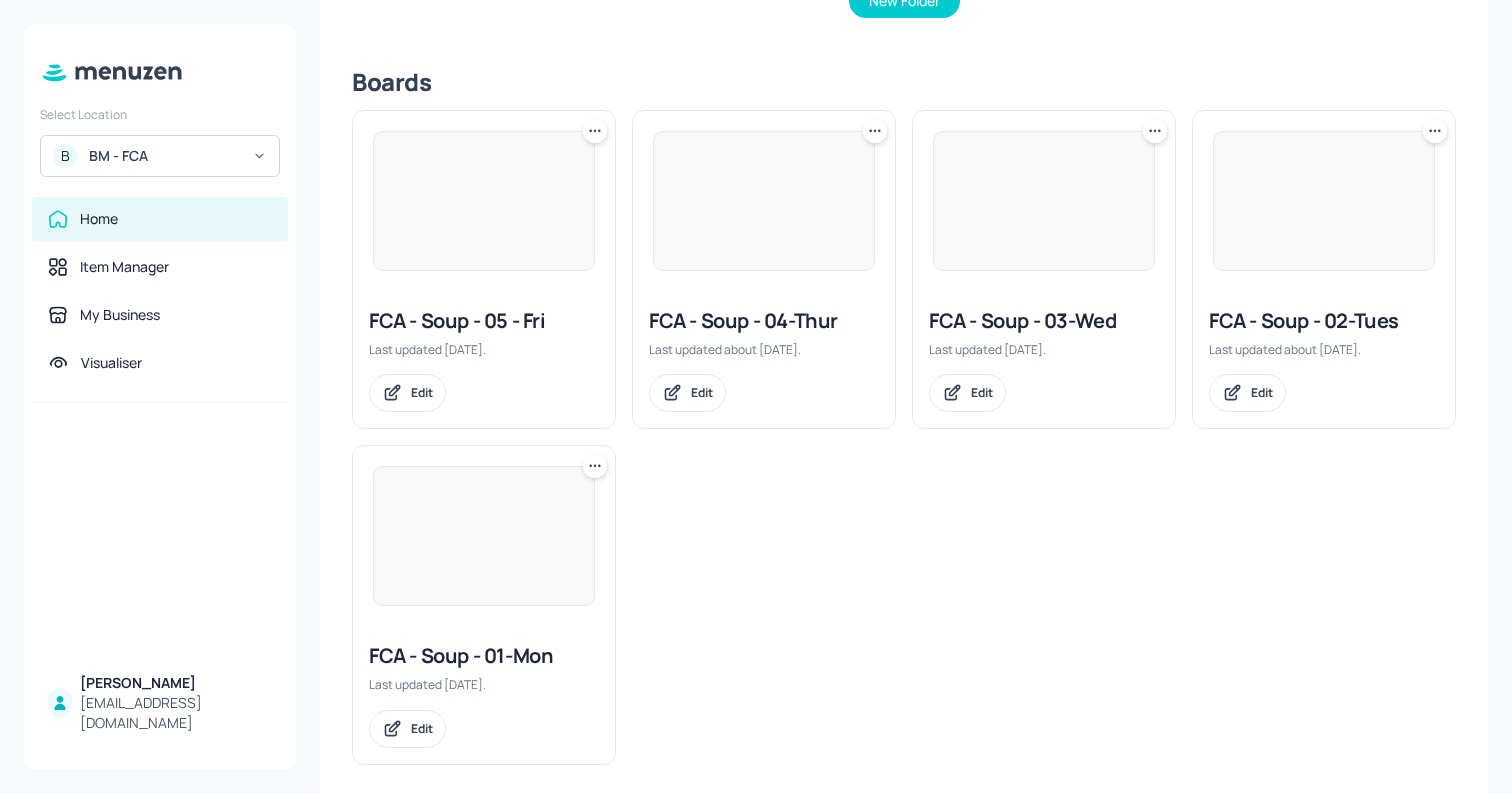 scroll, scrollTop: 475, scrollLeft: 0, axis: vertical 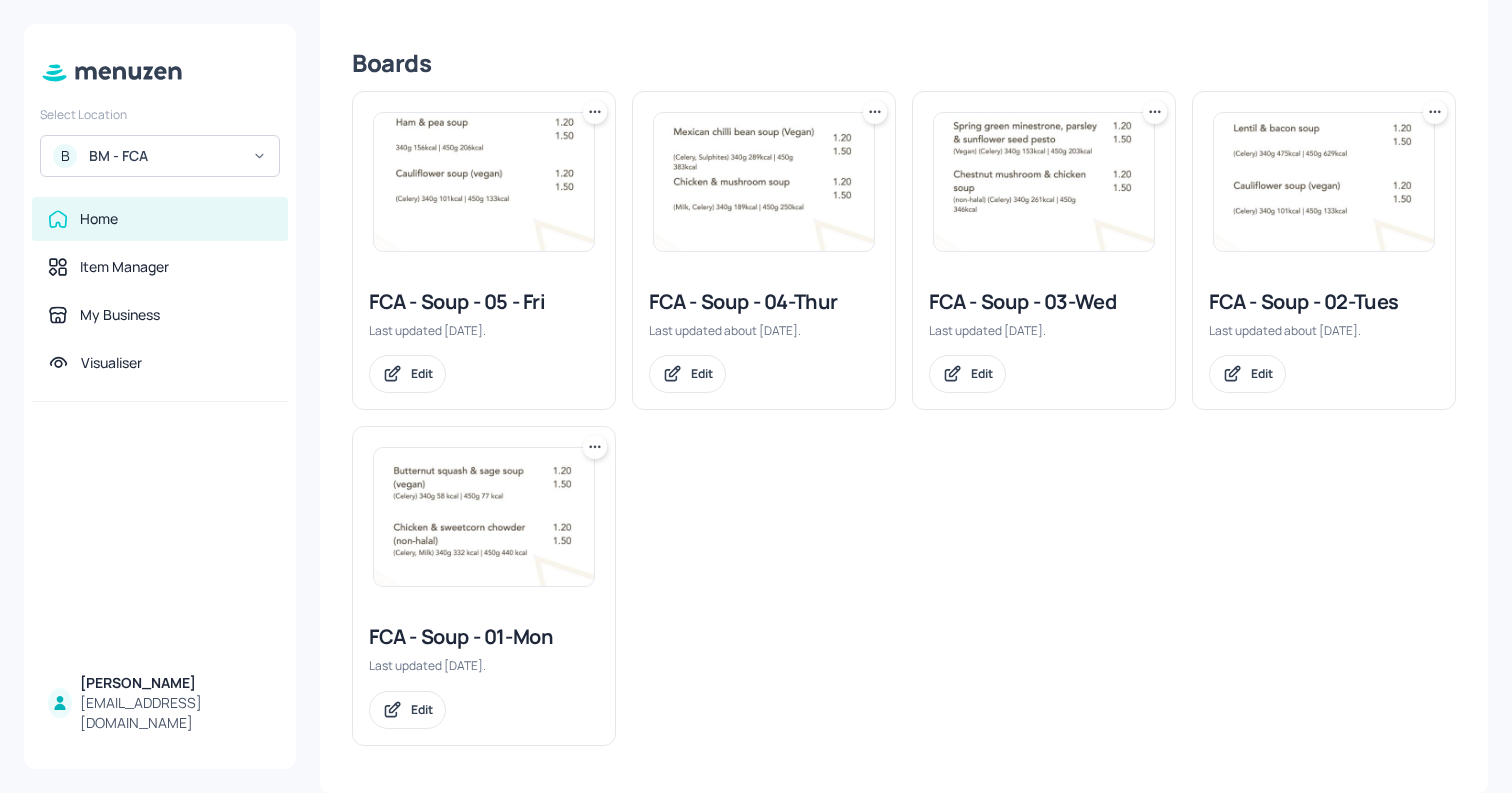 click at bounding box center [484, 517] 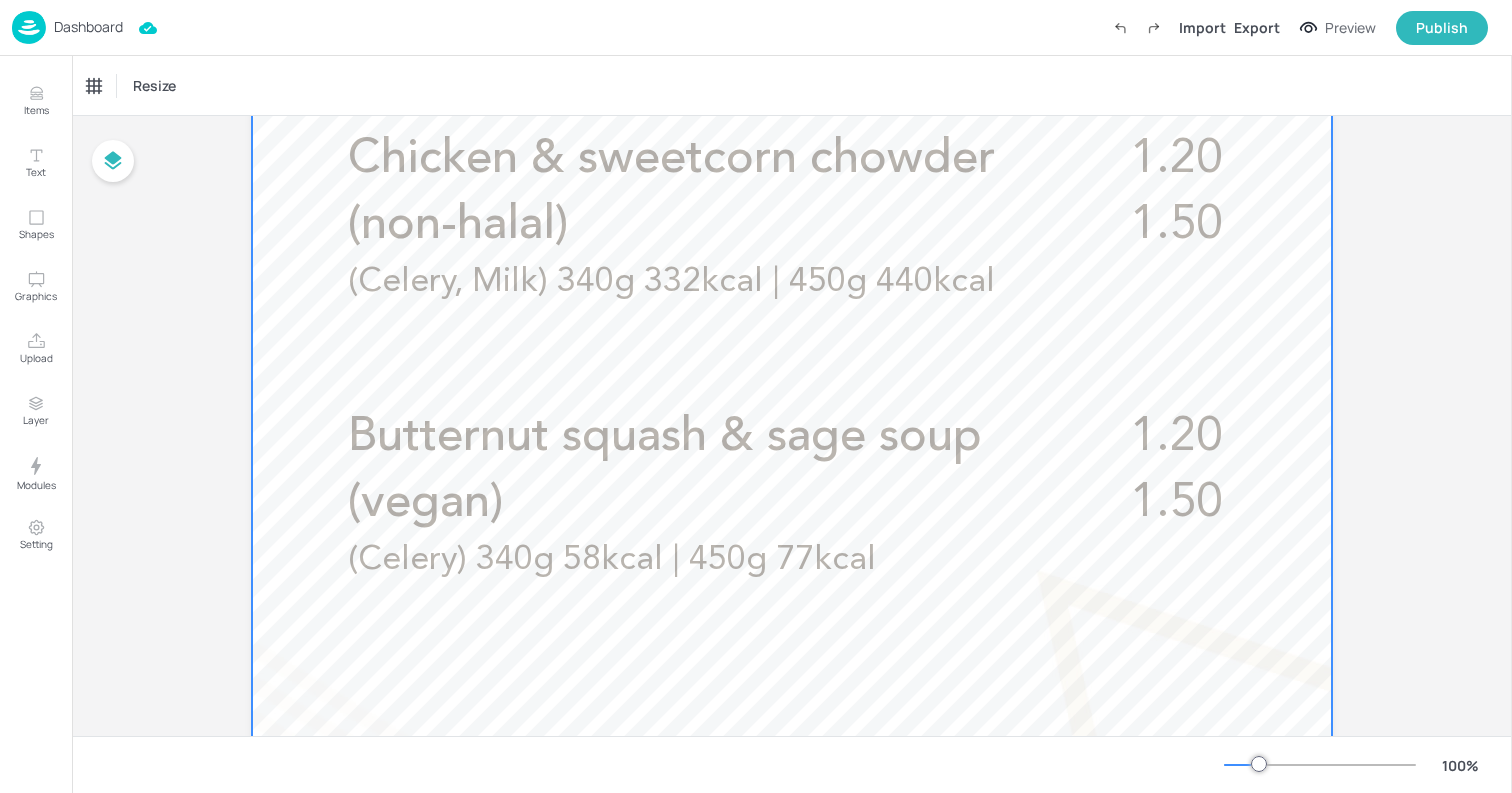 scroll, scrollTop: 720, scrollLeft: 0, axis: vertical 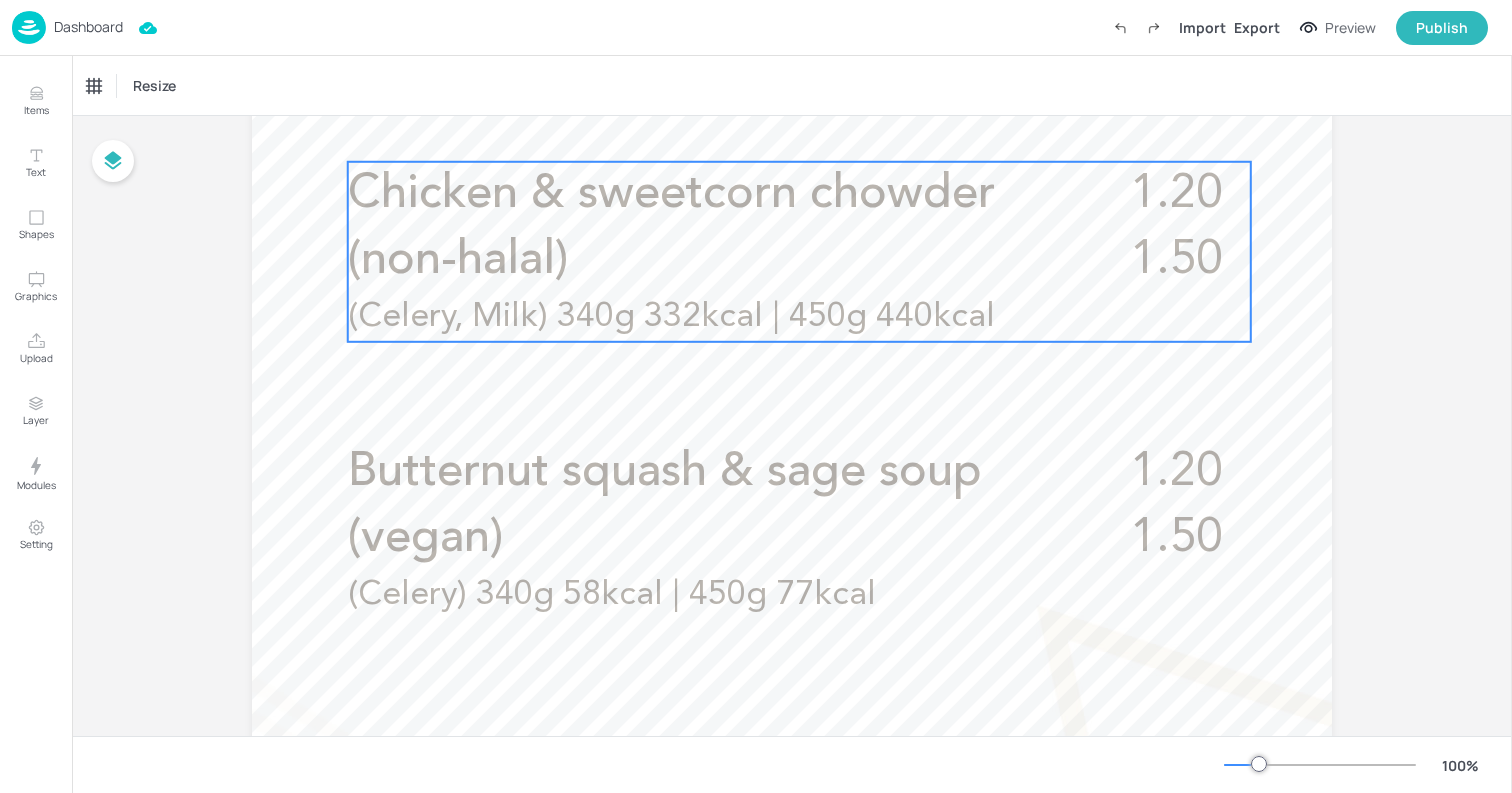 click on "Chicken & sweetcorn chowder (non-halal)" at bounding box center [721, 228] 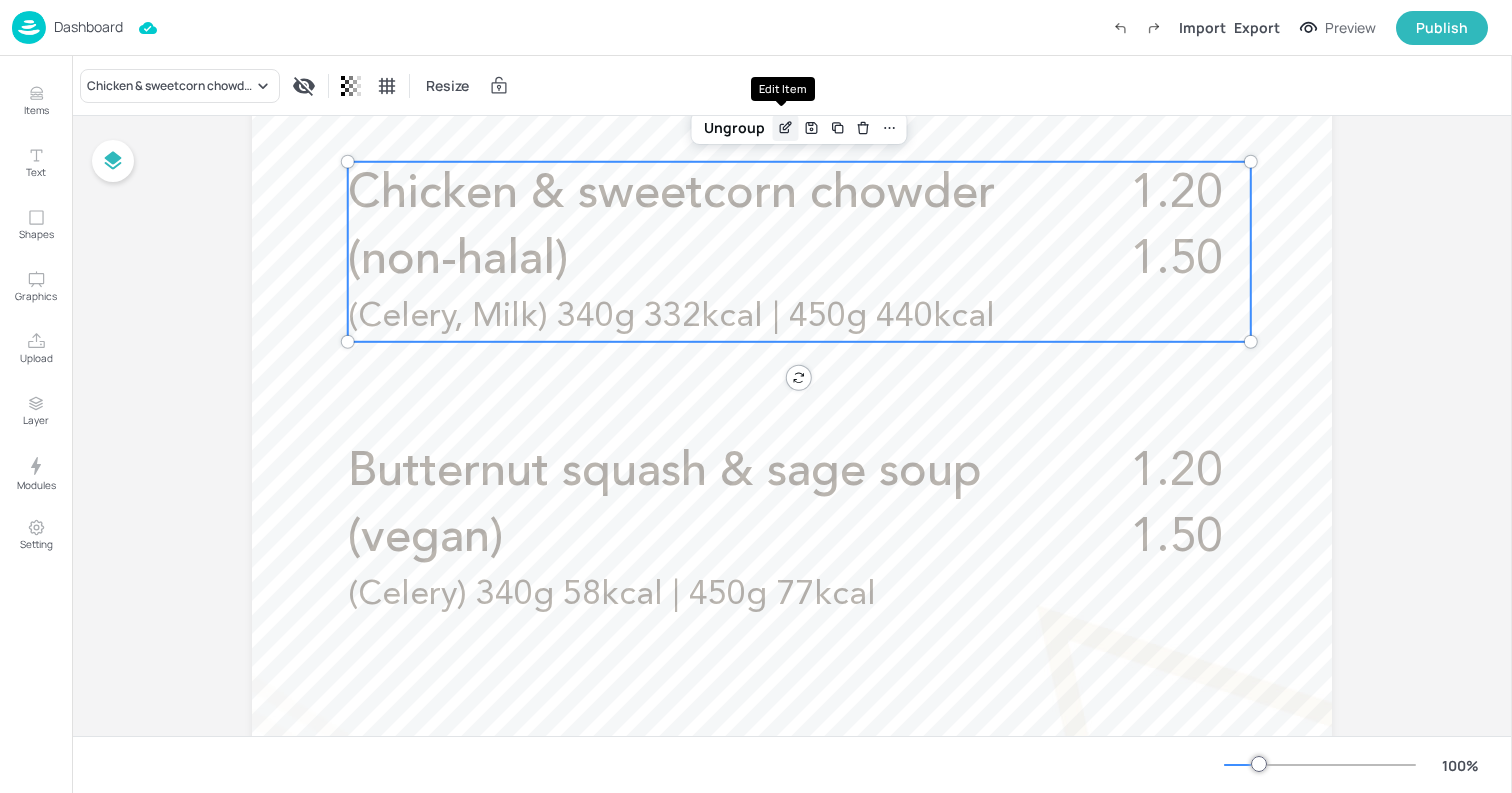 click 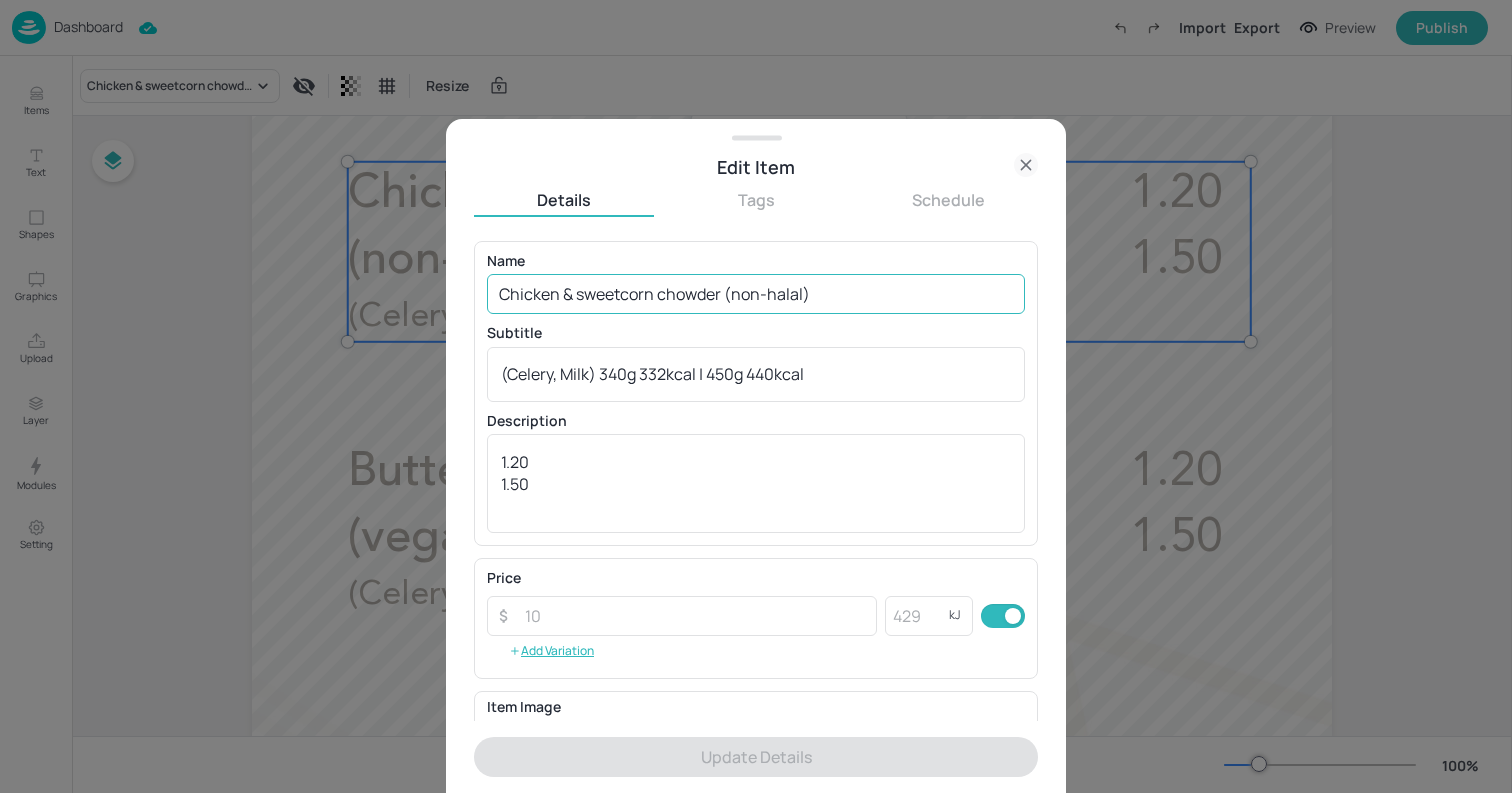 click on "Chicken & sweetcorn chowder (non-halal)" at bounding box center (756, 294) 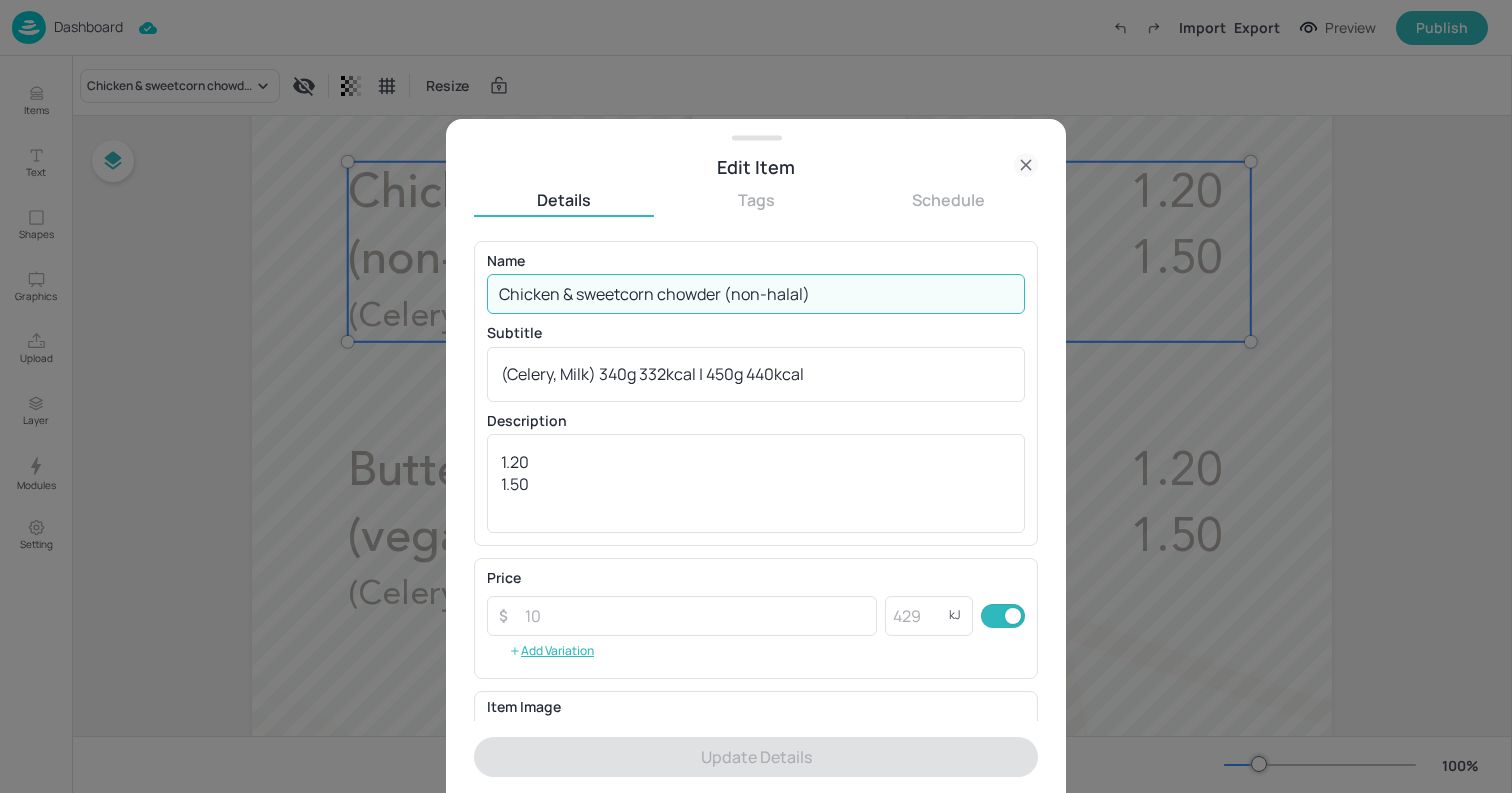 click on "Chicken & sweetcorn chowder (non-halal)" at bounding box center [756, 294] 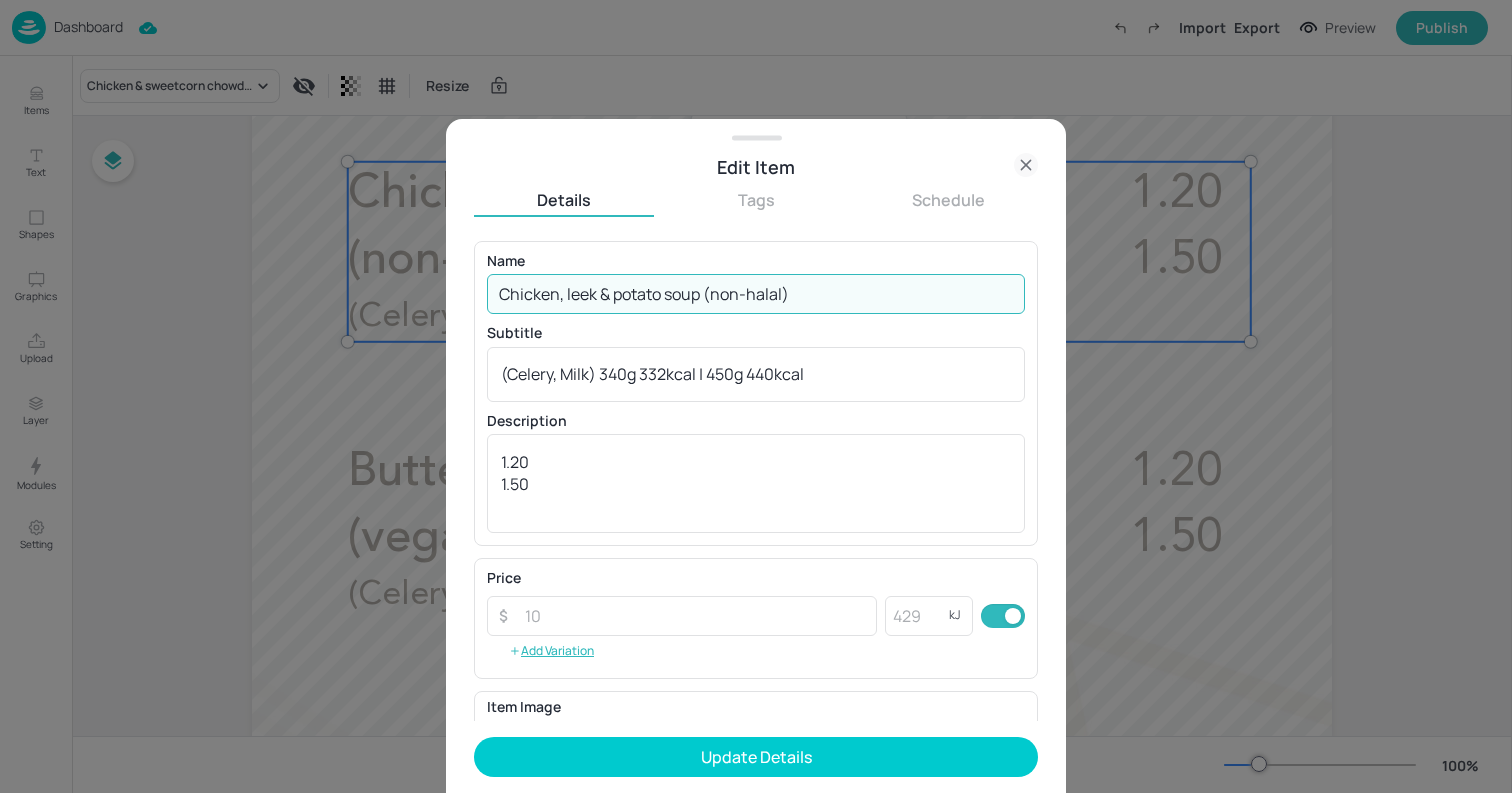 type on "Chicken, leek & potato soup (non-halal)" 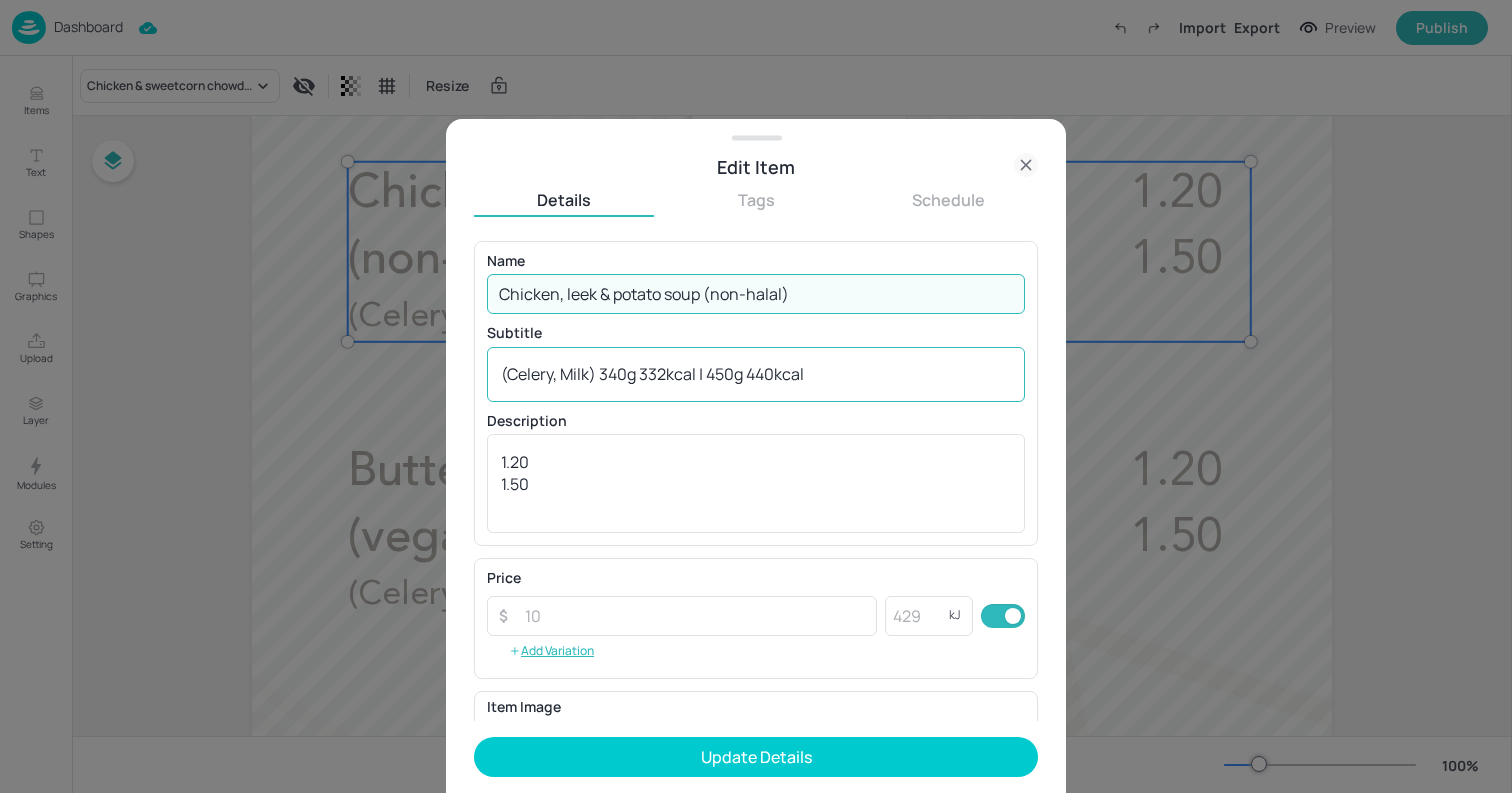click on "(Celery, Milk) 340g 332kcal | 450g 440kcal" at bounding box center (756, 374) 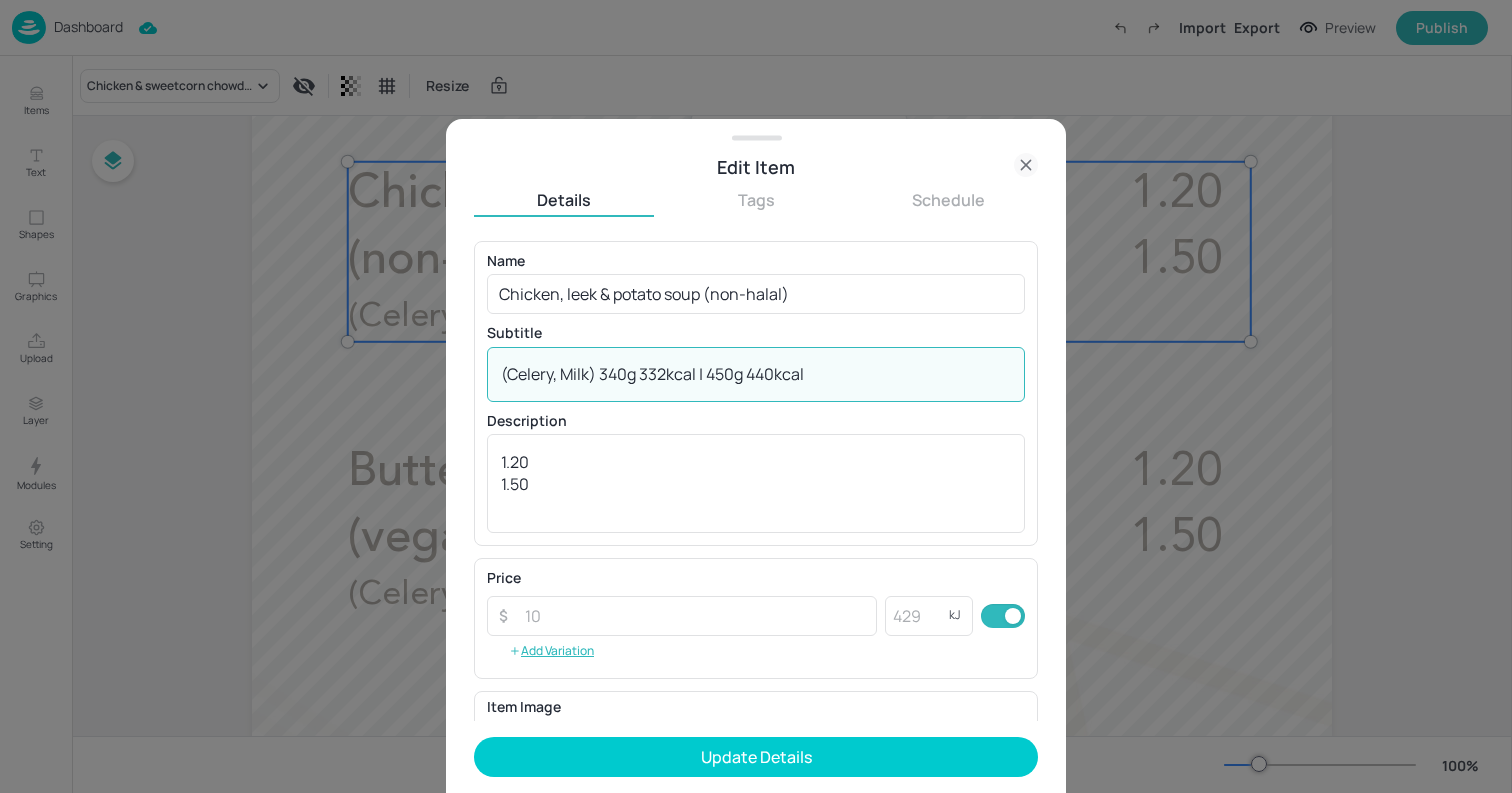 click on "(Celery, Milk) 340g 332kcal | 450g 440kcal" at bounding box center (756, 374) 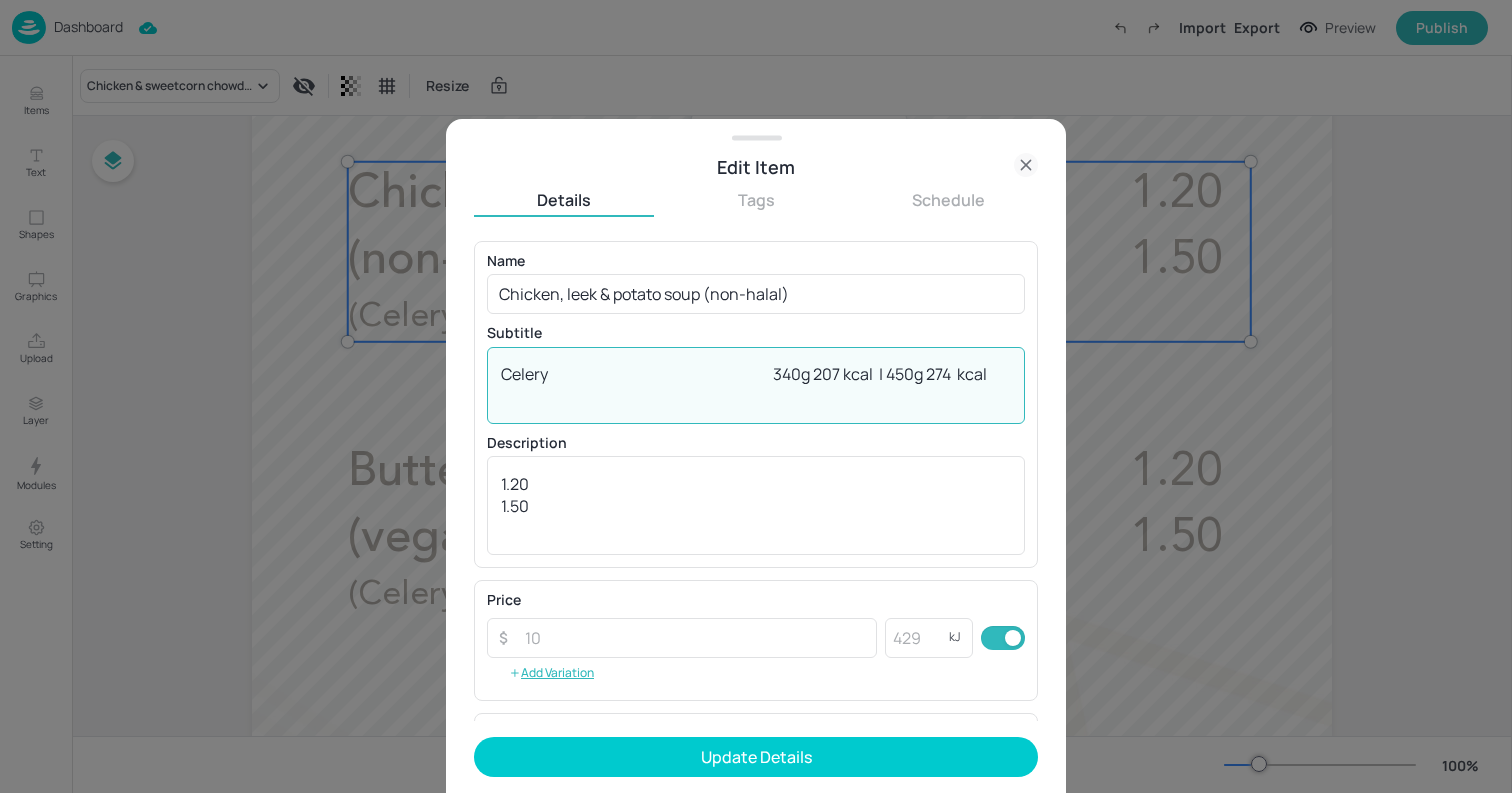 click on "Celery                                                                           340g 207 kcal  | 450g 274  kcal" at bounding box center [756, 385] 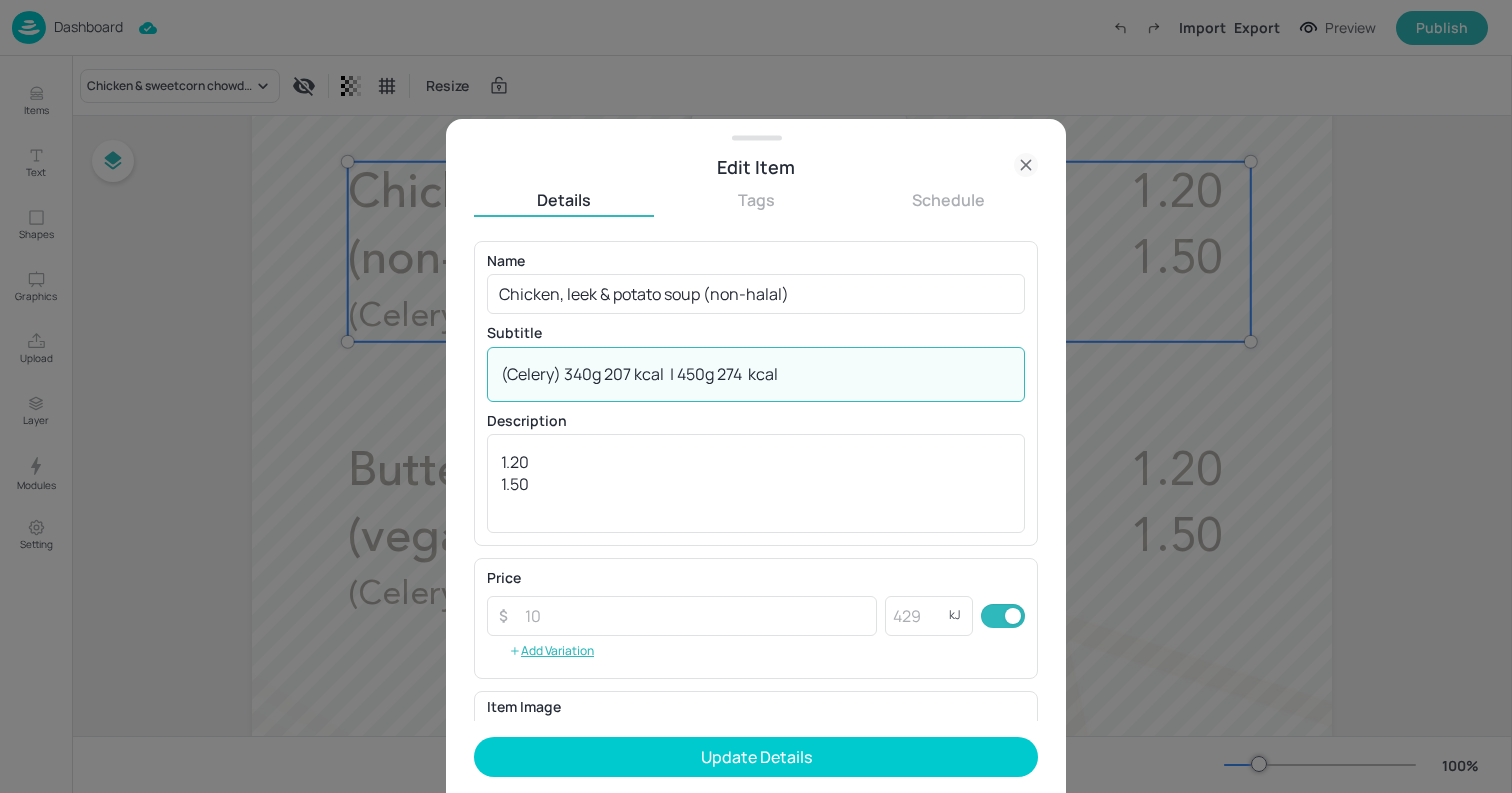 click on "(Celery) 340g 207 kcal  | 450g 274  kcal" at bounding box center [756, 374] 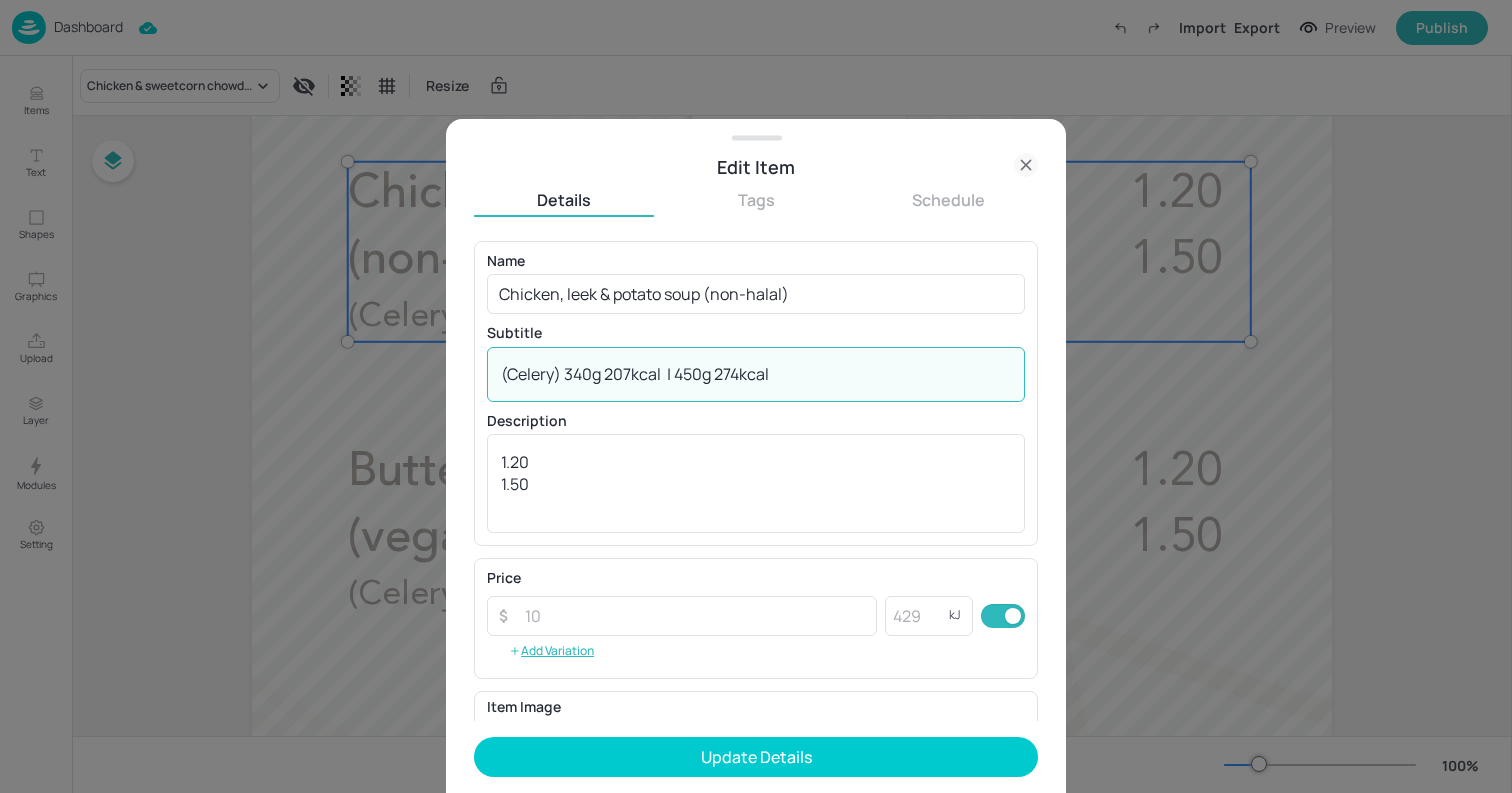 click on "(Celery) 340g 207kcal  | 450g 274kcal" at bounding box center (756, 374) 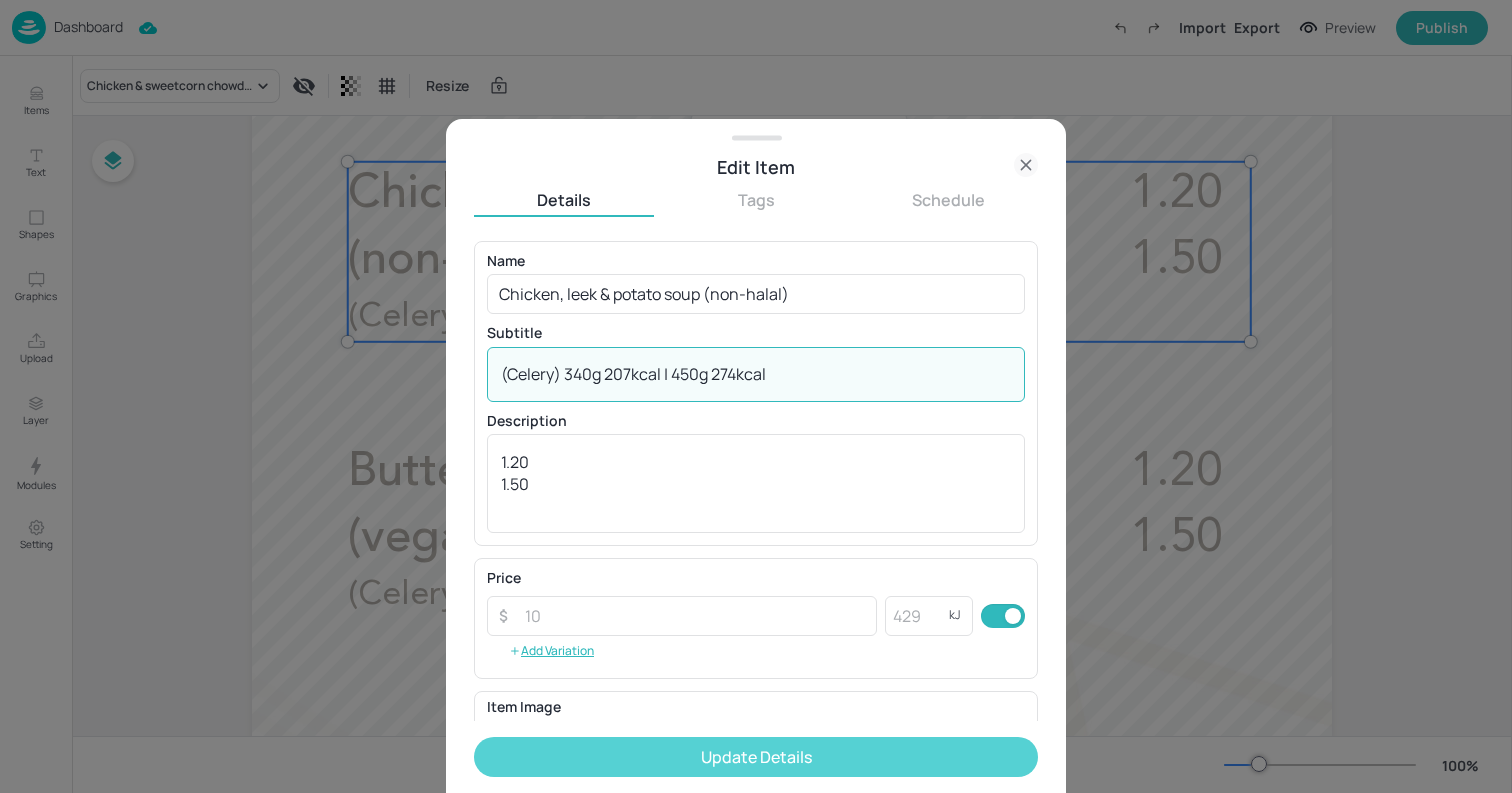 type on "(Celery) 340g 207kcal | 450g 274kcal" 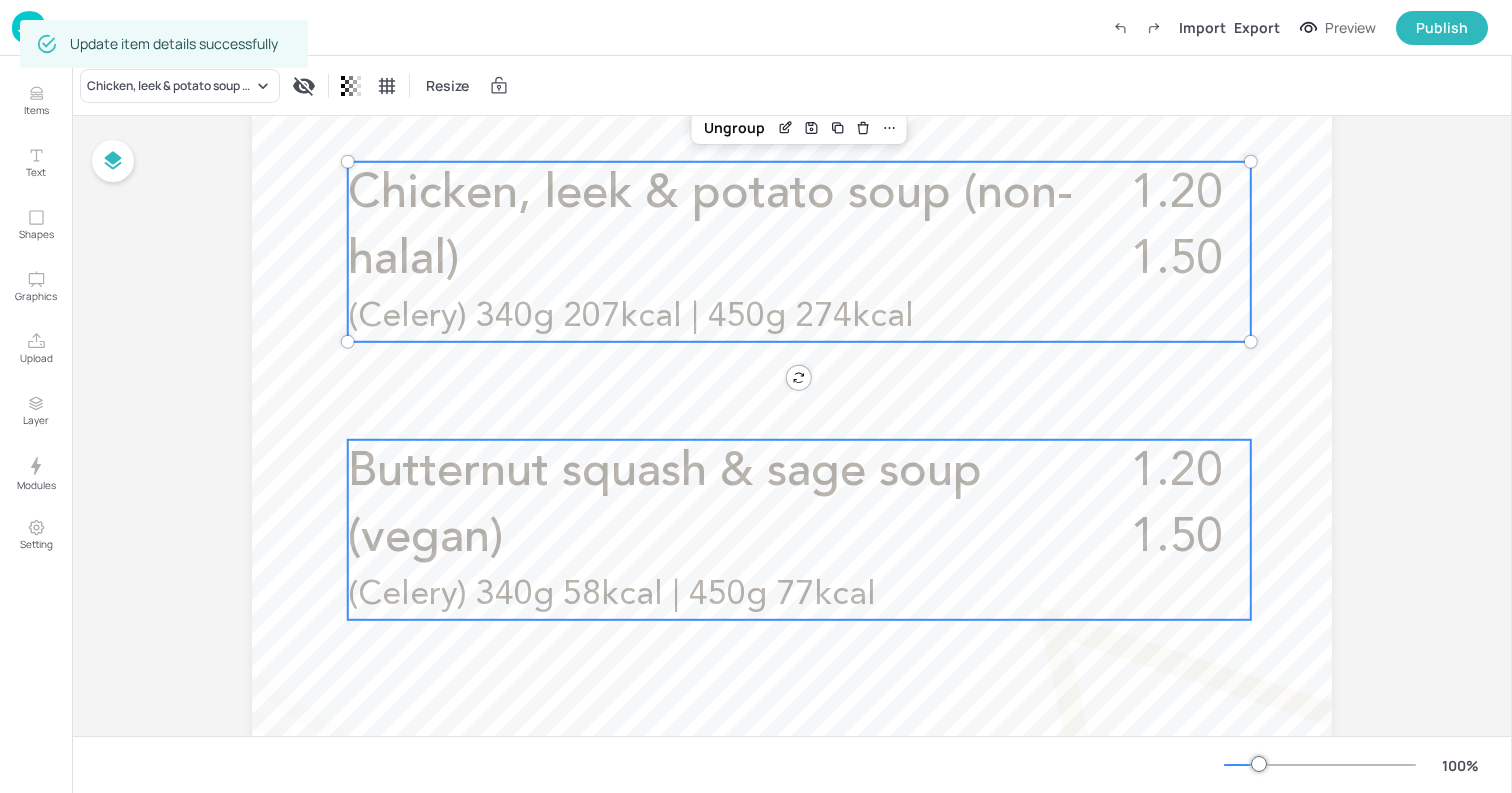 click on "Butternut squash & sage soup (vegan)" at bounding box center [665, 505] 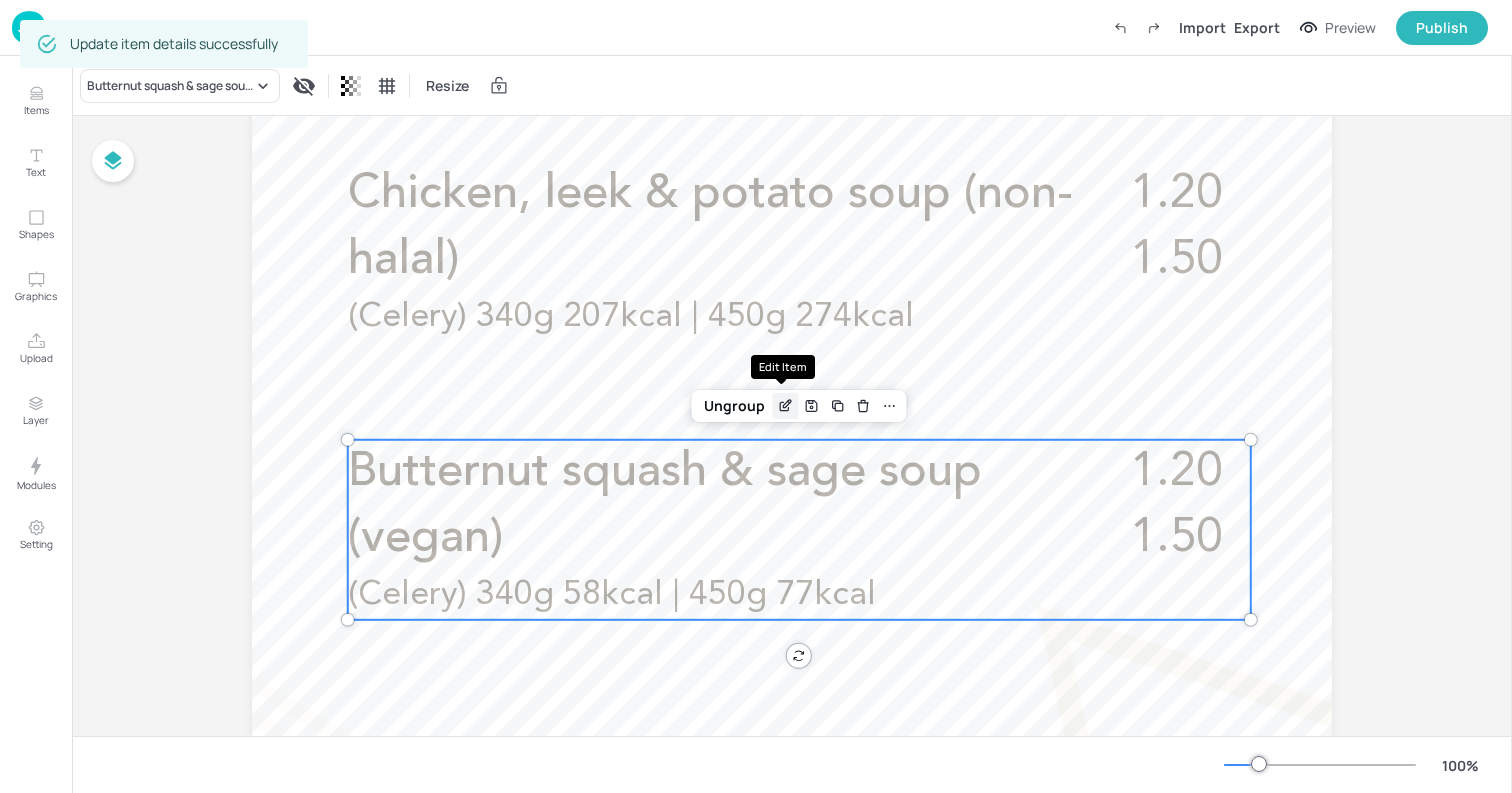 click 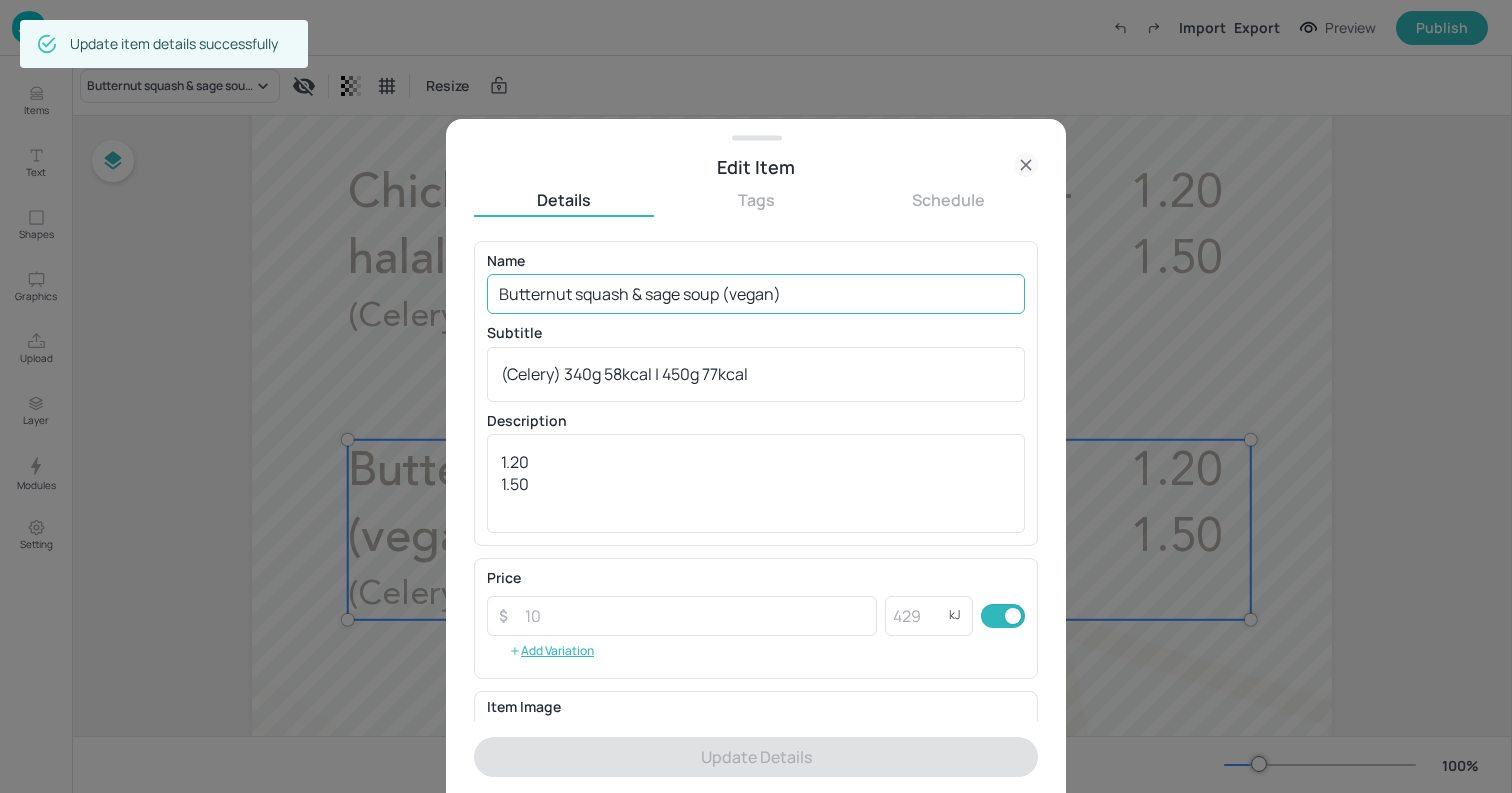 click on "Butternut squash & sage soup (vegan)" at bounding box center [756, 294] 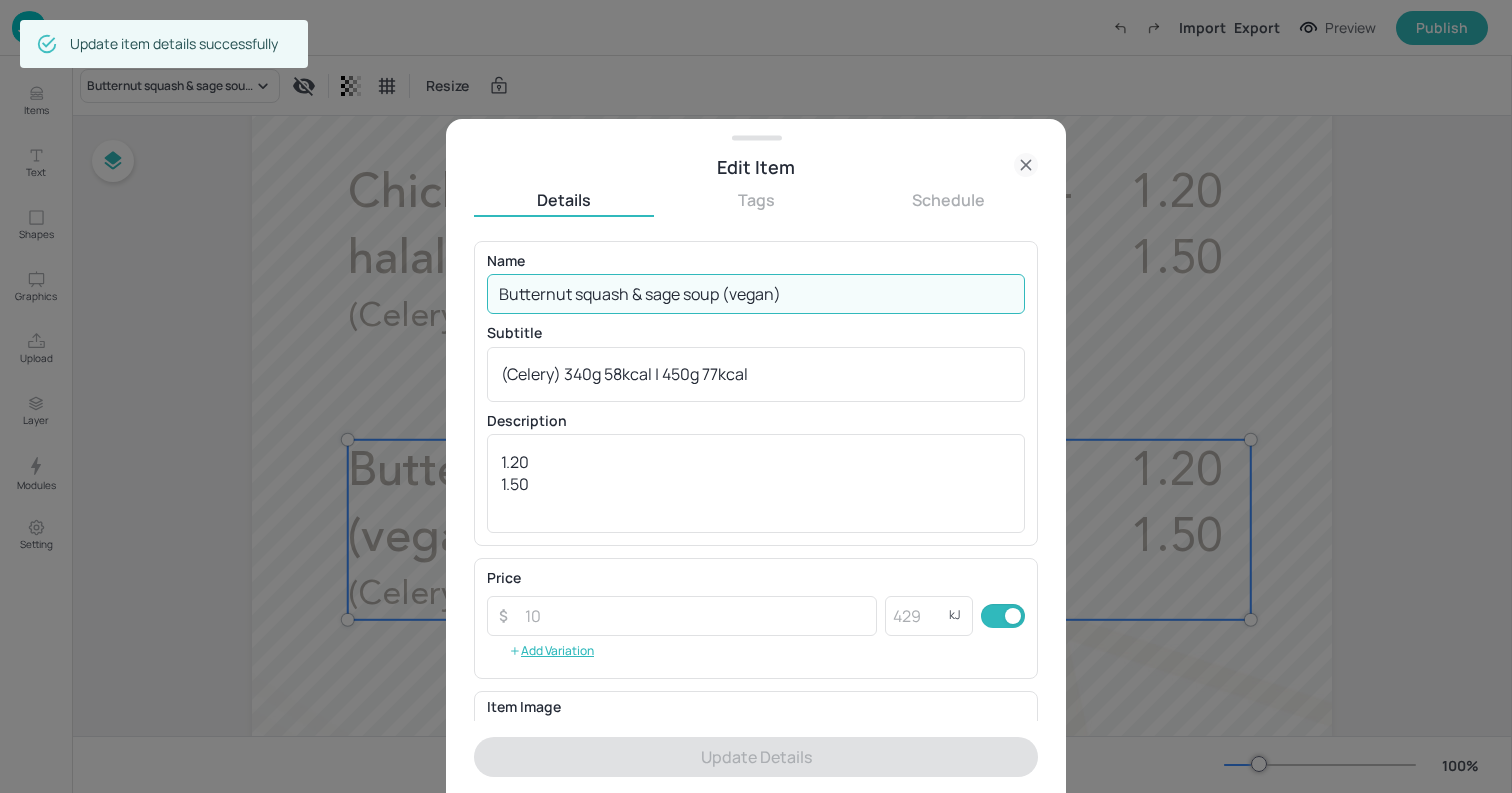 click on "Butternut squash & sage soup (vegan)" at bounding box center [756, 294] 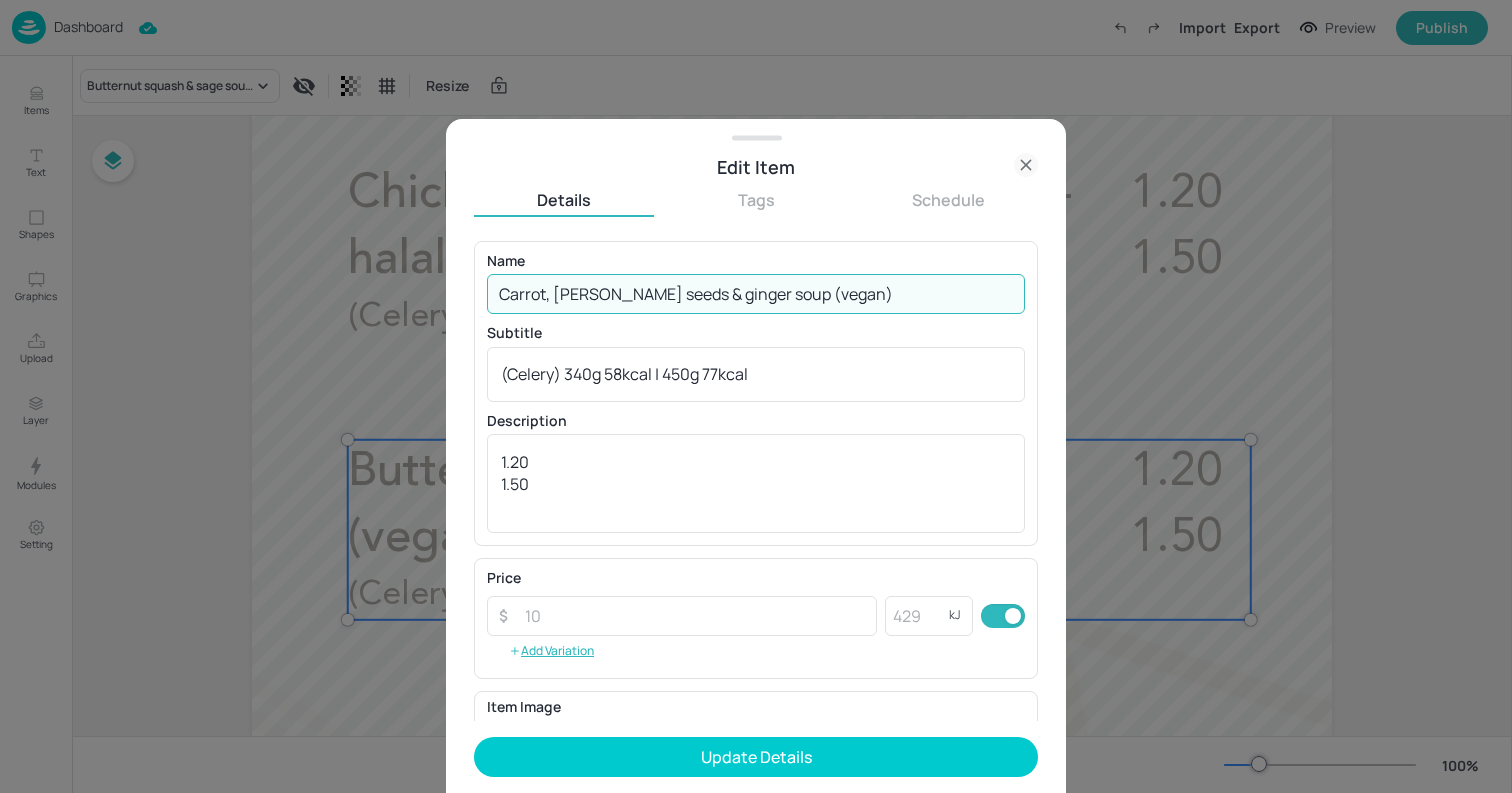 type on "Carrot, [PERSON_NAME] seeds & ginger soup (vegan)" 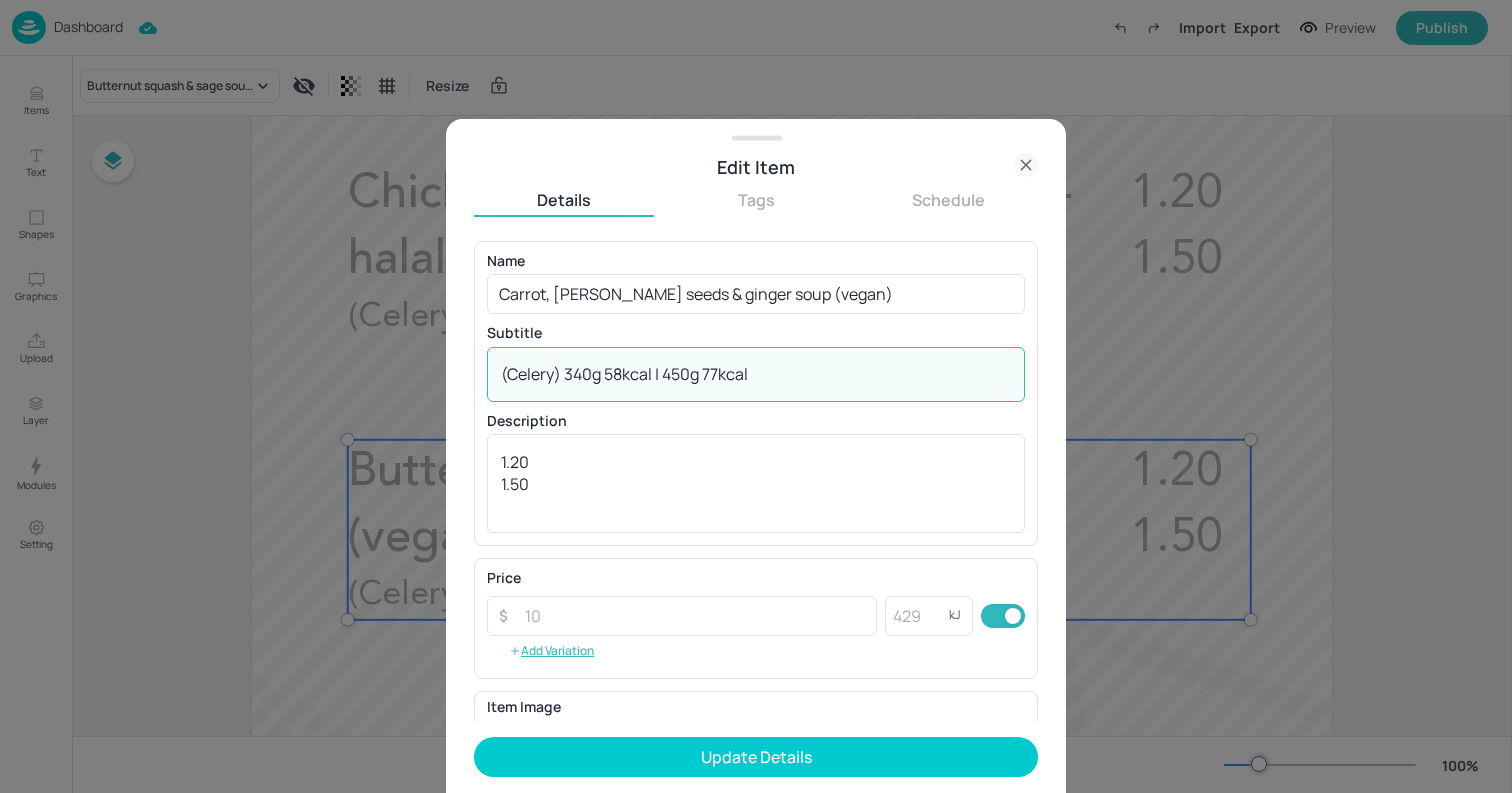 drag, startPoint x: 567, startPoint y: 370, endPoint x: 868, endPoint y: 395, distance: 302.0364 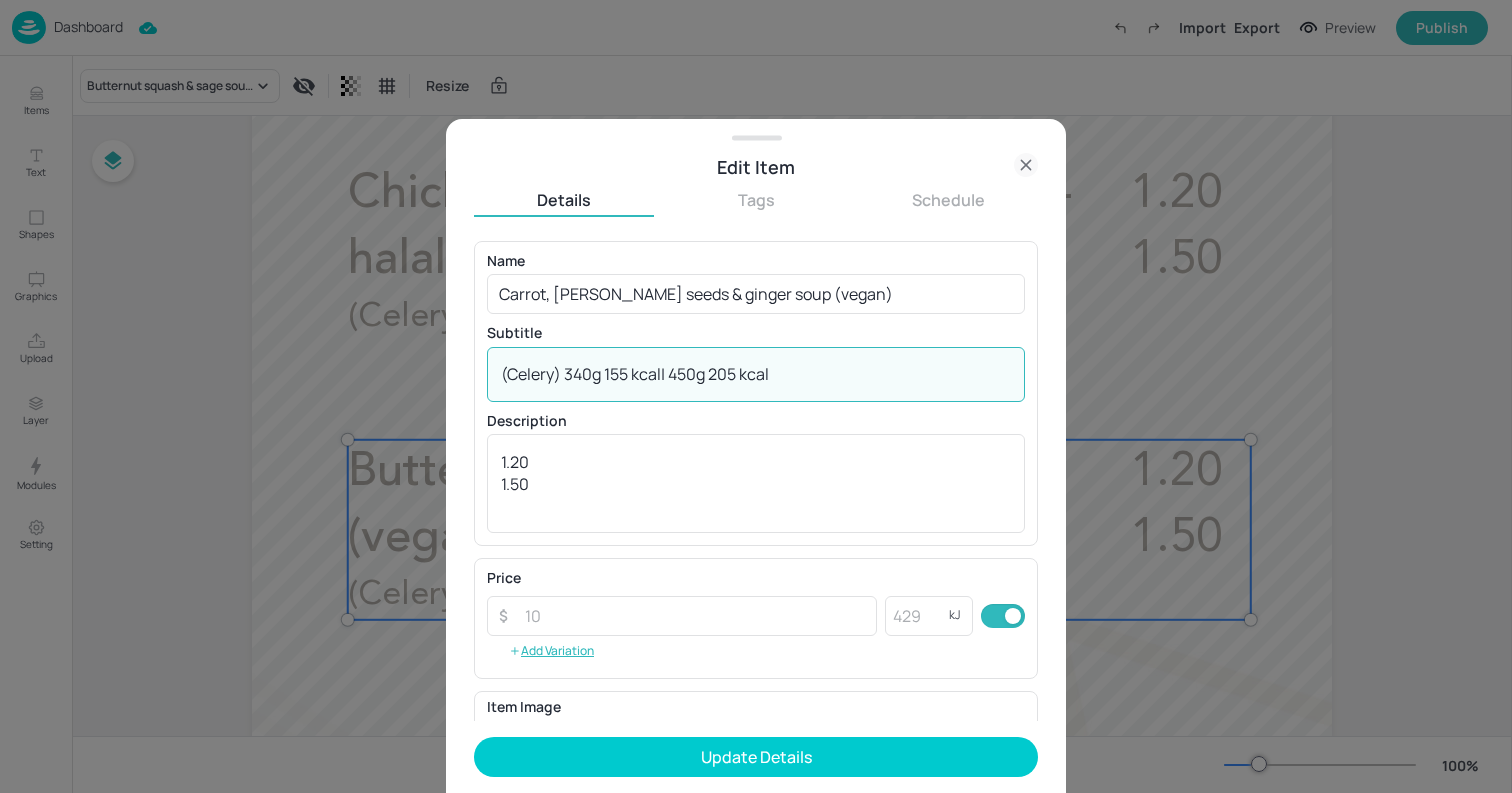 click on "(Celery) 340g 155 kcal| 450g 205 kcal" at bounding box center [756, 374] 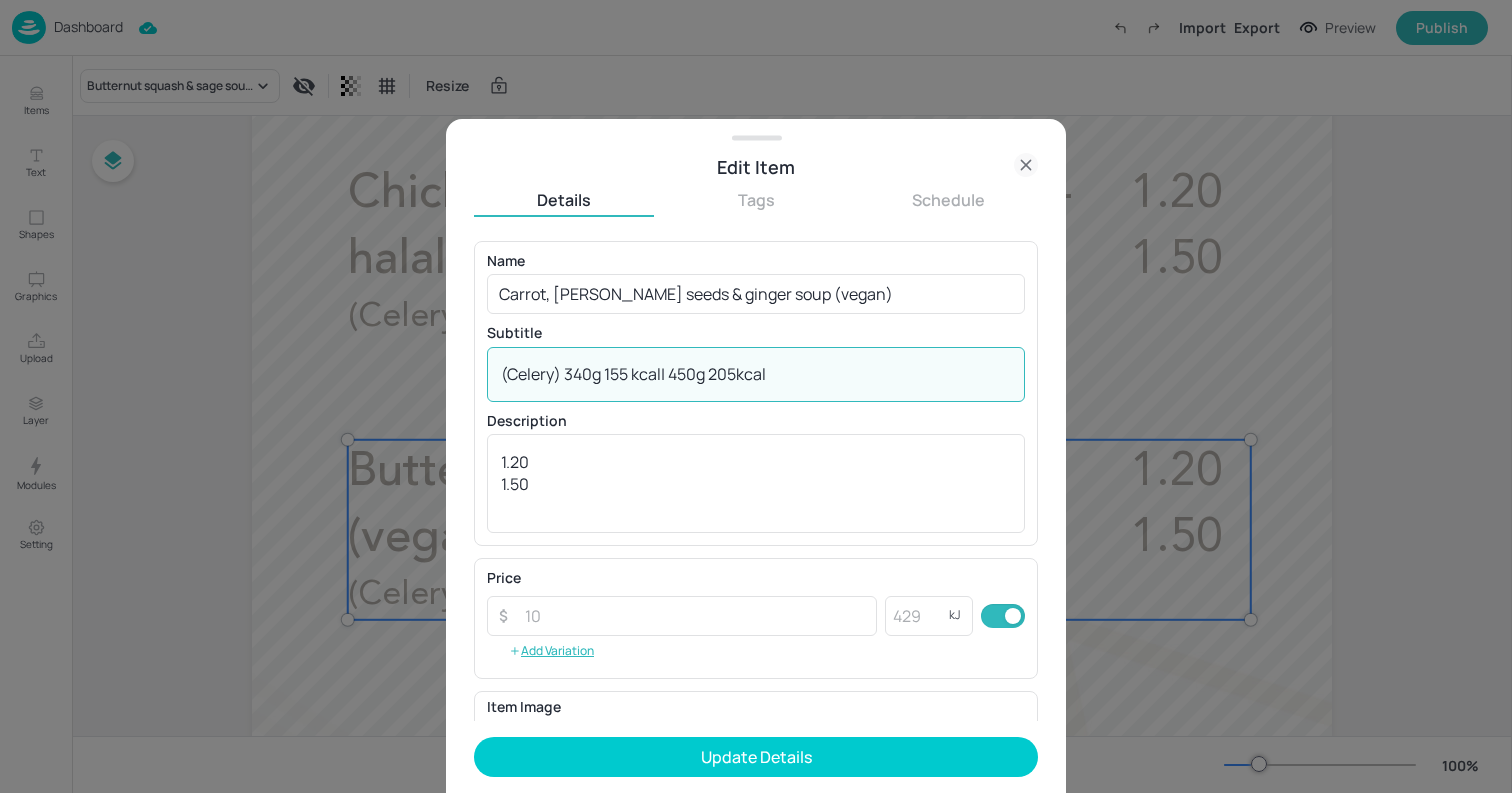 click on "(Celery) 340g 155 kcal| 450g 205kcal" at bounding box center (756, 374) 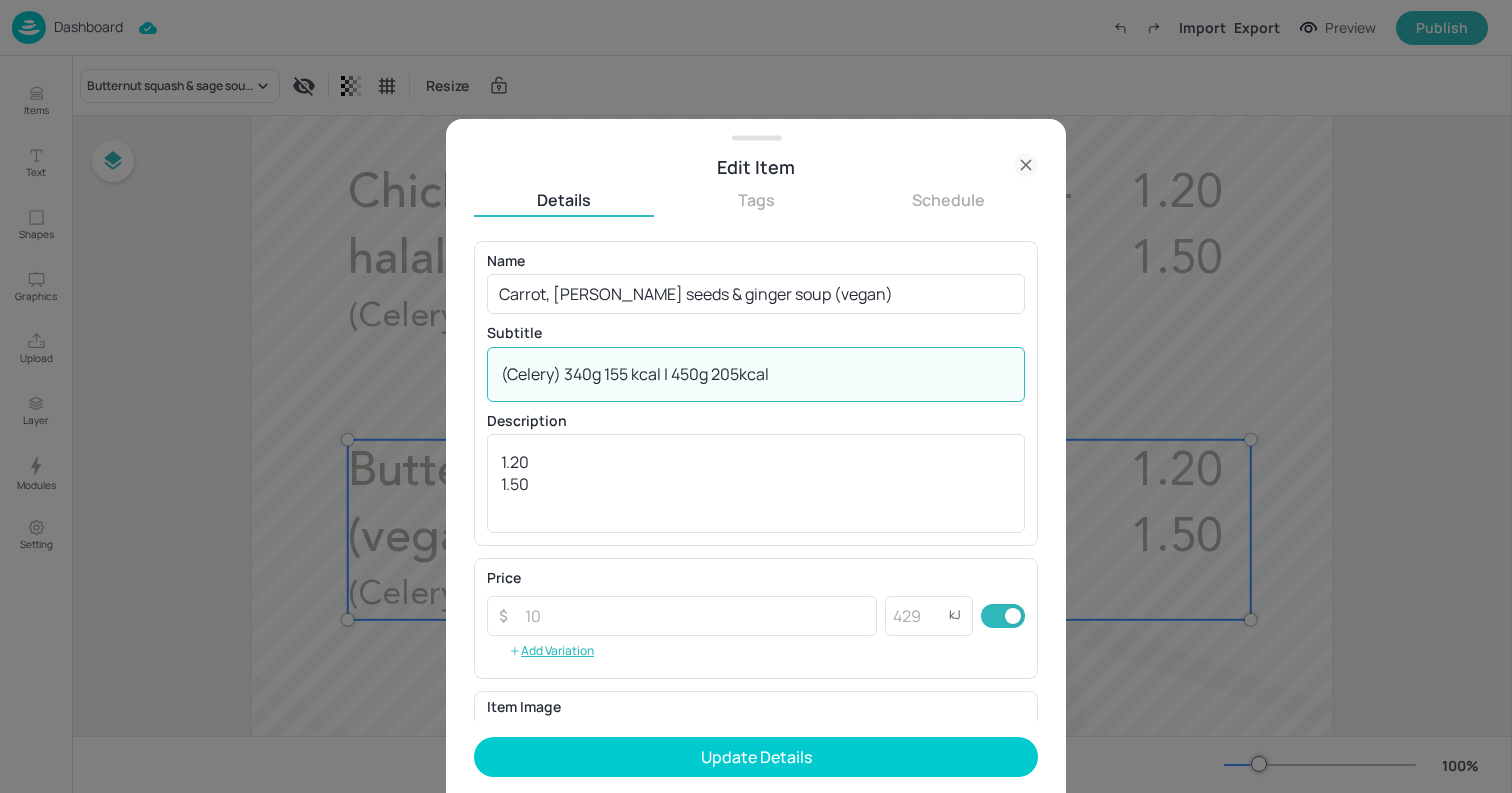 click on "(Celery) 340g 155 kcal | 450g 205kcal" at bounding box center [756, 374] 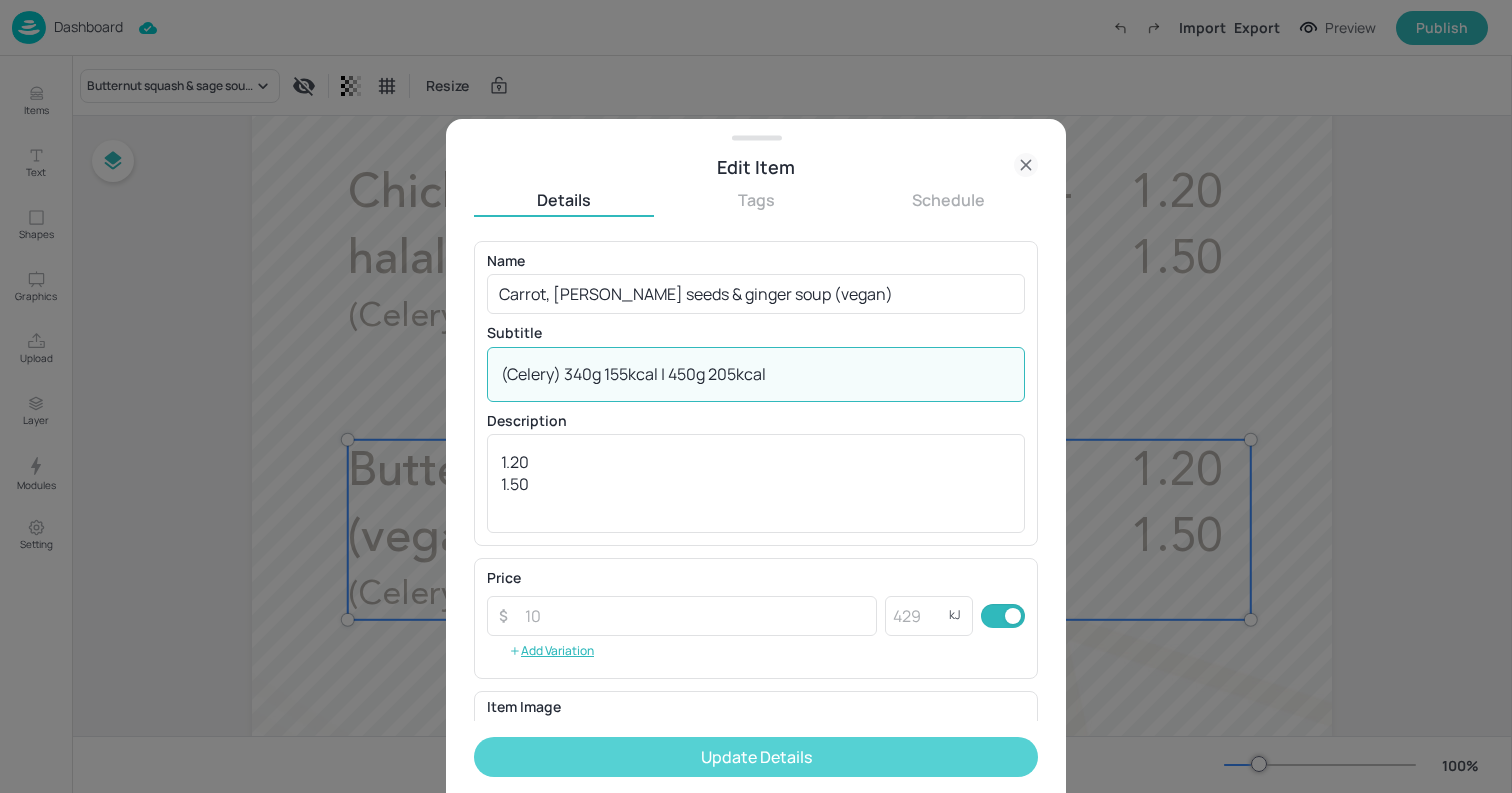 type on "(Celery) 340g 155kcal | 450g 205kcal" 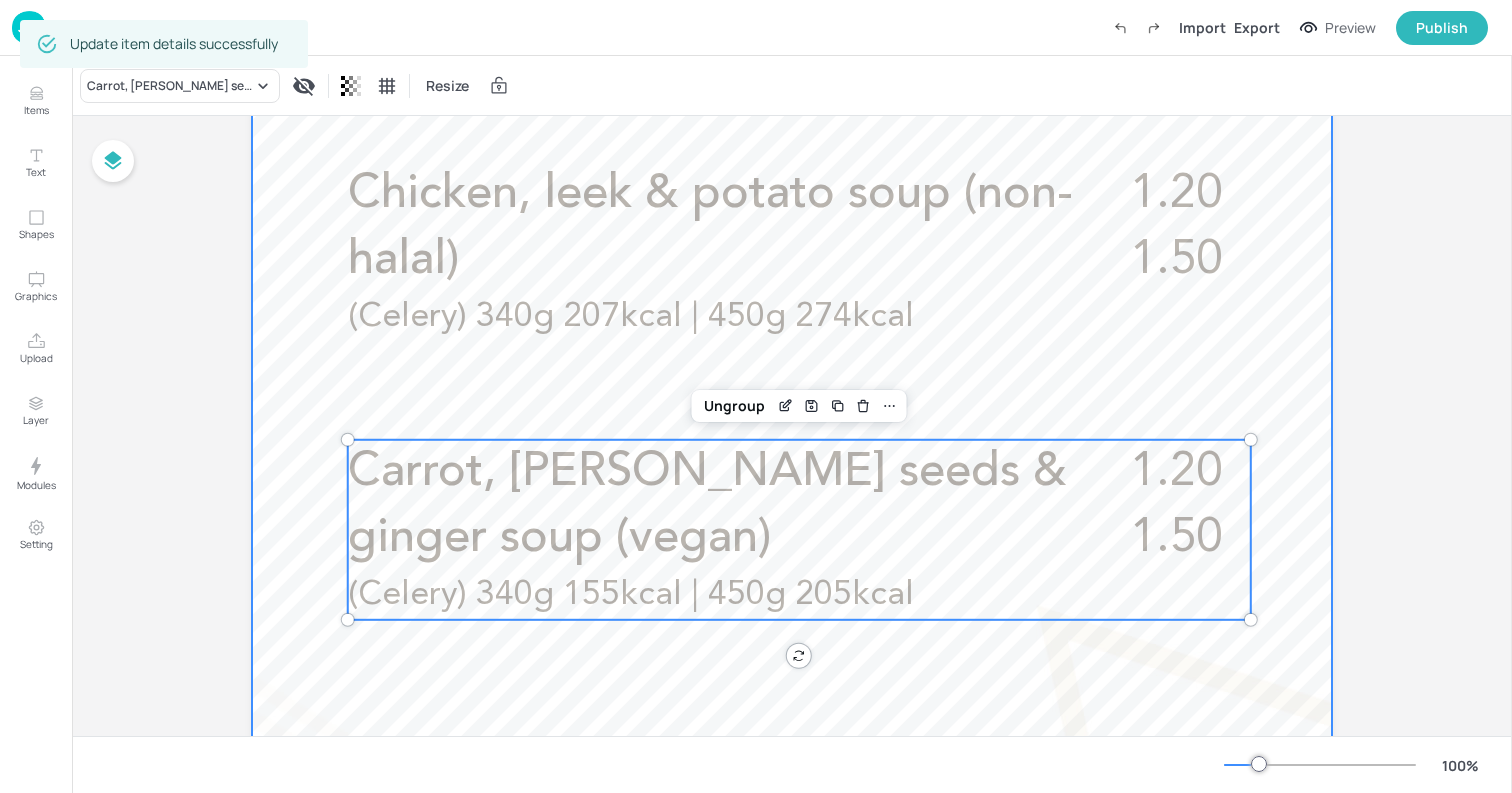 click at bounding box center [792, 420] 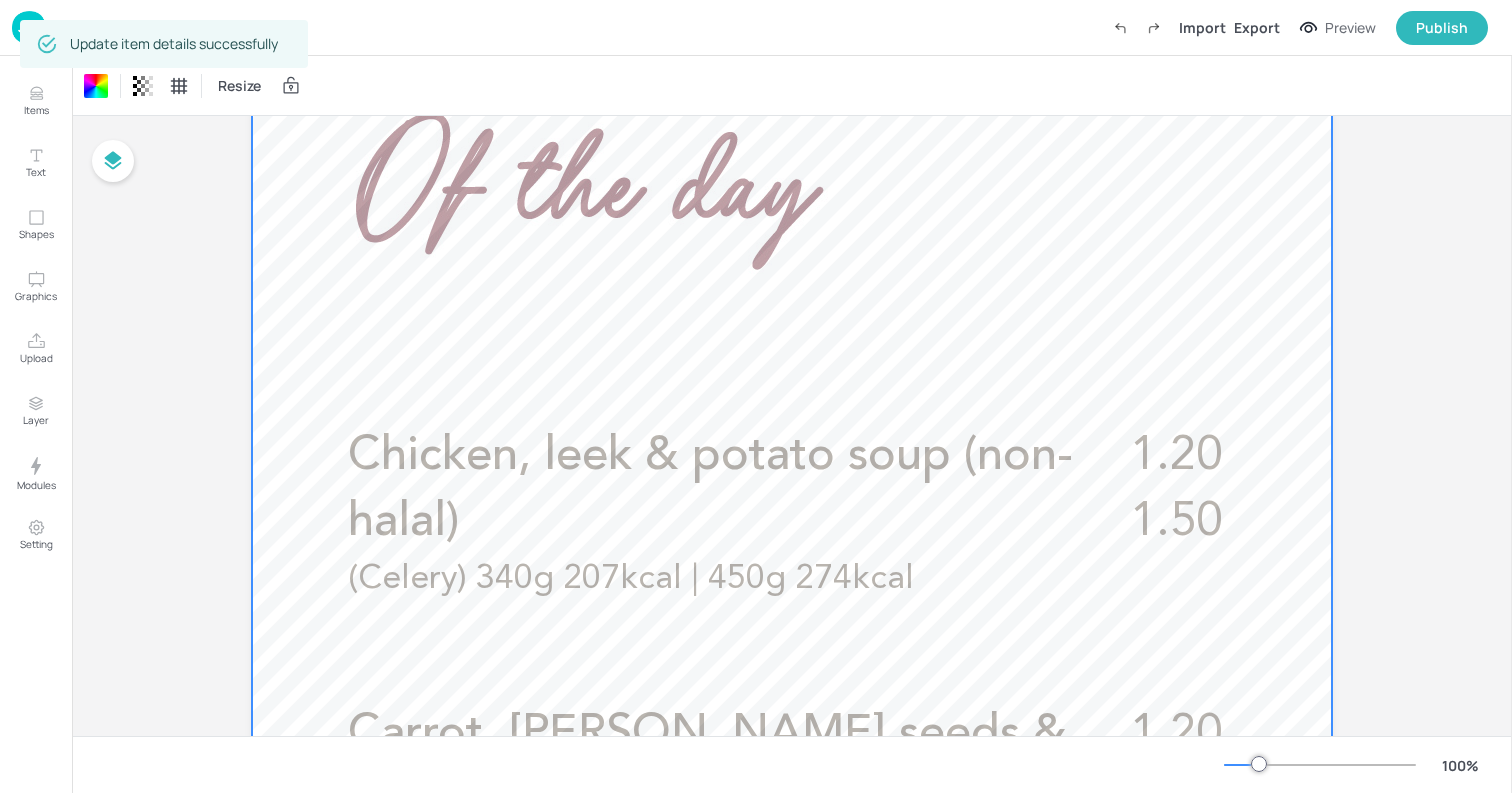 scroll, scrollTop: 0, scrollLeft: 0, axis: both 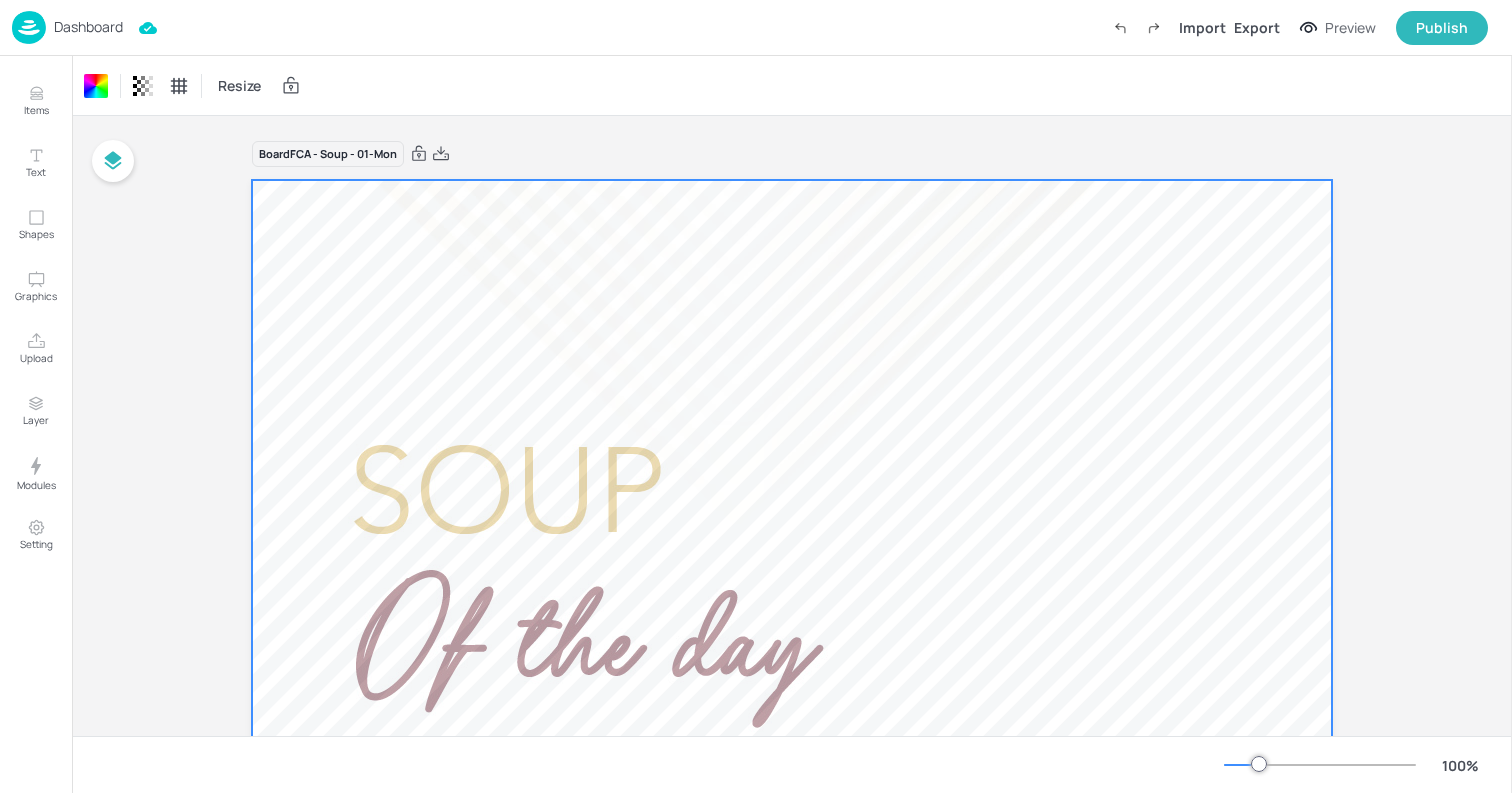 click on "Board  FCA - Soup - 01-Mon" at bounding box center [792, 154] 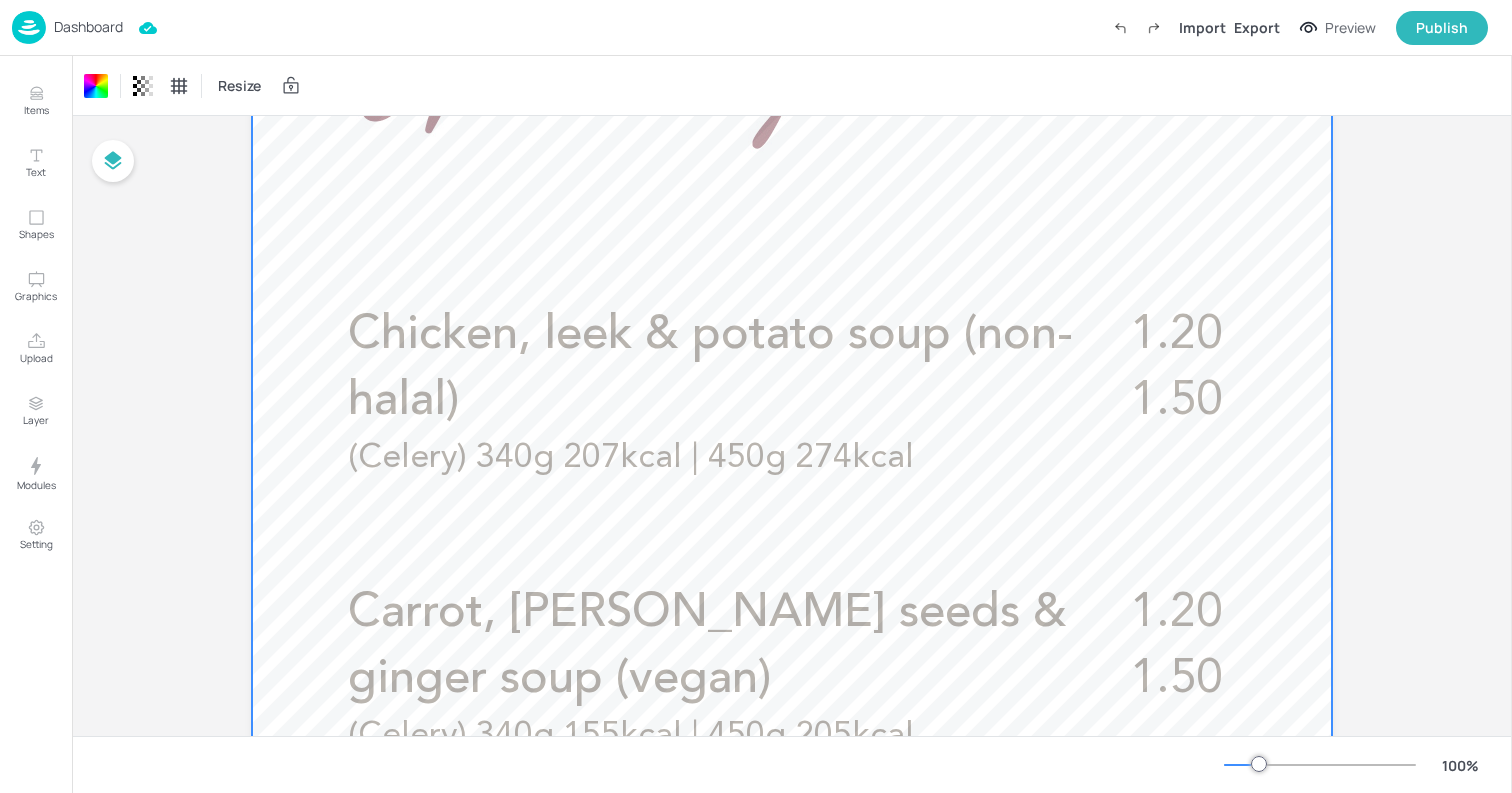scroll, scrollTop: 578, scrollLeft: 0, axis: vertical 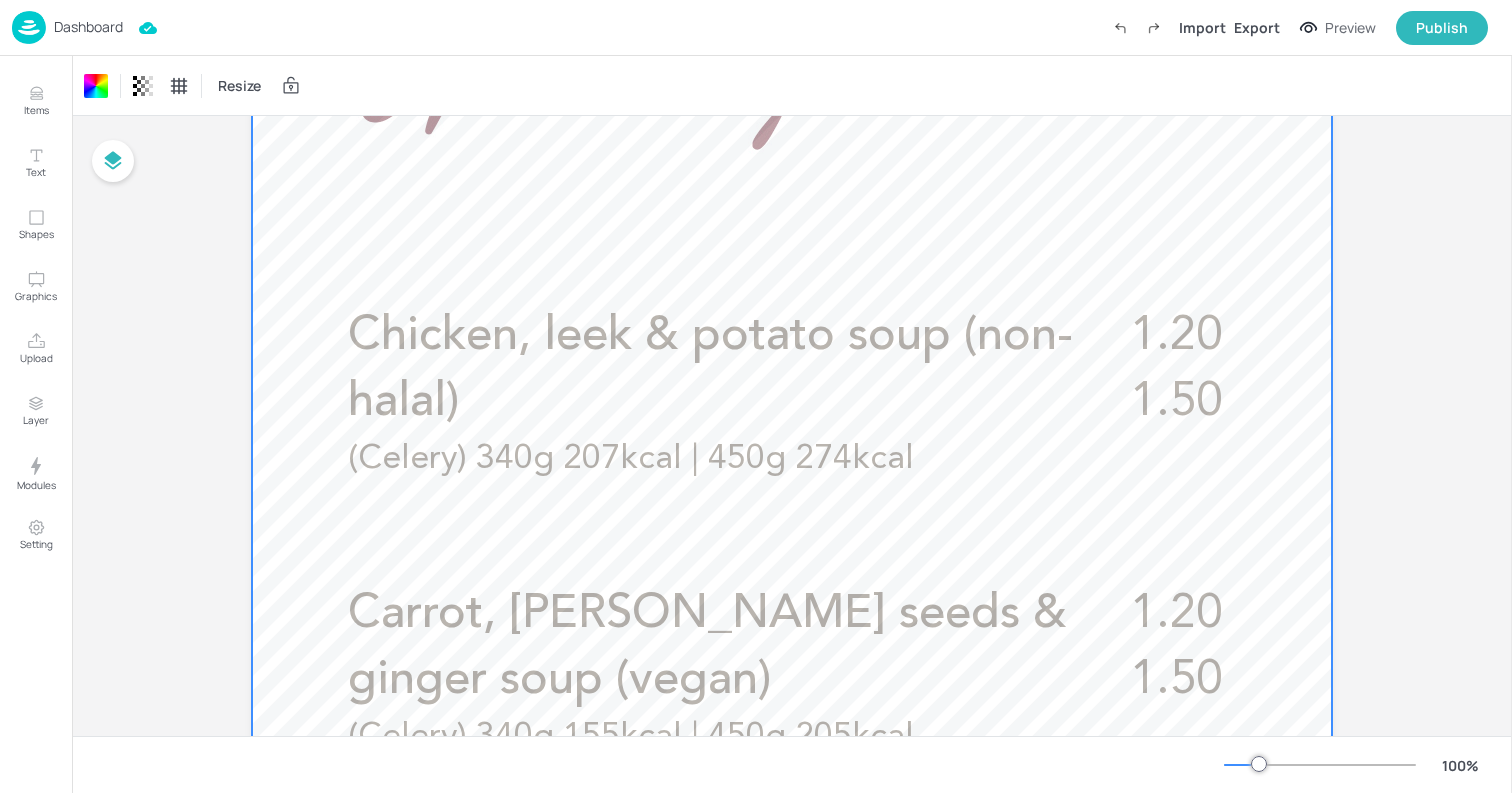 click on "Dashboard" at bounding box center [88, 27] 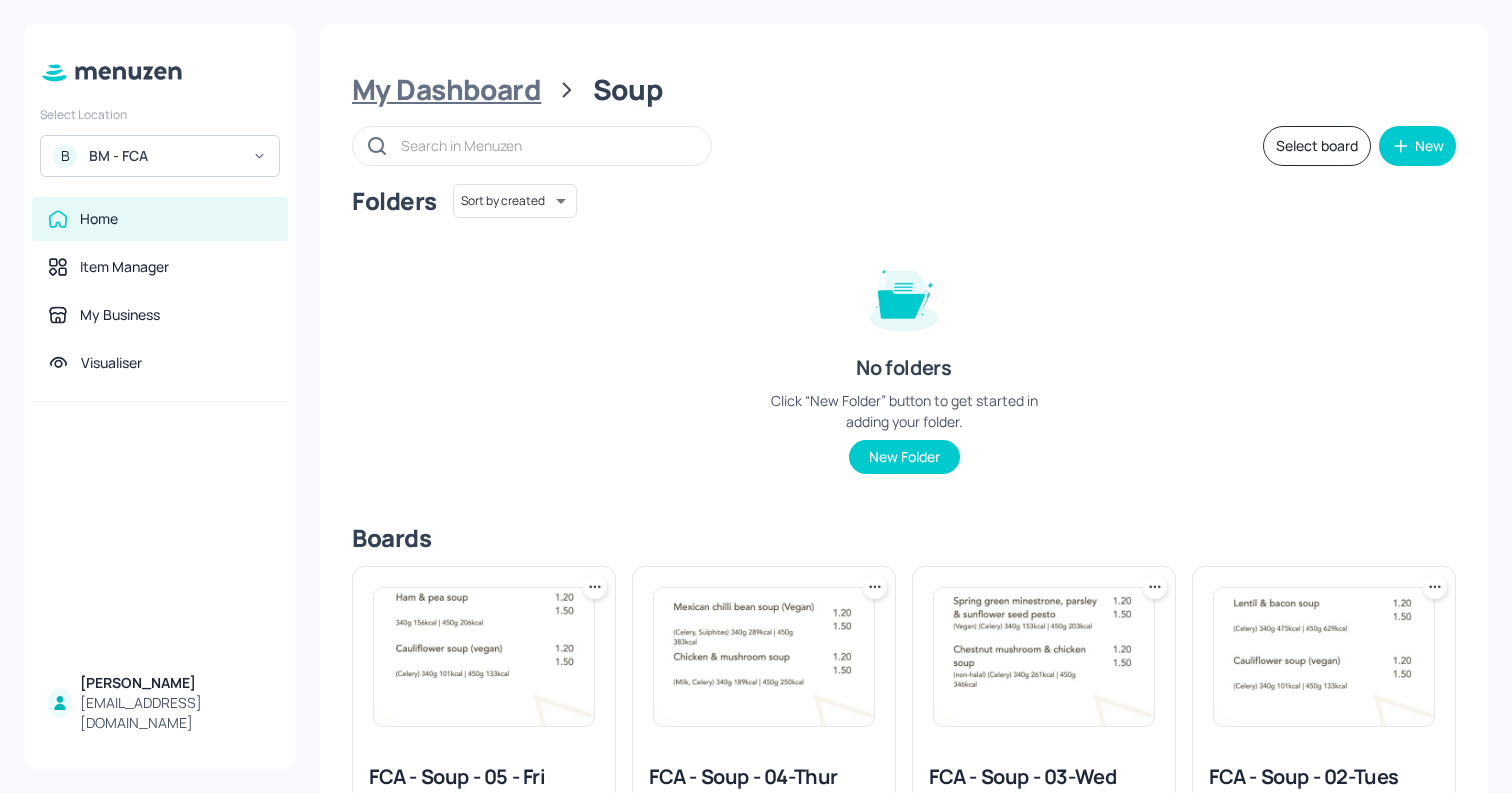 click on "My Dashboard" at bounding box center (446, 90) 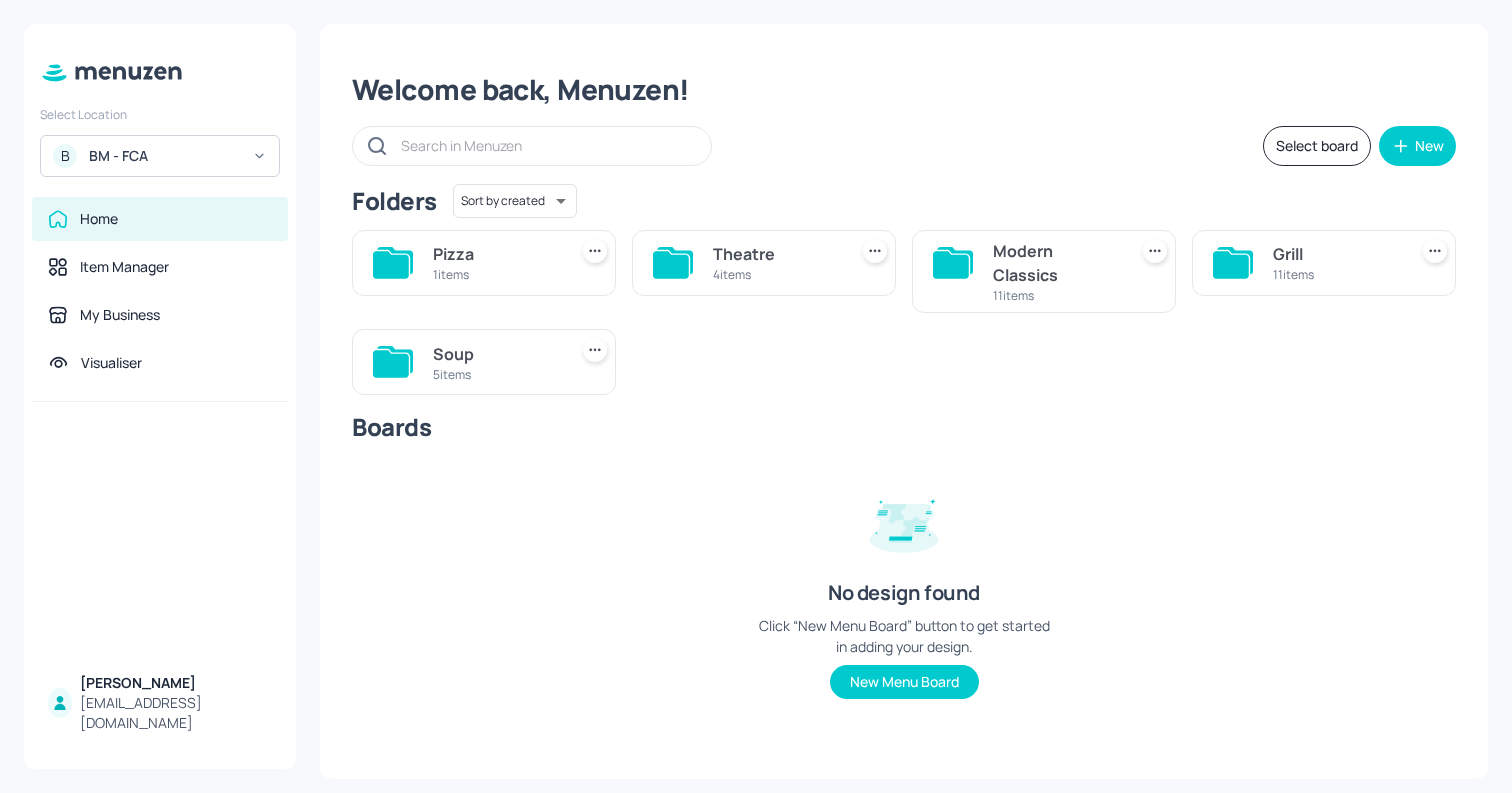 click on "Modern Classics" at bounding box center [1056, 263] 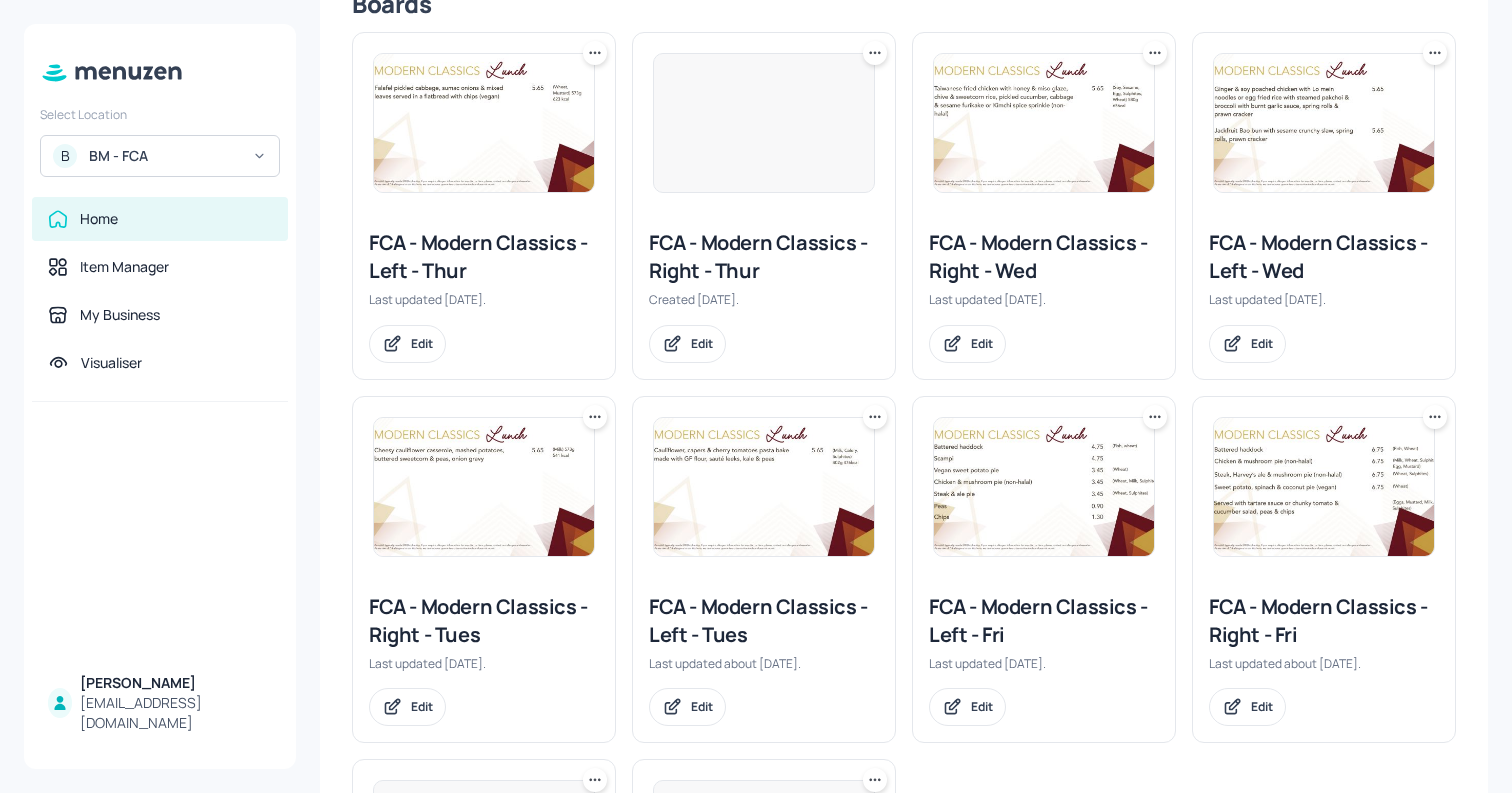 scroll, scrollTop: 702, scrollLeft: 0, axis: vertical 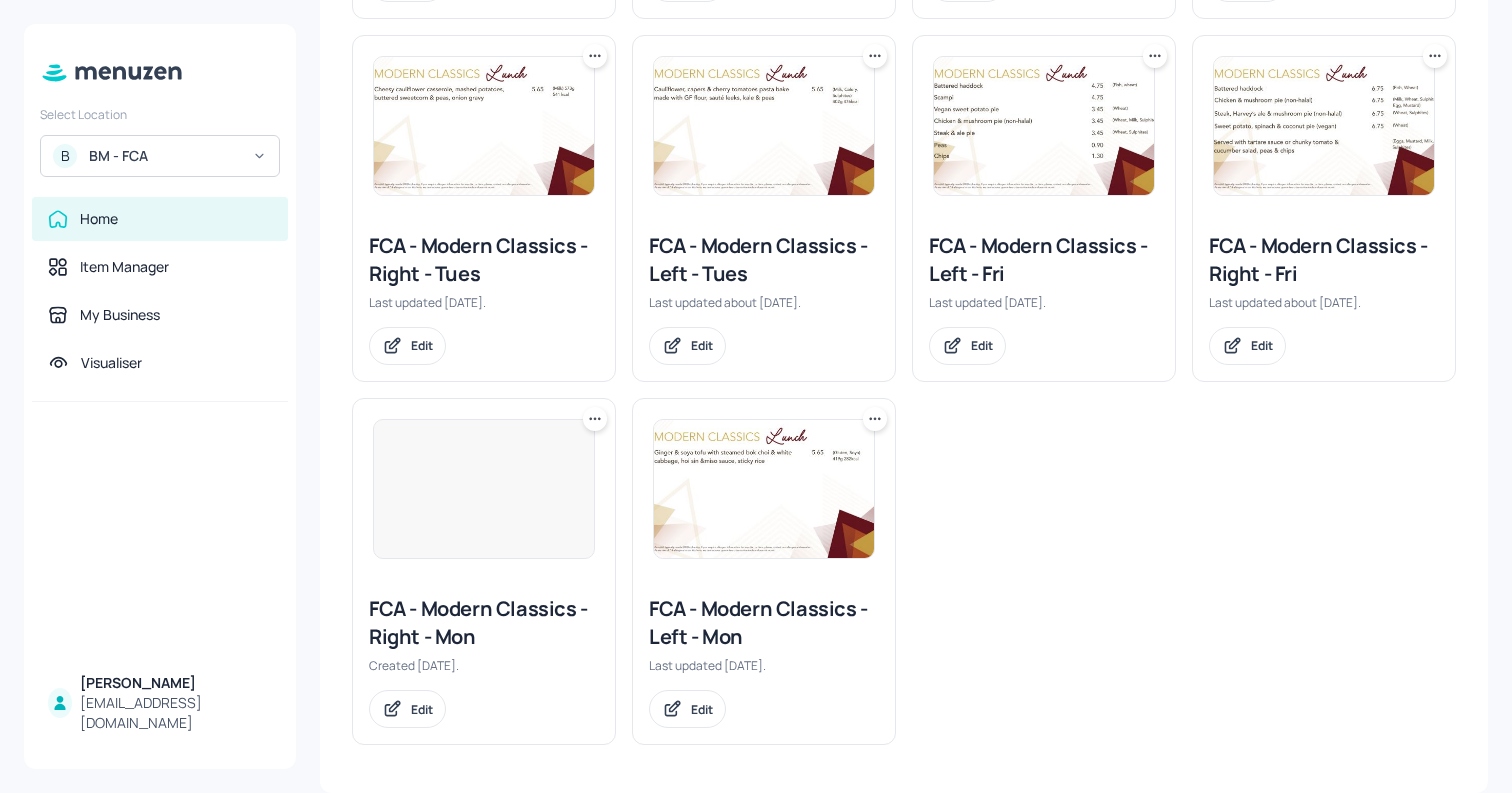 click at bounding box center (484, 489) 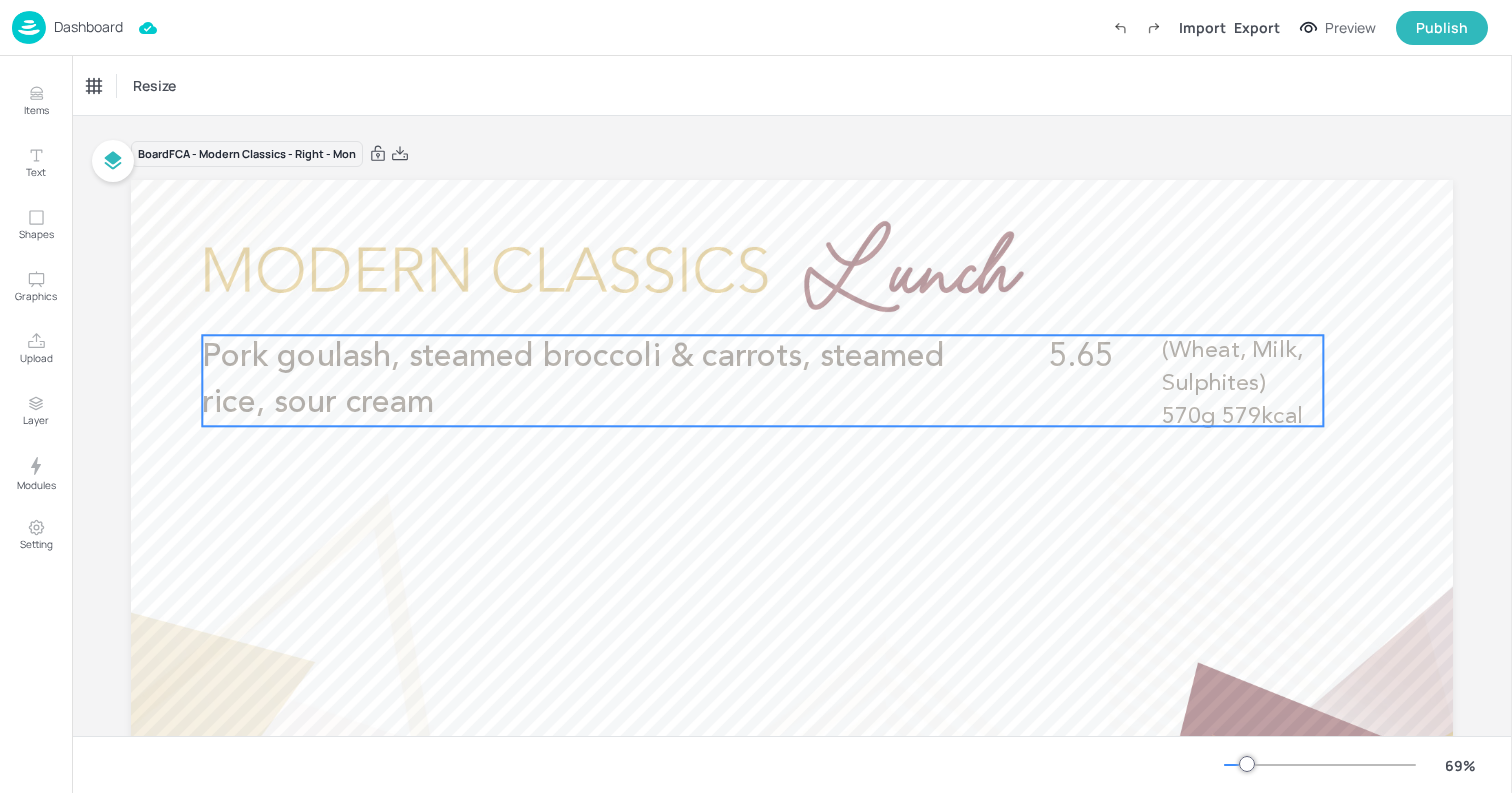 click on "Pork goulash, steamed broccoli & carrots, steamed rice, sour cream" at bounding box center [597, 380] 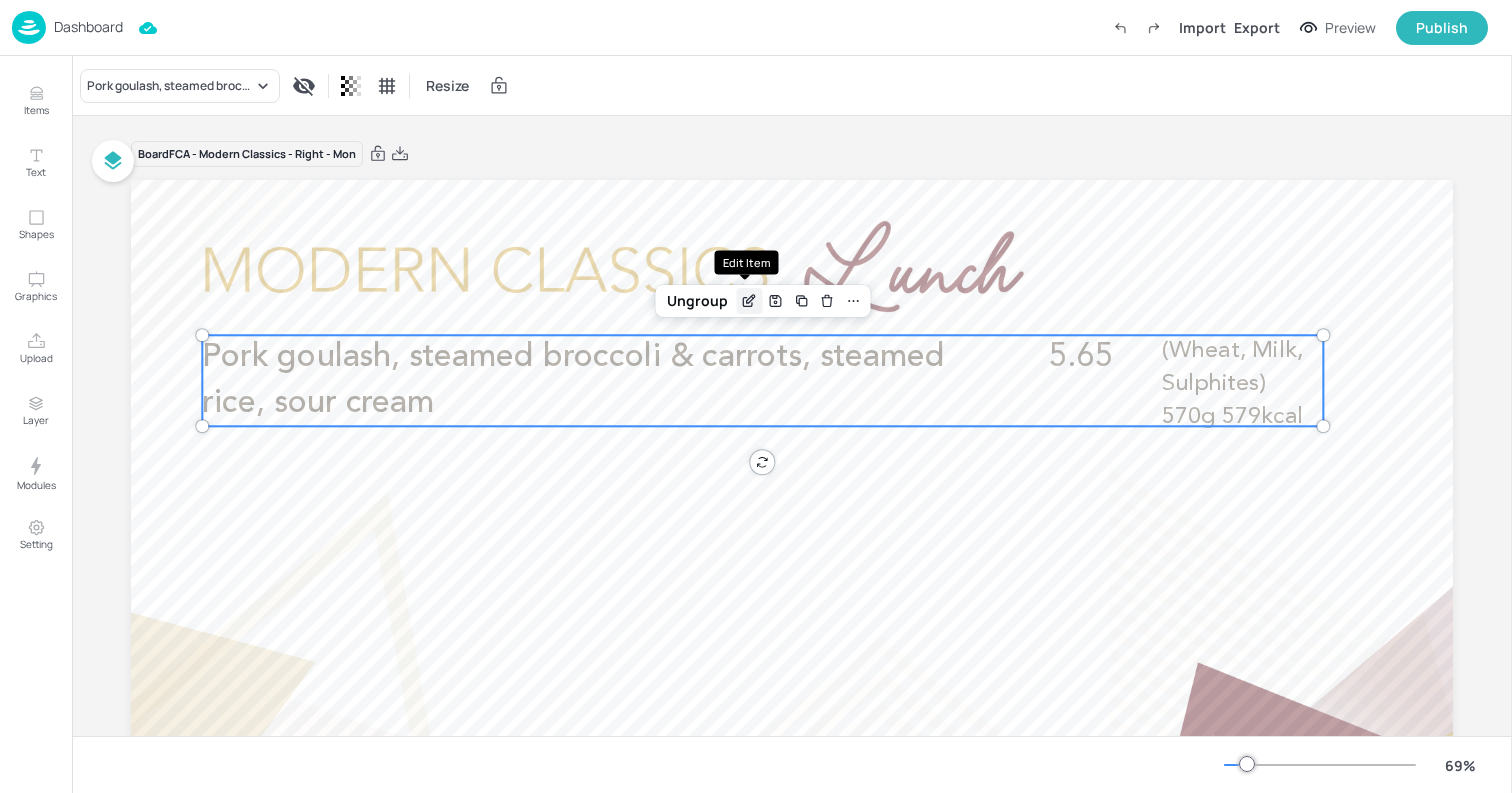 click 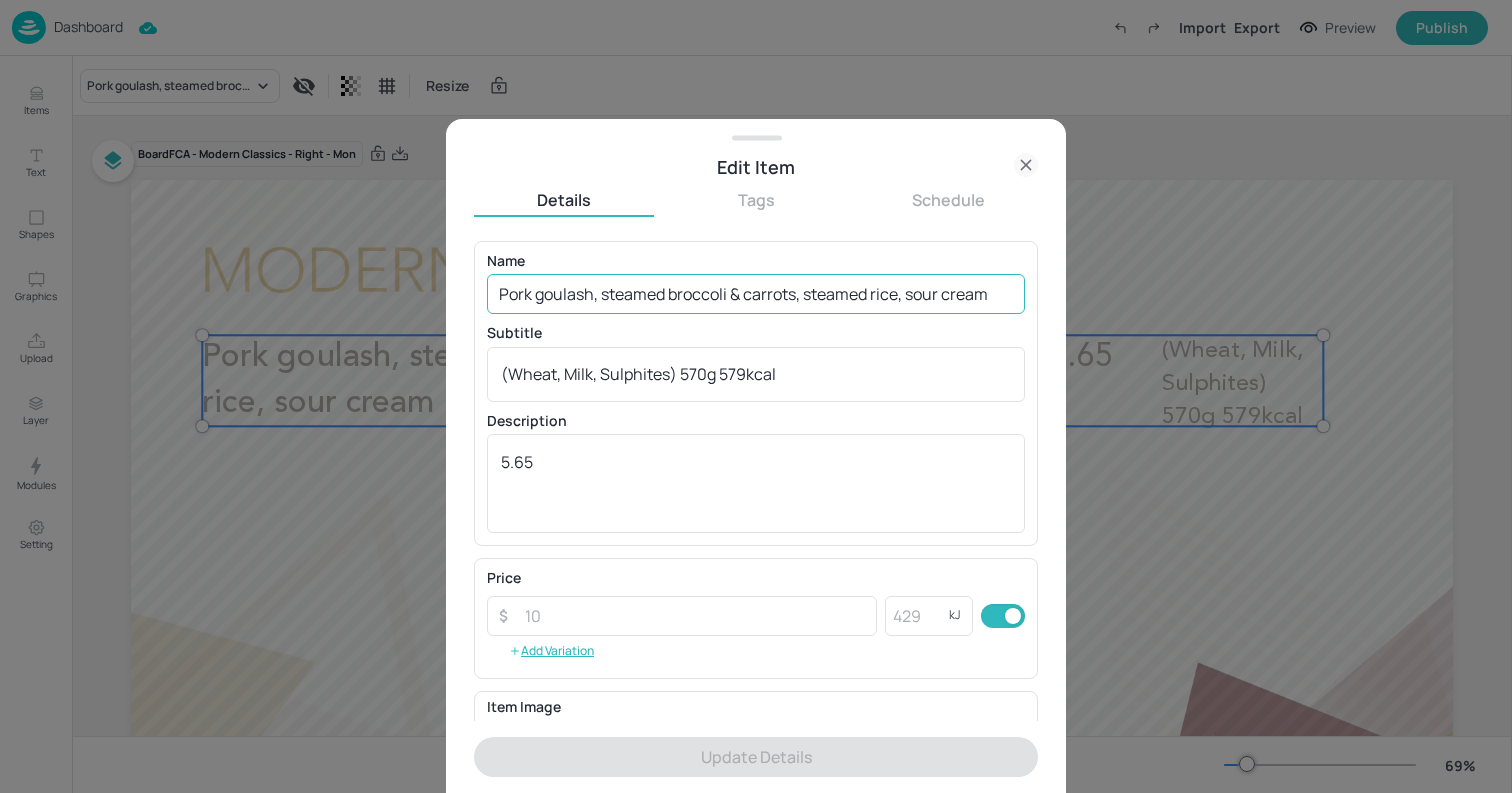 click on "Pork goulash, steamed broccoli & carrots, steamed rice, sour cream" at bounding box center [756, 294] 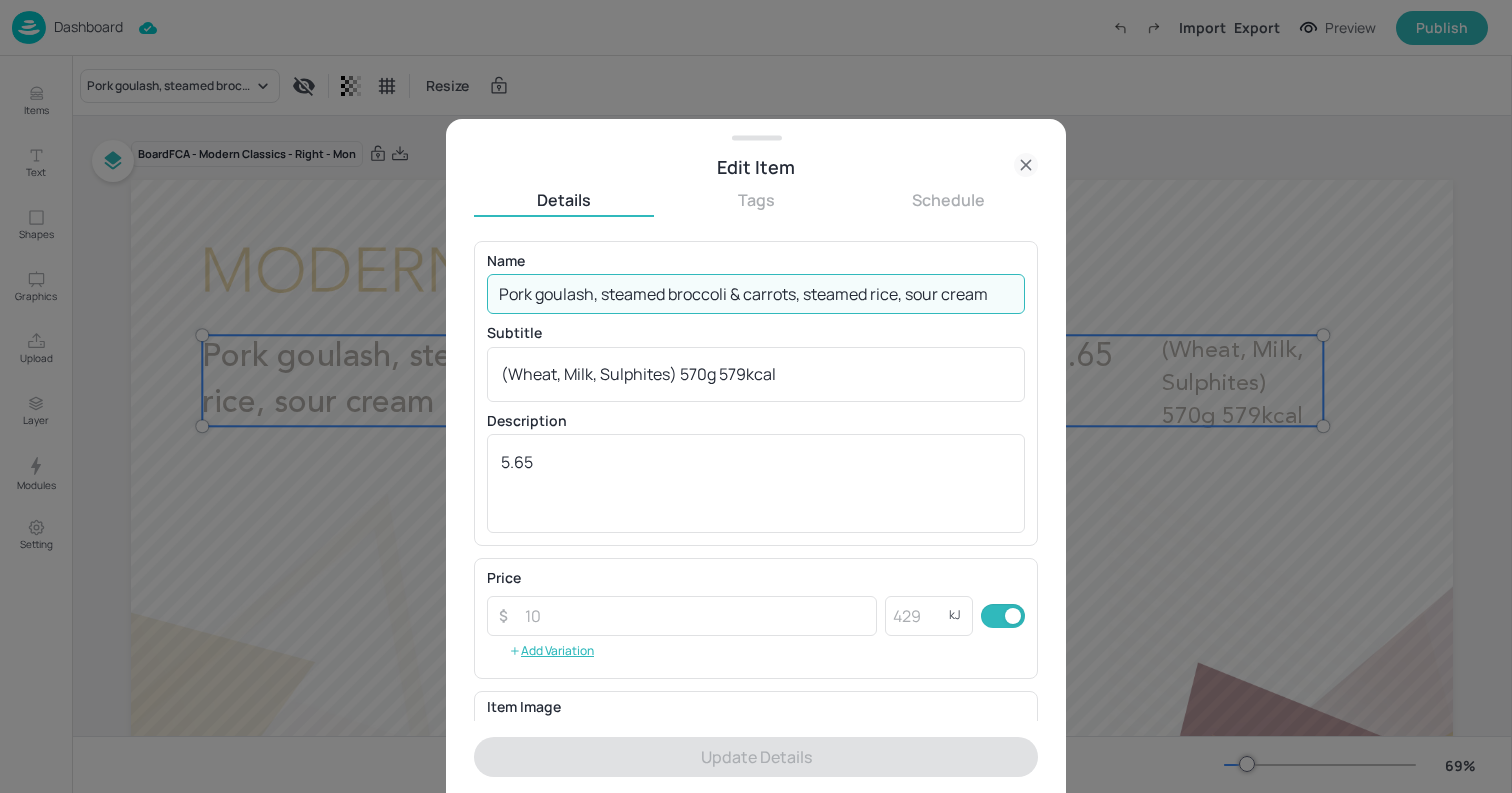 click on "Pork goulash, steamed broccoli & carrots, steamed rice, sour cream" at bounding box center (756, 294) 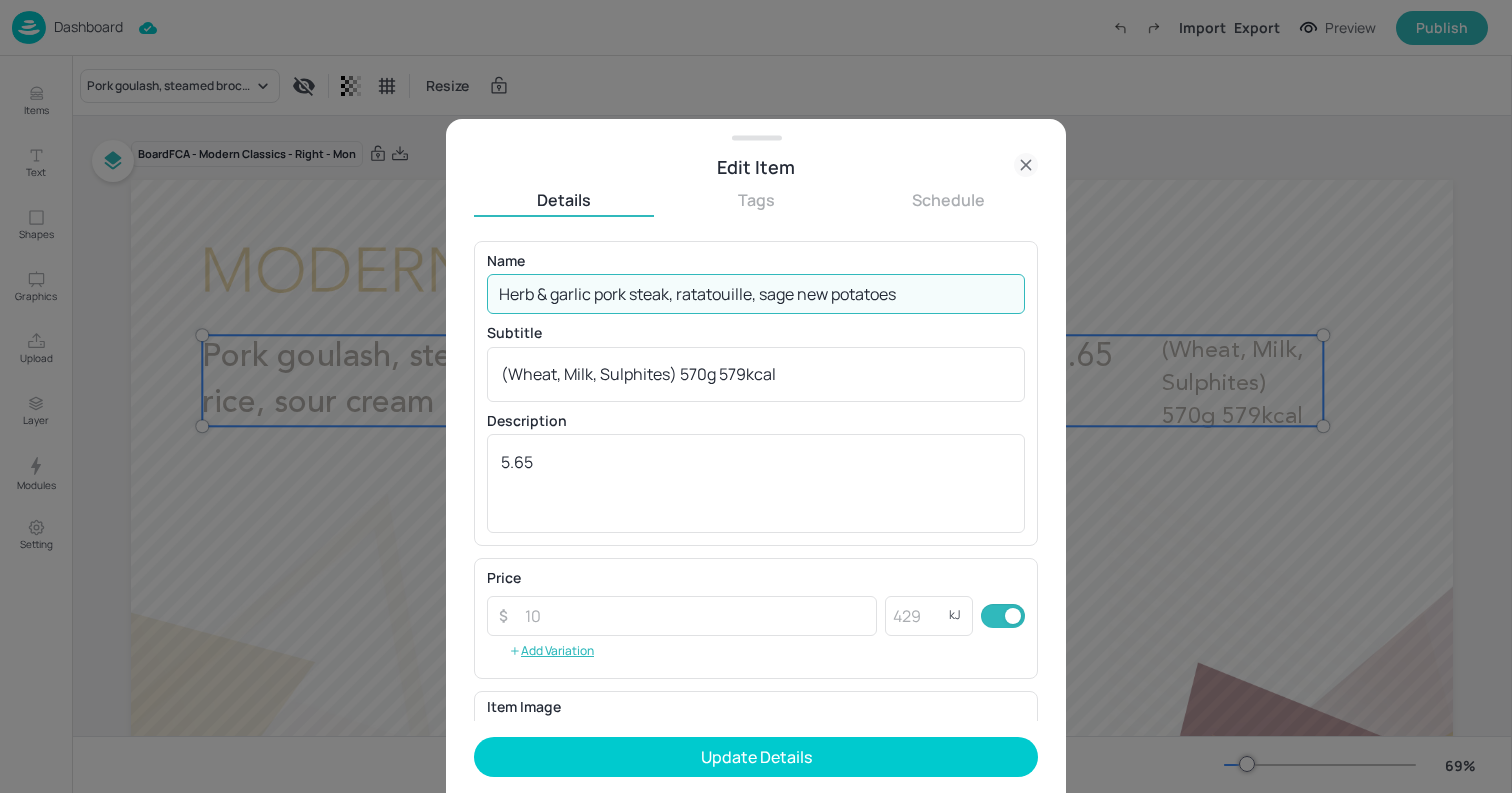 type on "Herb & garlic pork steak, ratatouille, sage new potatoes" 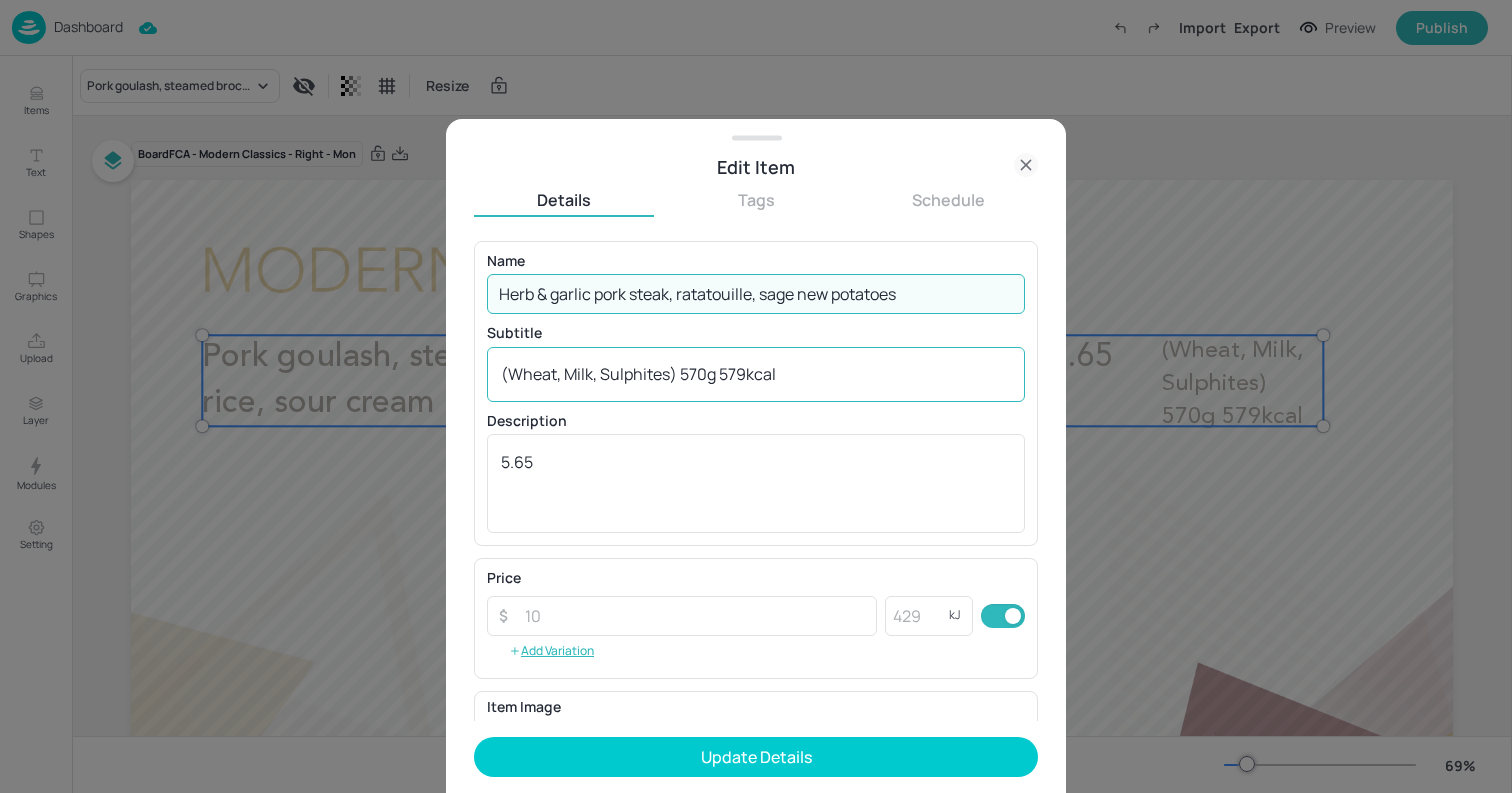 click on "(Wheat, Milk, Sulphites) 570g 579kcal" at bounding box center (756, 374) 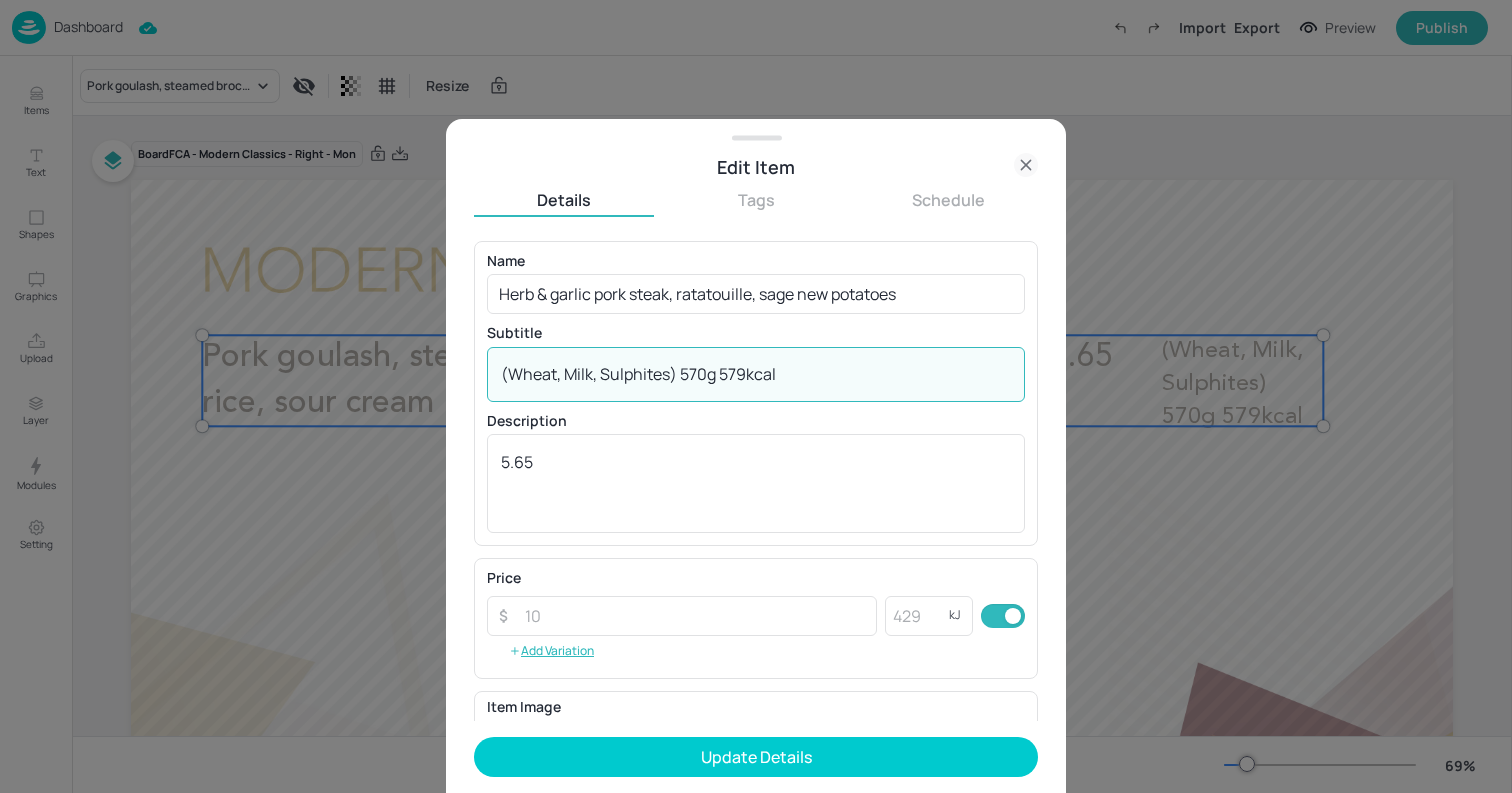 click on "(Wheat, Milk, Sulphites) 570g 579kcal" at bounding box center (756, 374) 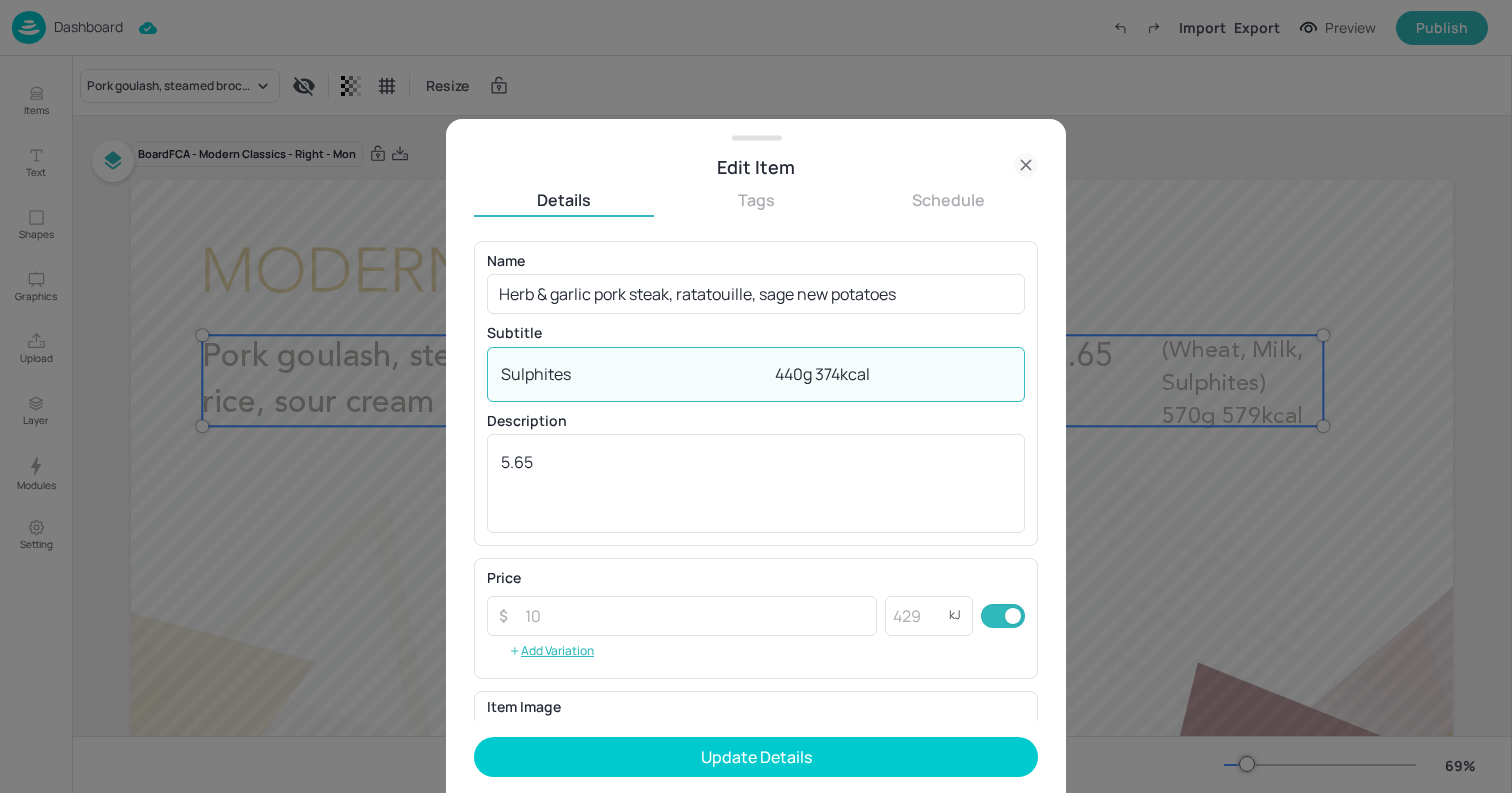 click on "Sulphites                                                                    440g 374kcal" at bounding box center [756, 374] 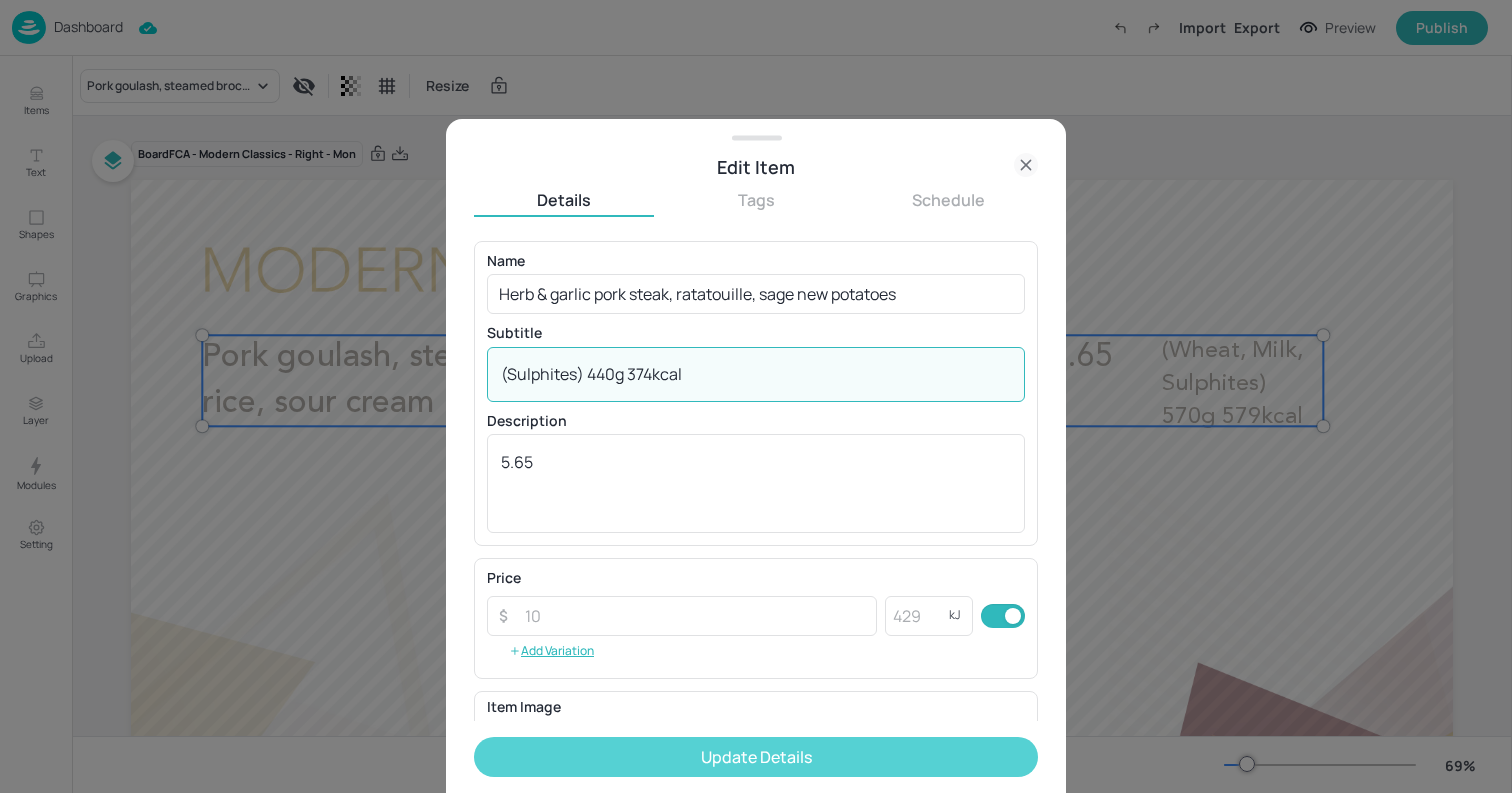 type on "(Sulphites) 440g 374kcal" 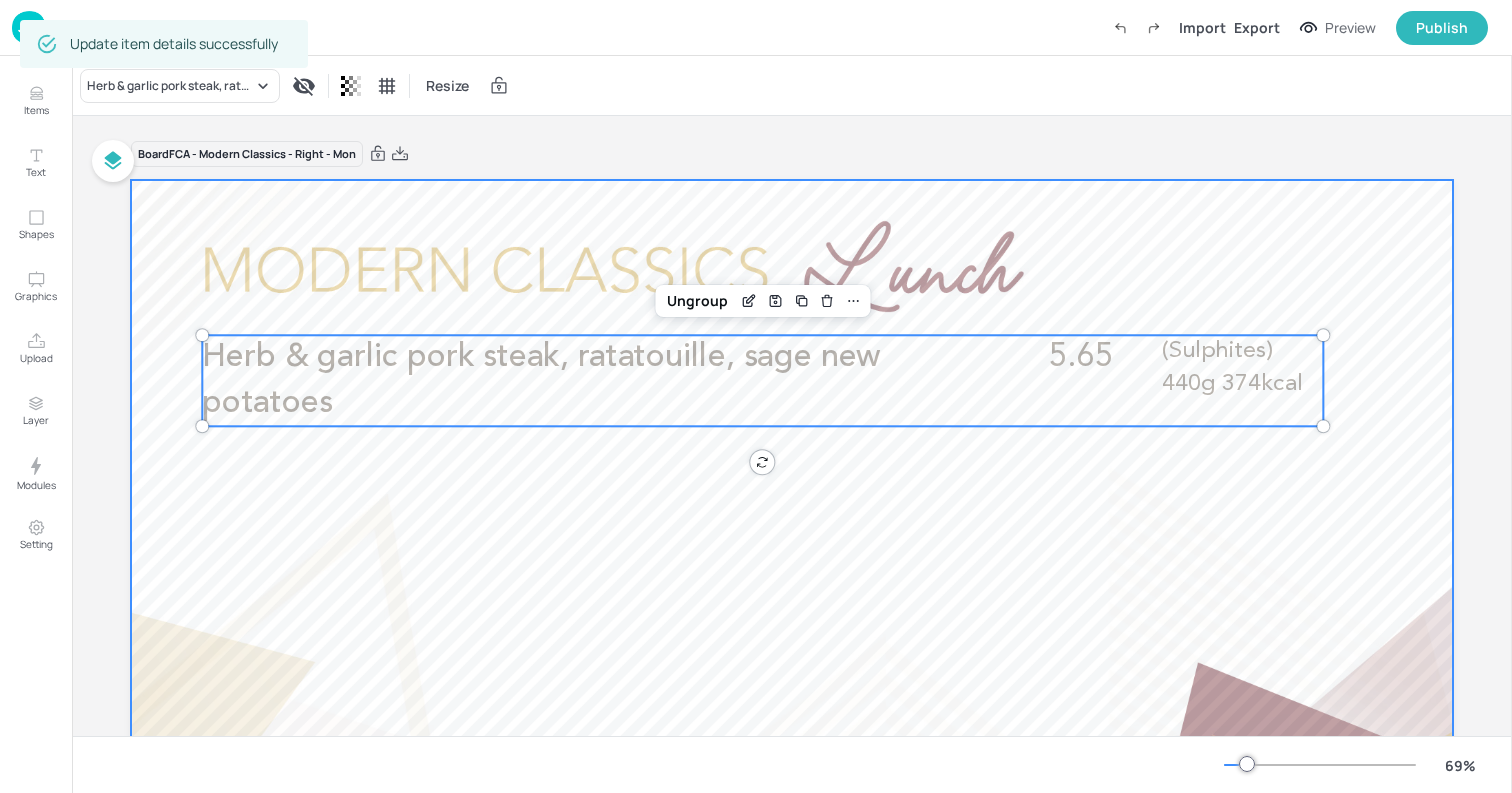 click at bounding box center (792, 552) 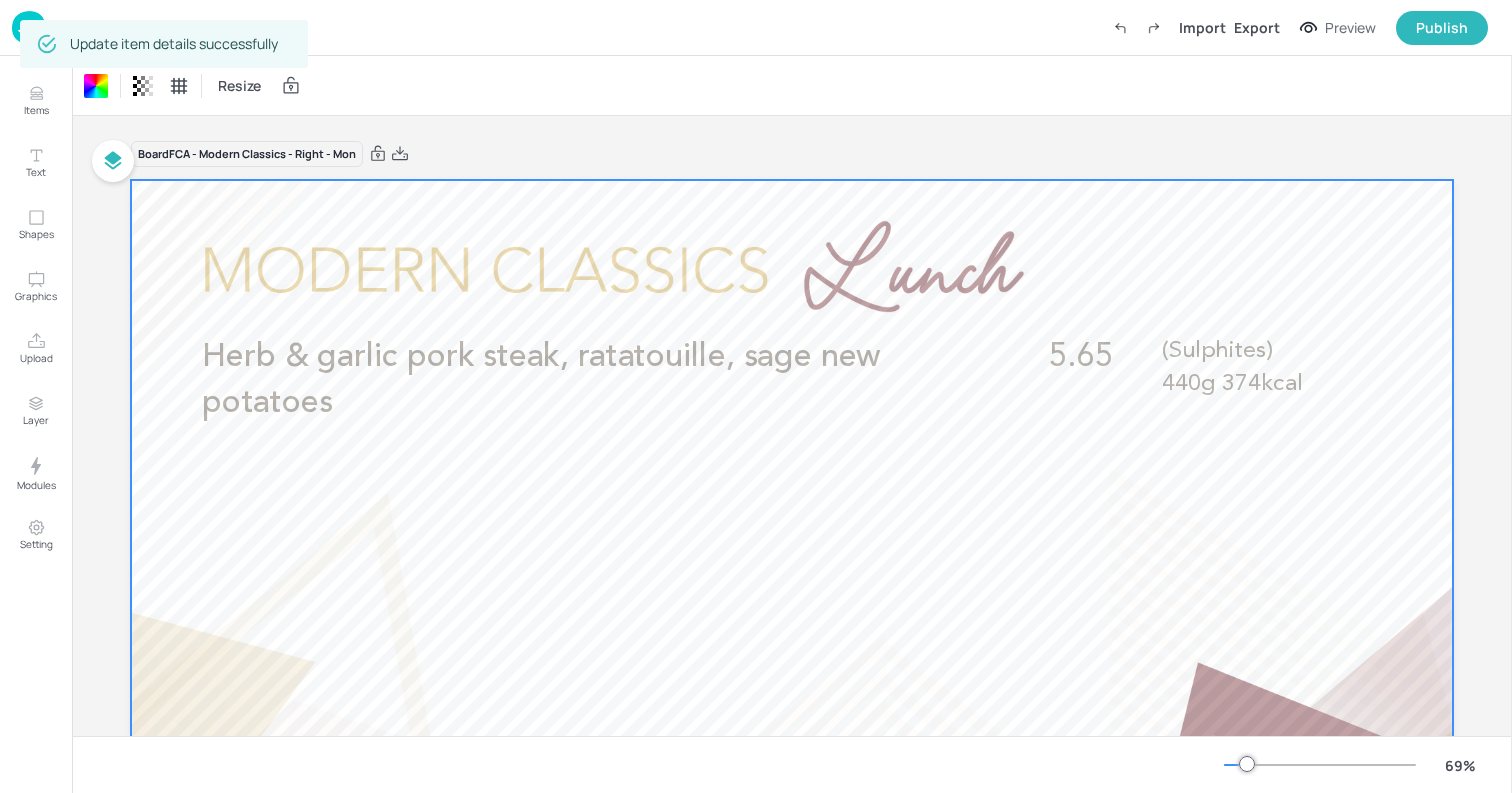 click at bounding box center [29, 27] 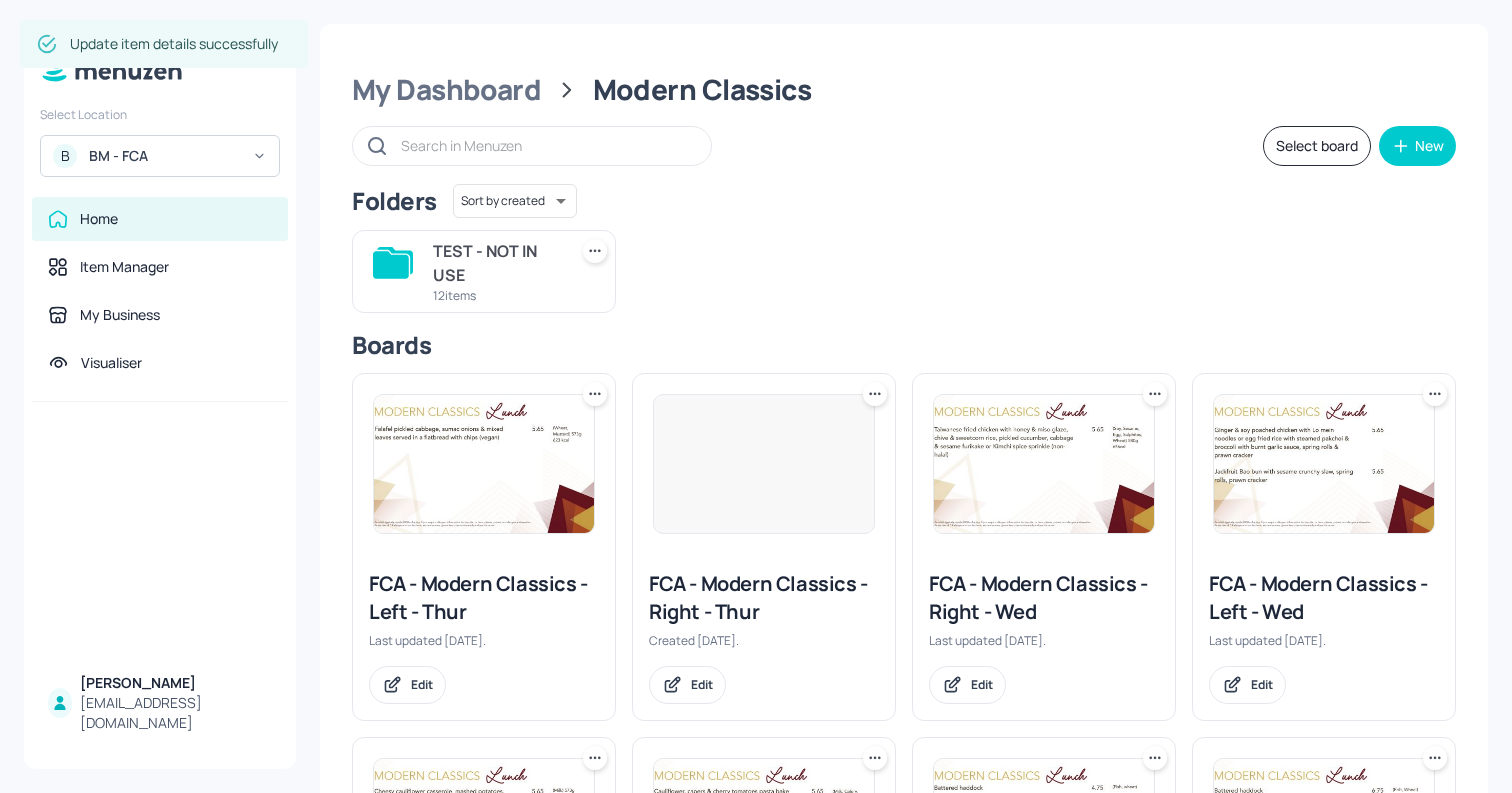 scroll, scrollTop: 702, scrollLeft: 0, axis: vertical 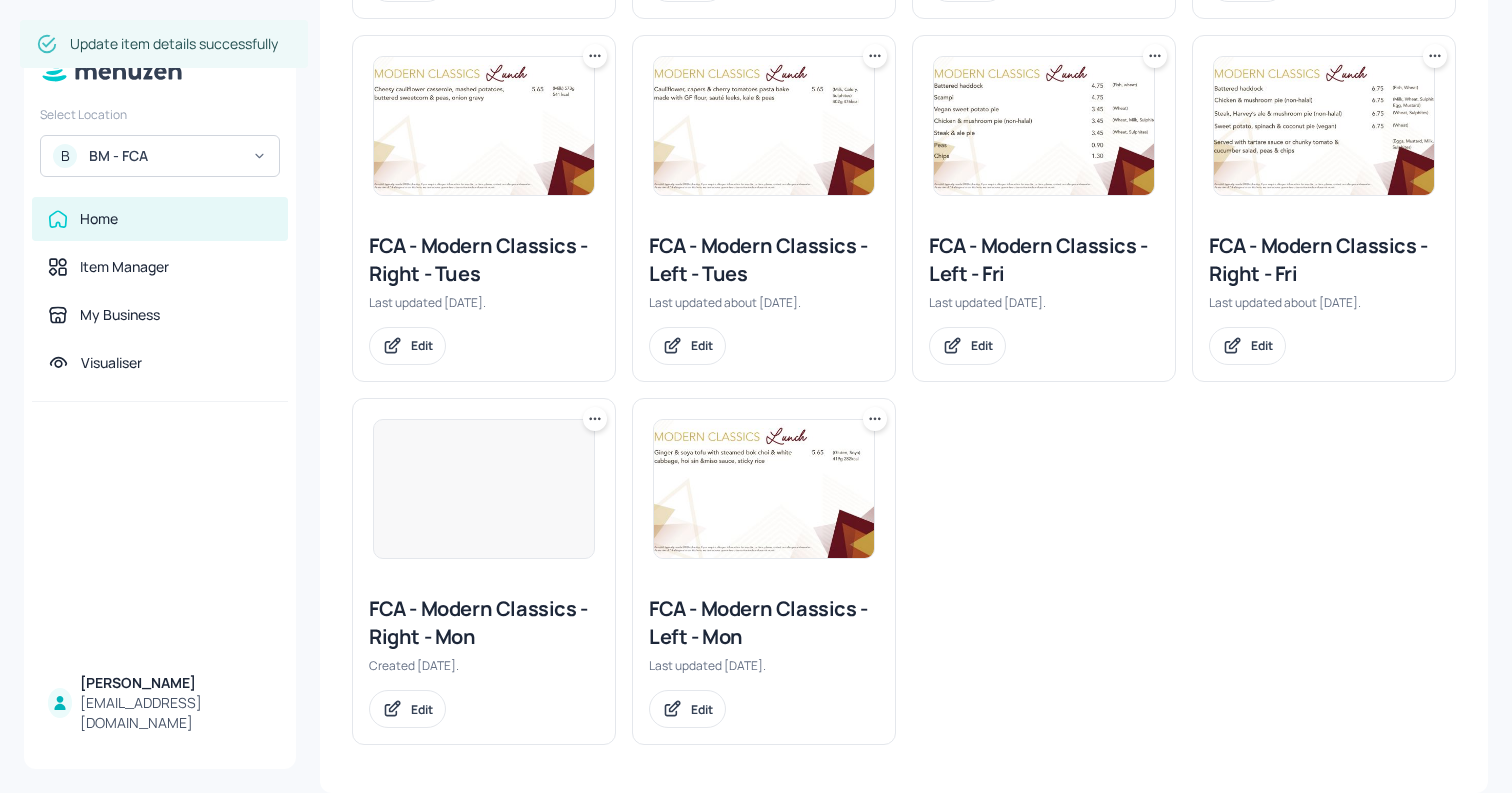 click at bounding box center (764, 489) 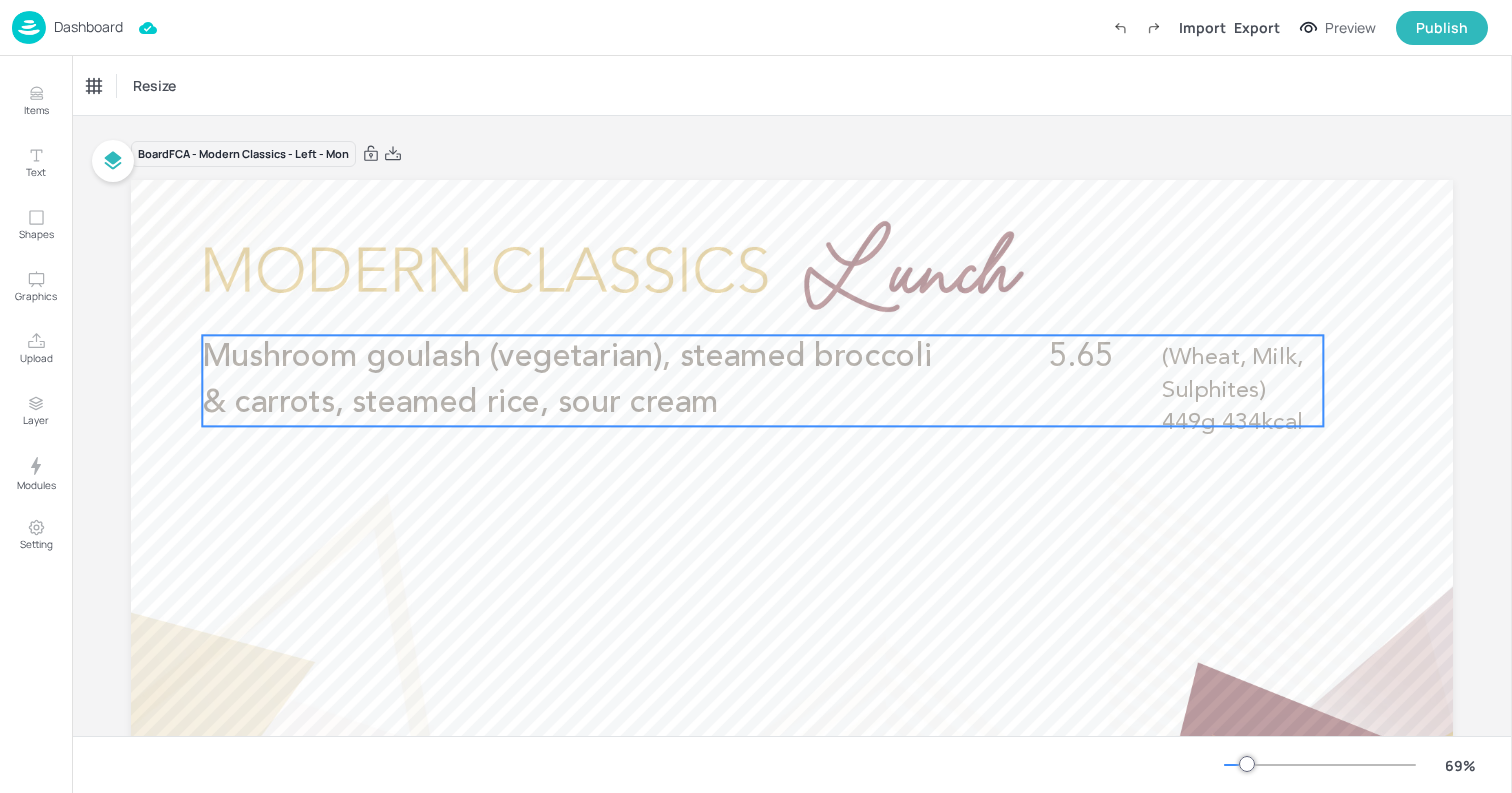 click on "Mushroom goulash (vegetarian), steamed broccoli & carrots, steamed rice, sour cream" at bounding box center [576, 380] 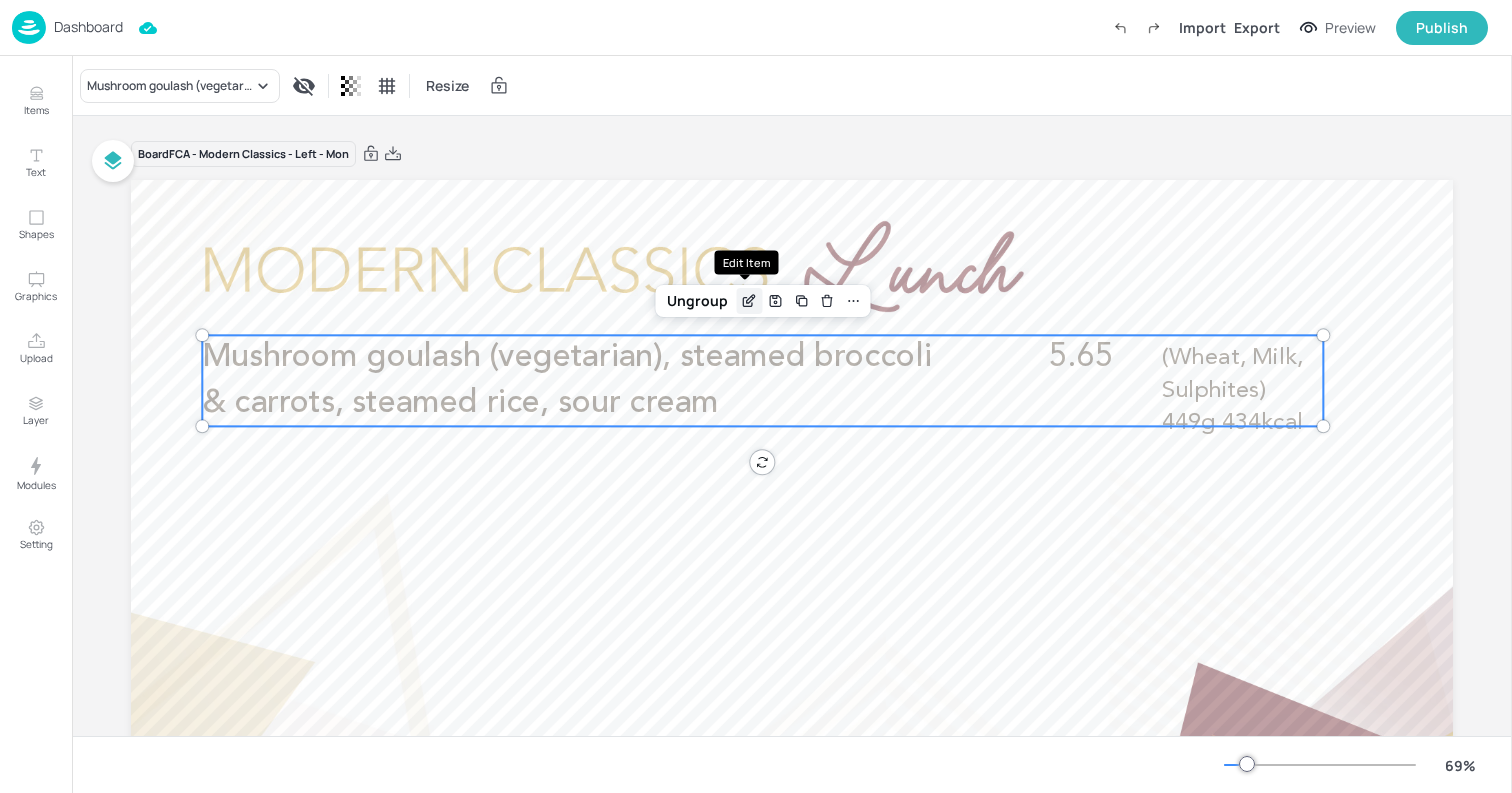 click 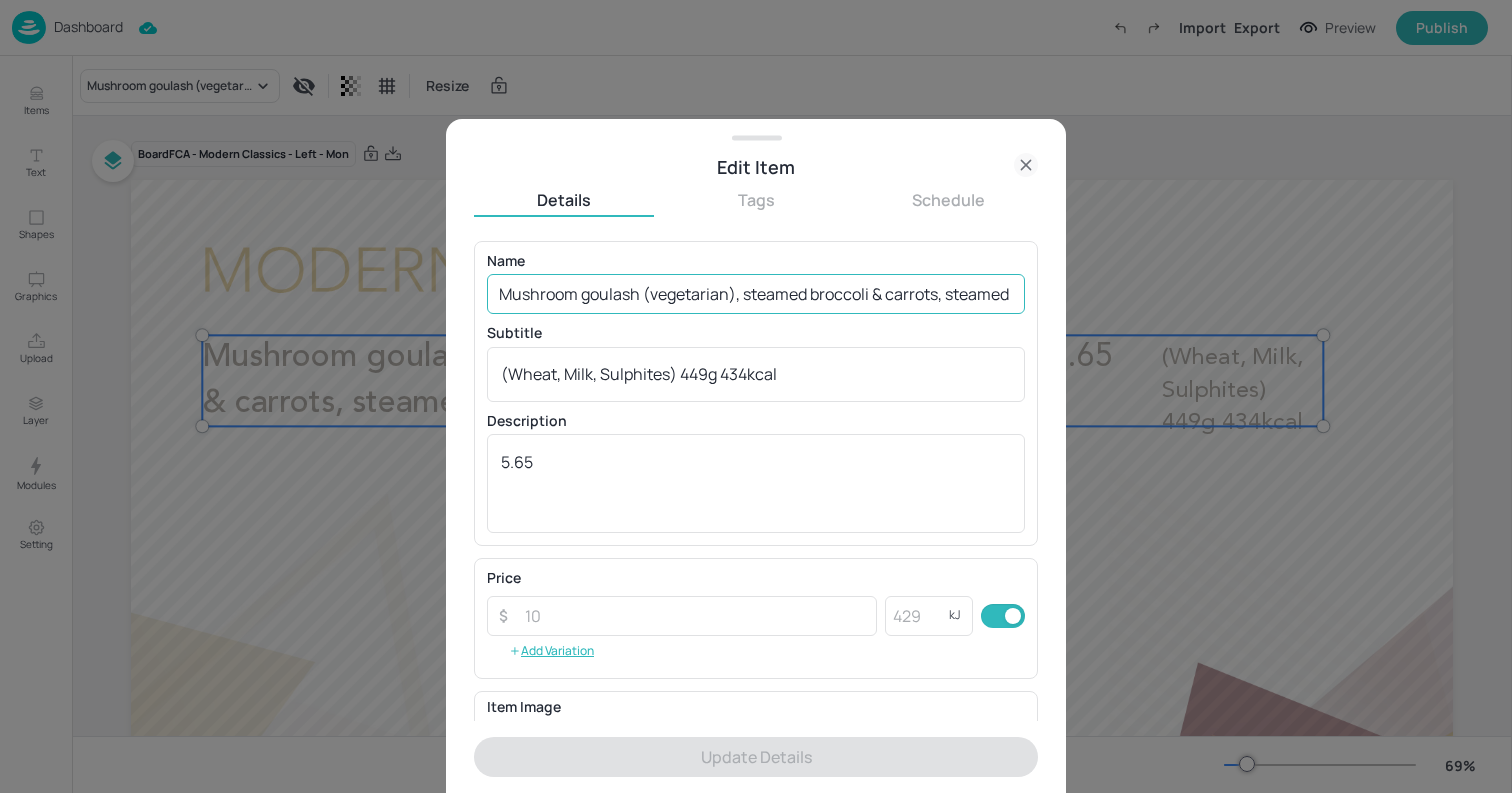 click on "Mushroom goulash (vegetarian), steamed broccoli & carrots, steamed rice, sour cream" at bounding box center (756, 294) 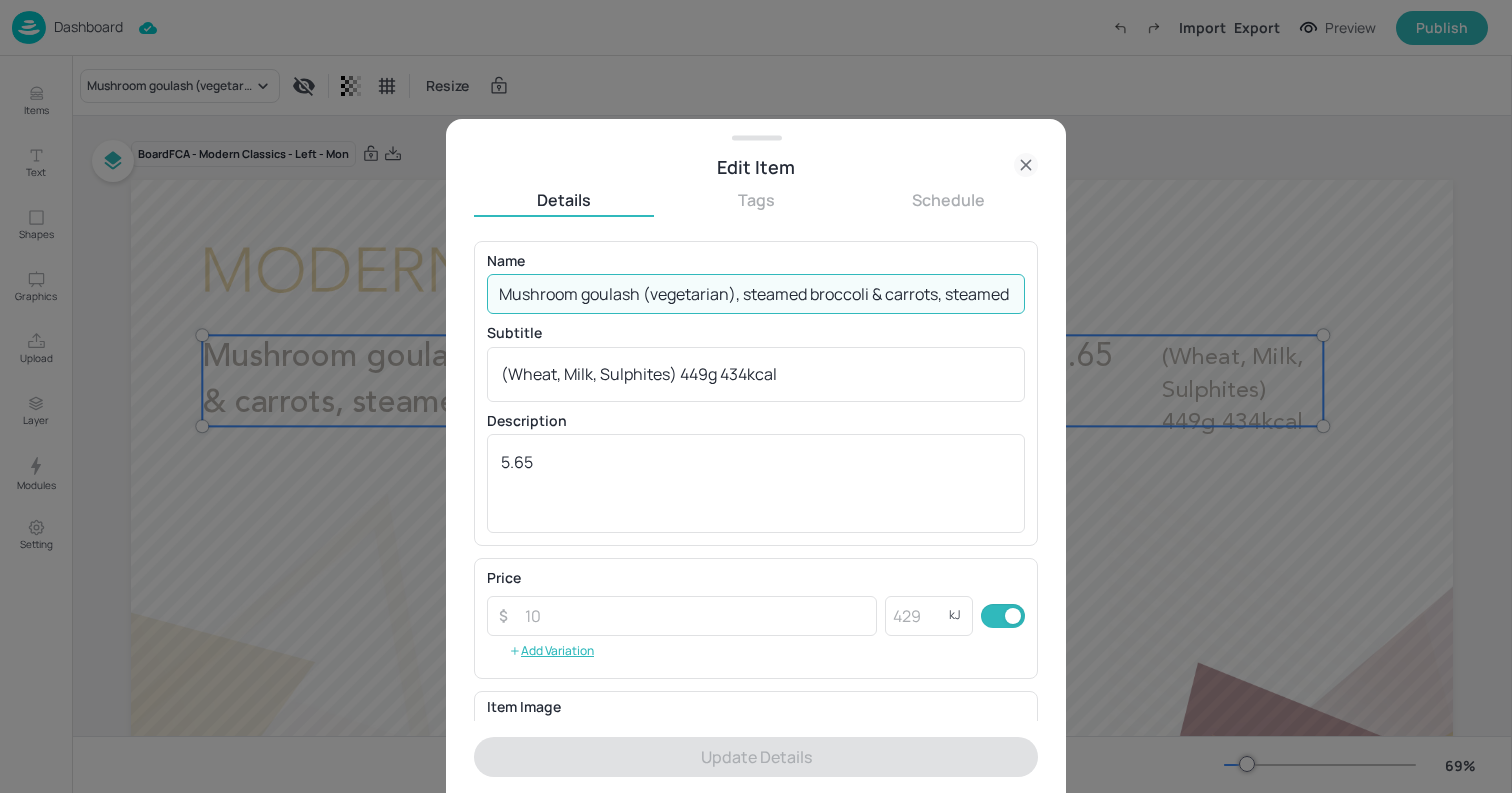 click on "Mushroom goulash (vegetarian), steamed broccoli & carrots, steamed rice, sour cream" at bounding box center [756, 294] 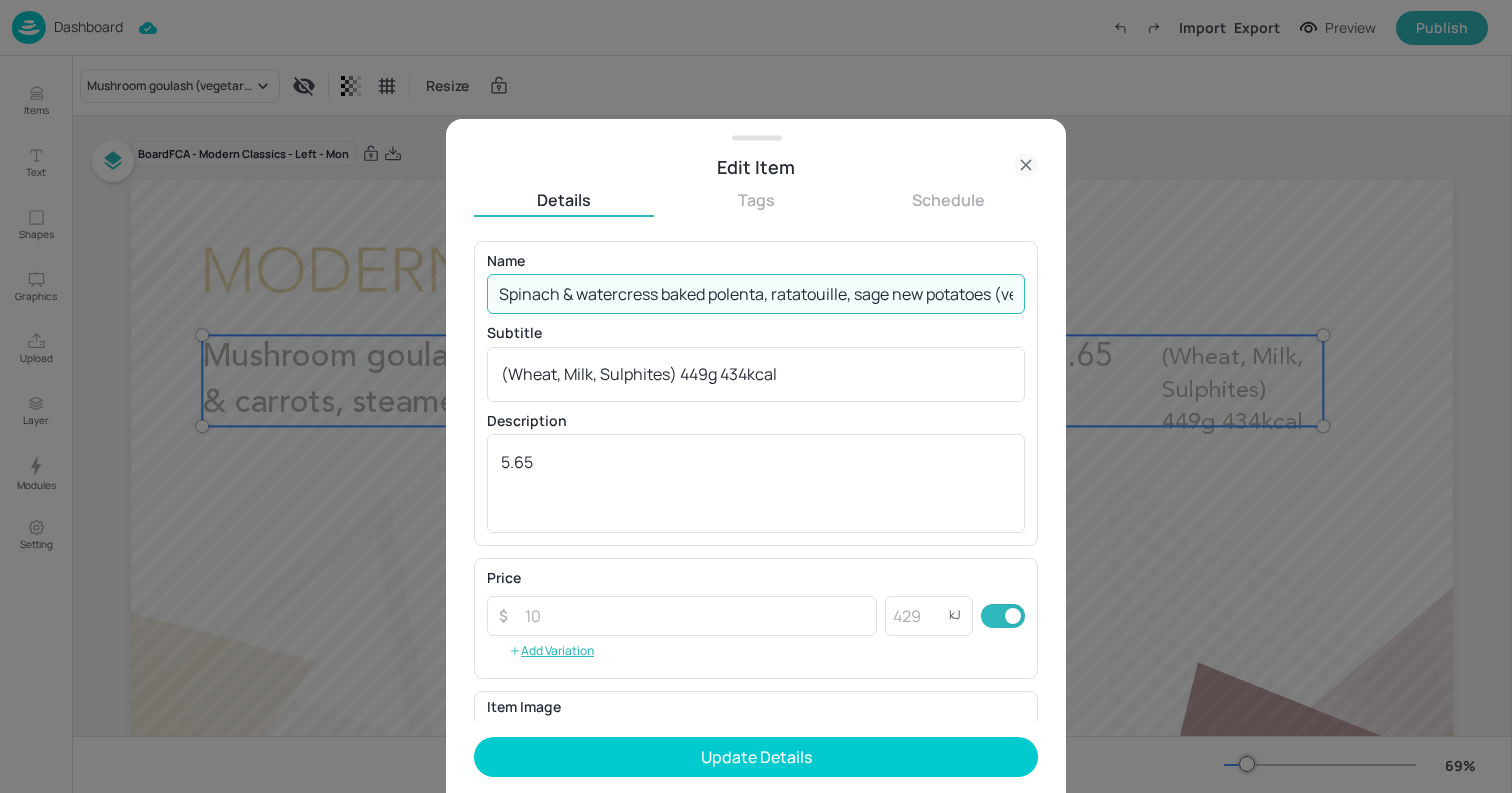 scroll, scrollTop: 0, scrollLeft: 51, axis: horizontal 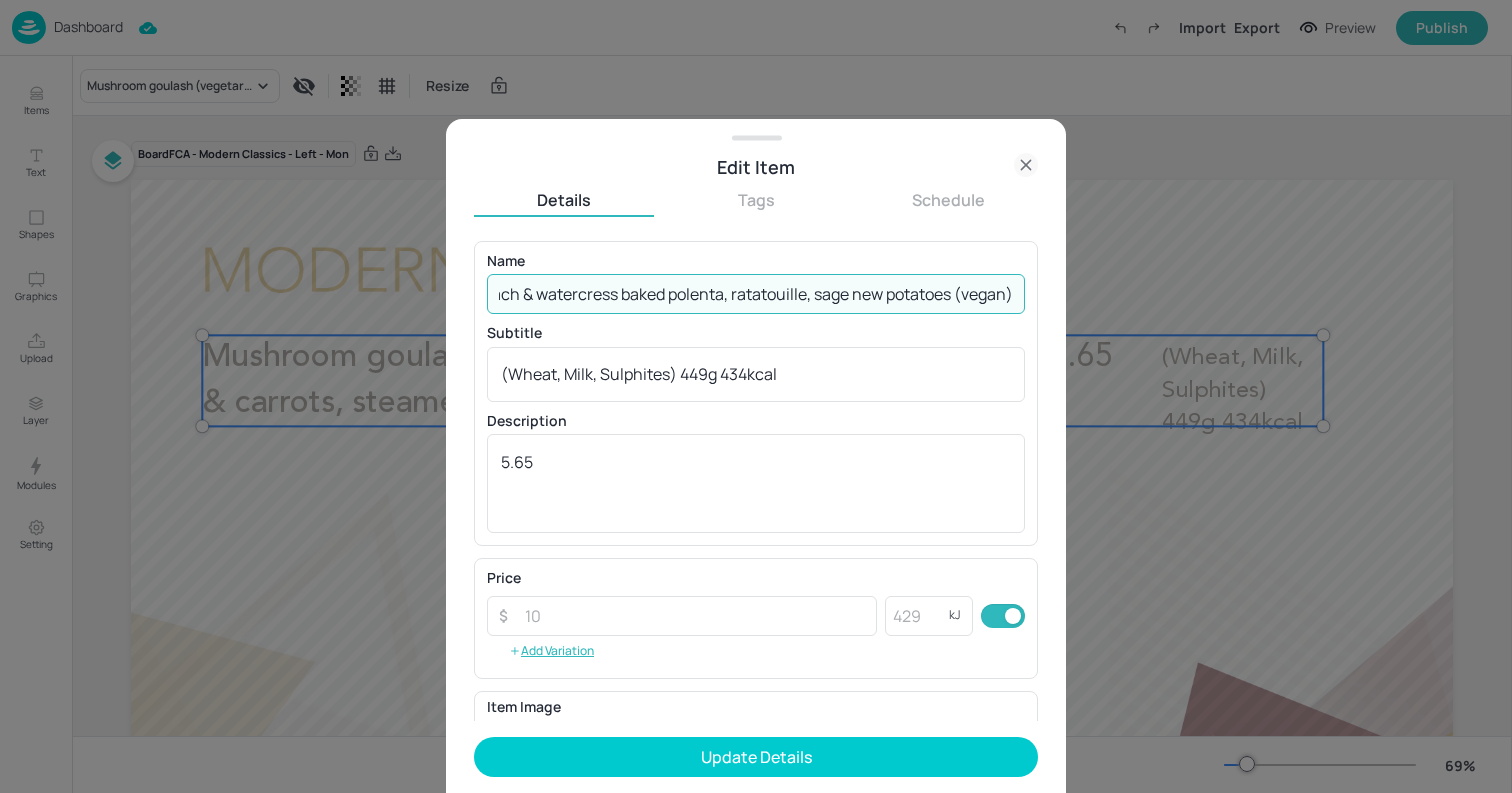 type on "Spinach & watercress baked polenta, ratatouille, sage new potatoes (vegan)" 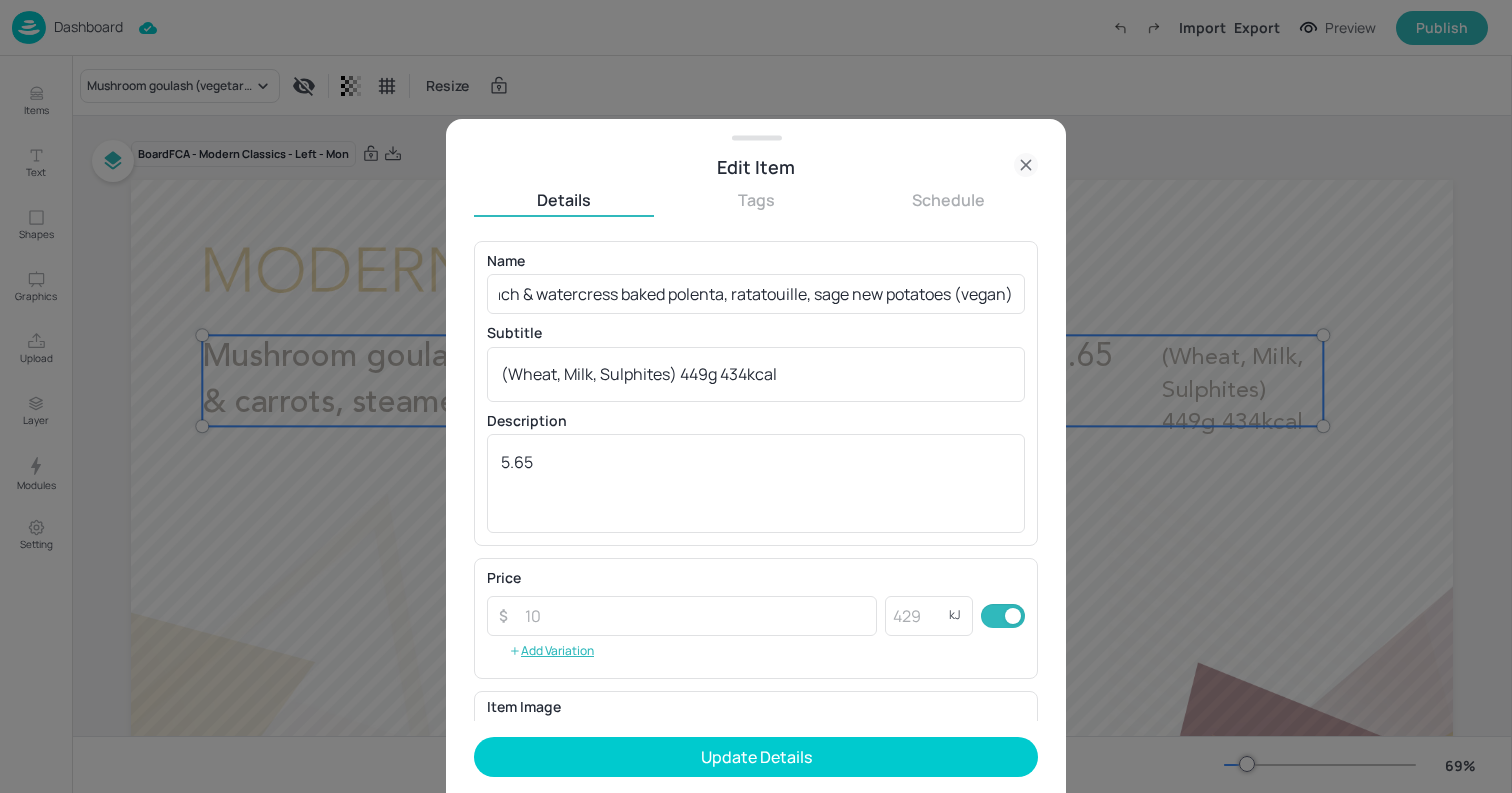 scroll, scrollTop: 0, scrollLeft: 0, axis: both 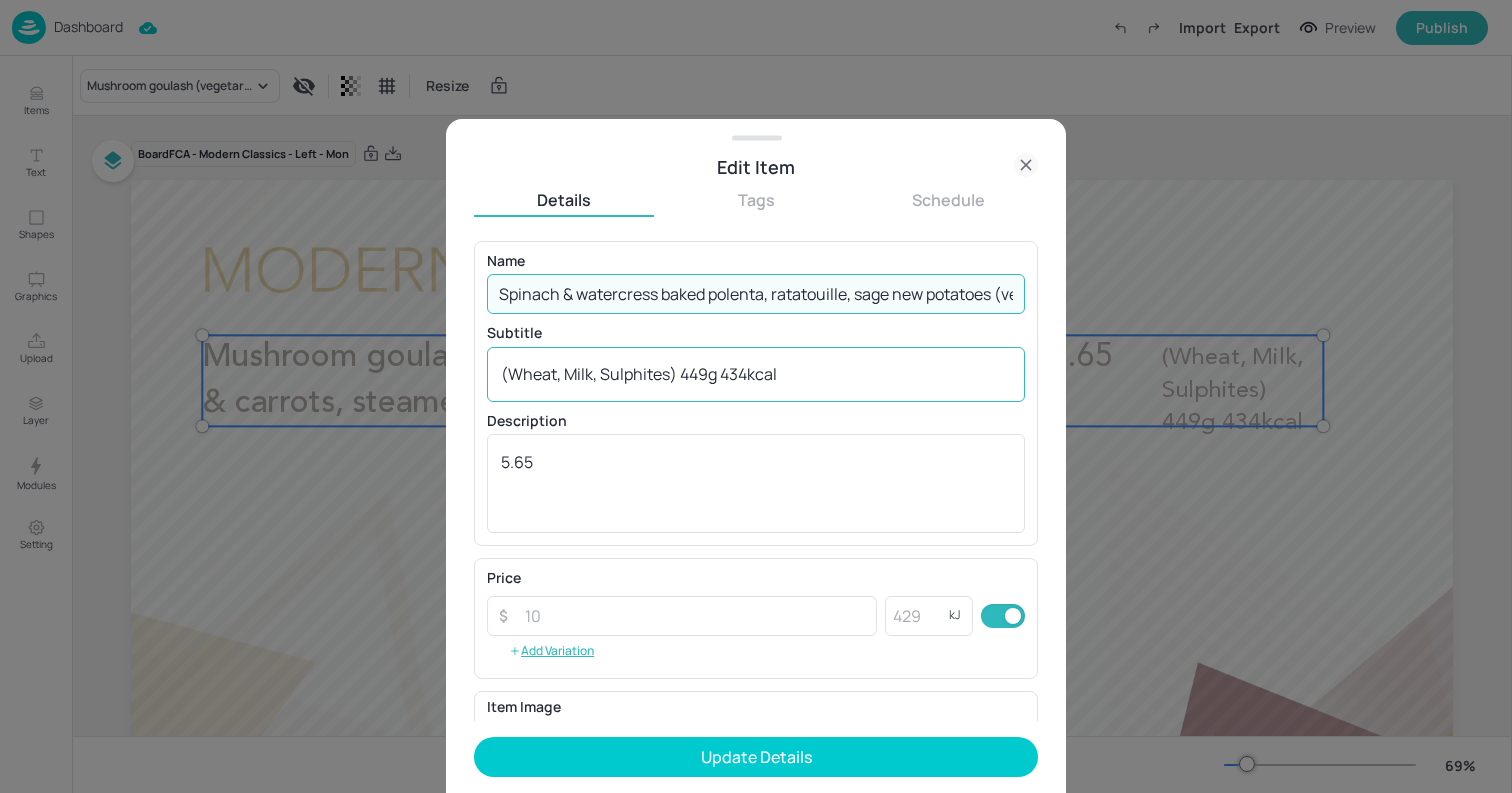 click on "(Wheat, Milk, Sulphites) 449g 434kcal" at bounding box center [756, 374] 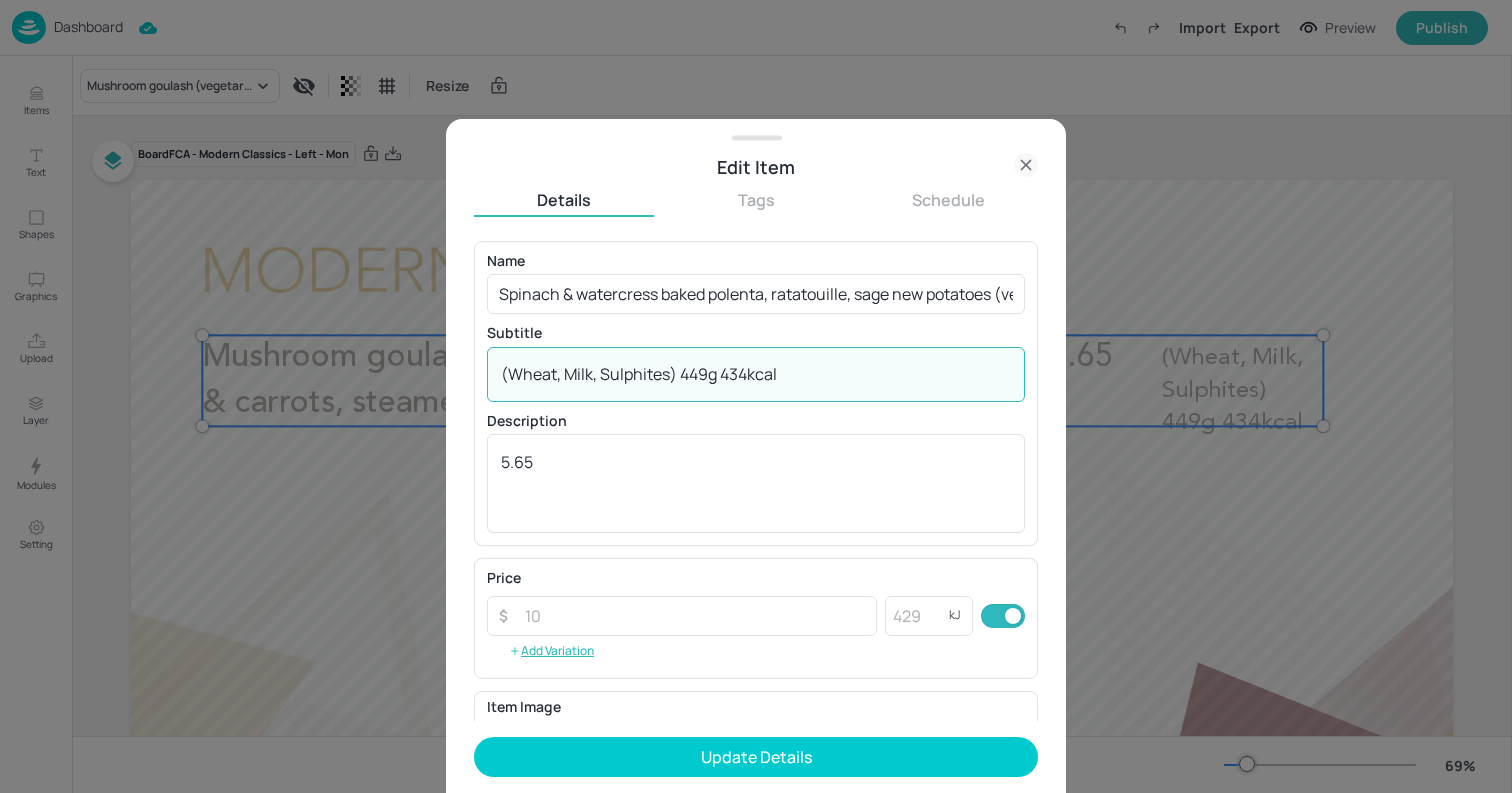 click on "(Wheat, Milk, Sulphites) 449g 434kcal" at bounding box center [756, 374] 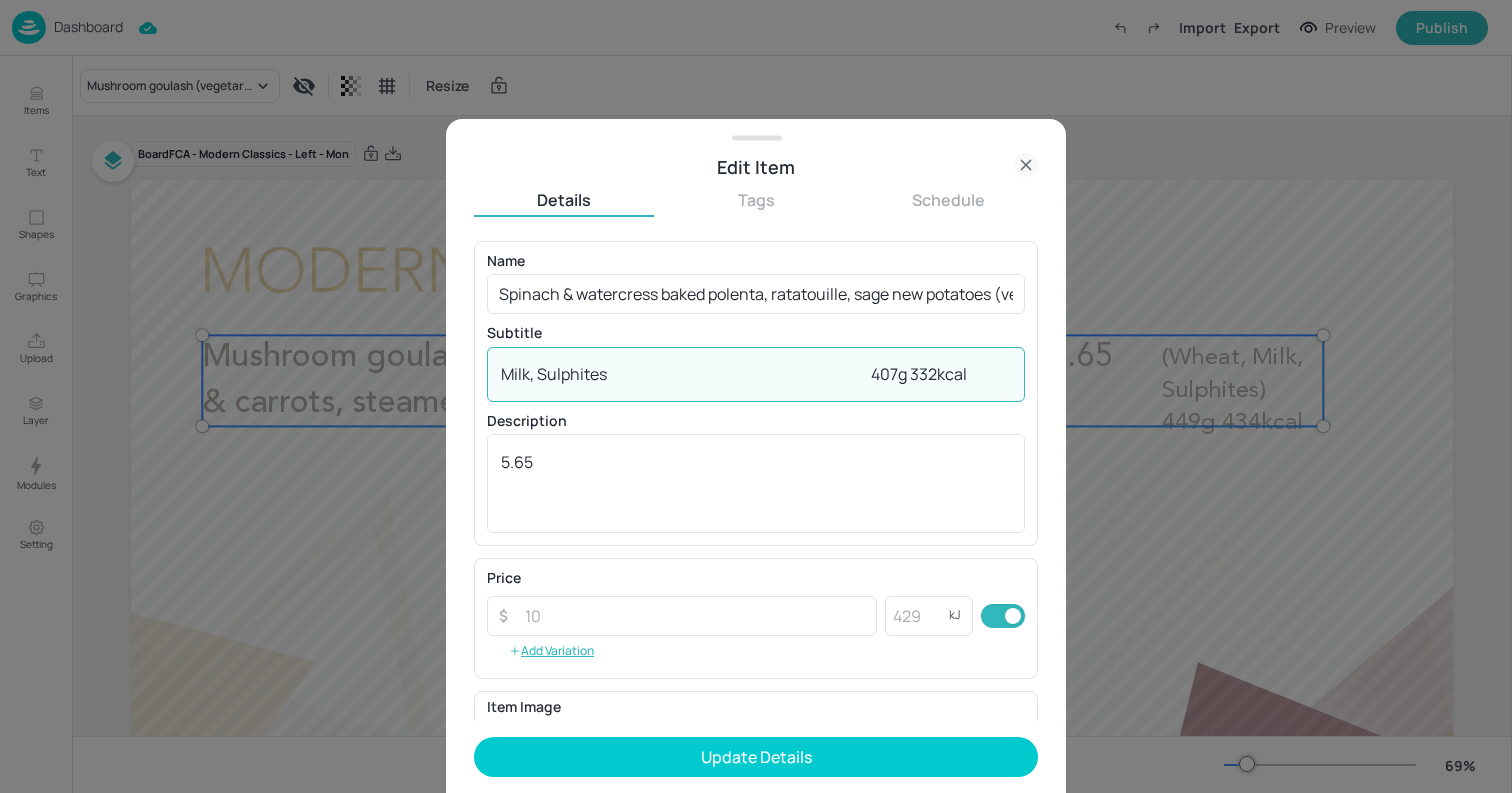 click on "Milk, Sulphites                                                                                        407g 332kcal" at bounding box center [756, 374] 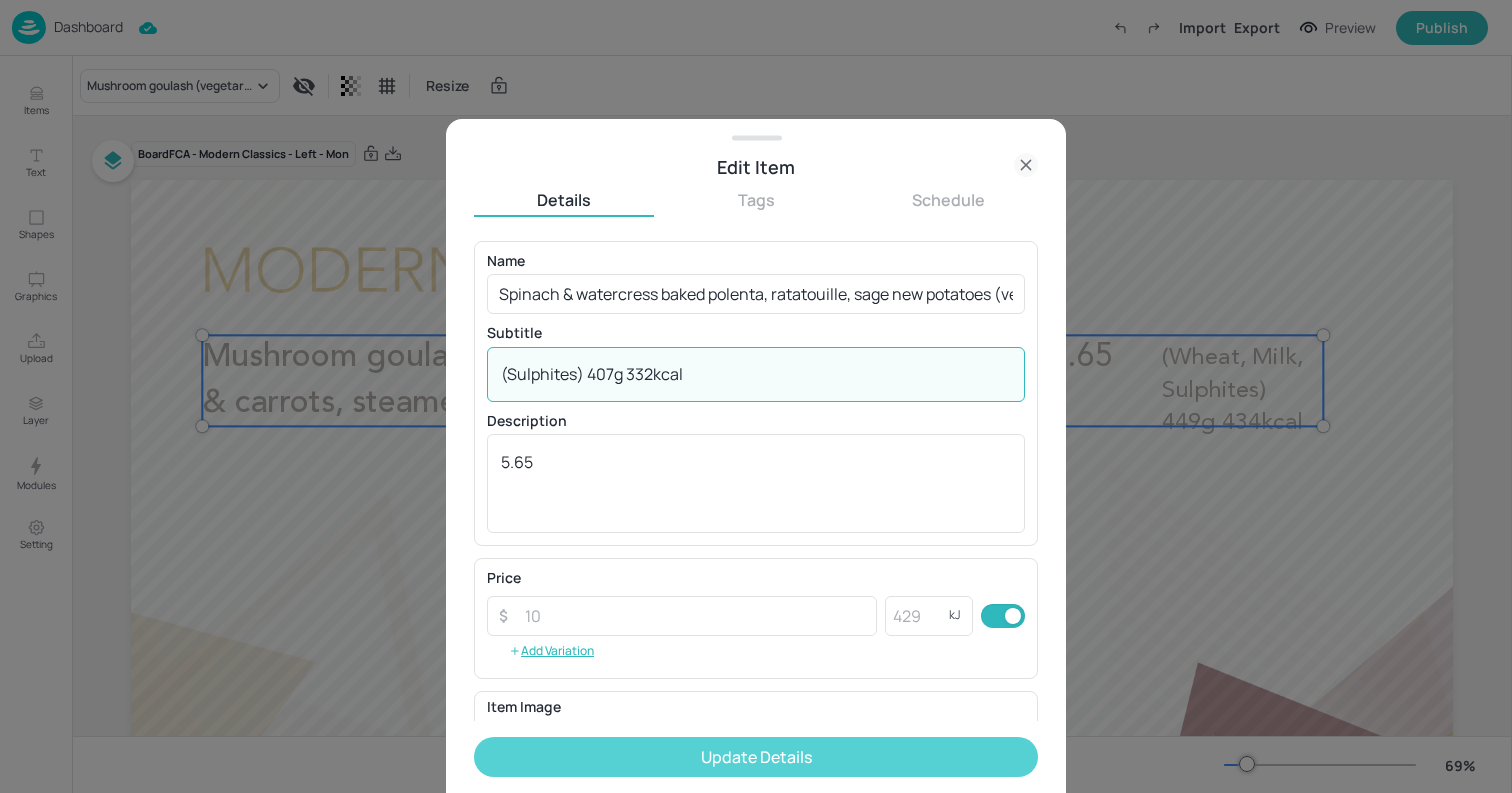 type on "(Sulphites) 407g 332kcal" 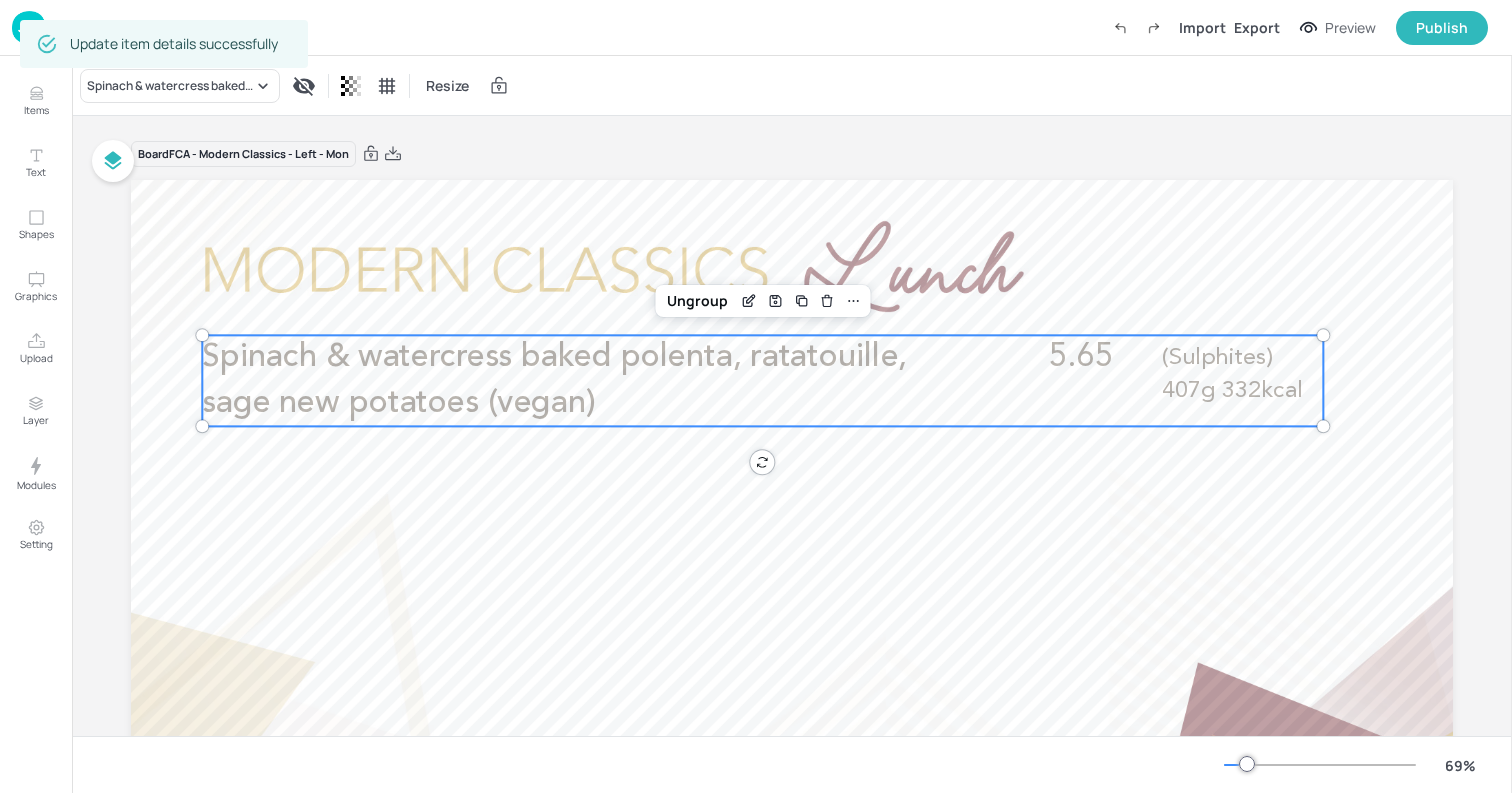 click at bounding box center [792, 552] 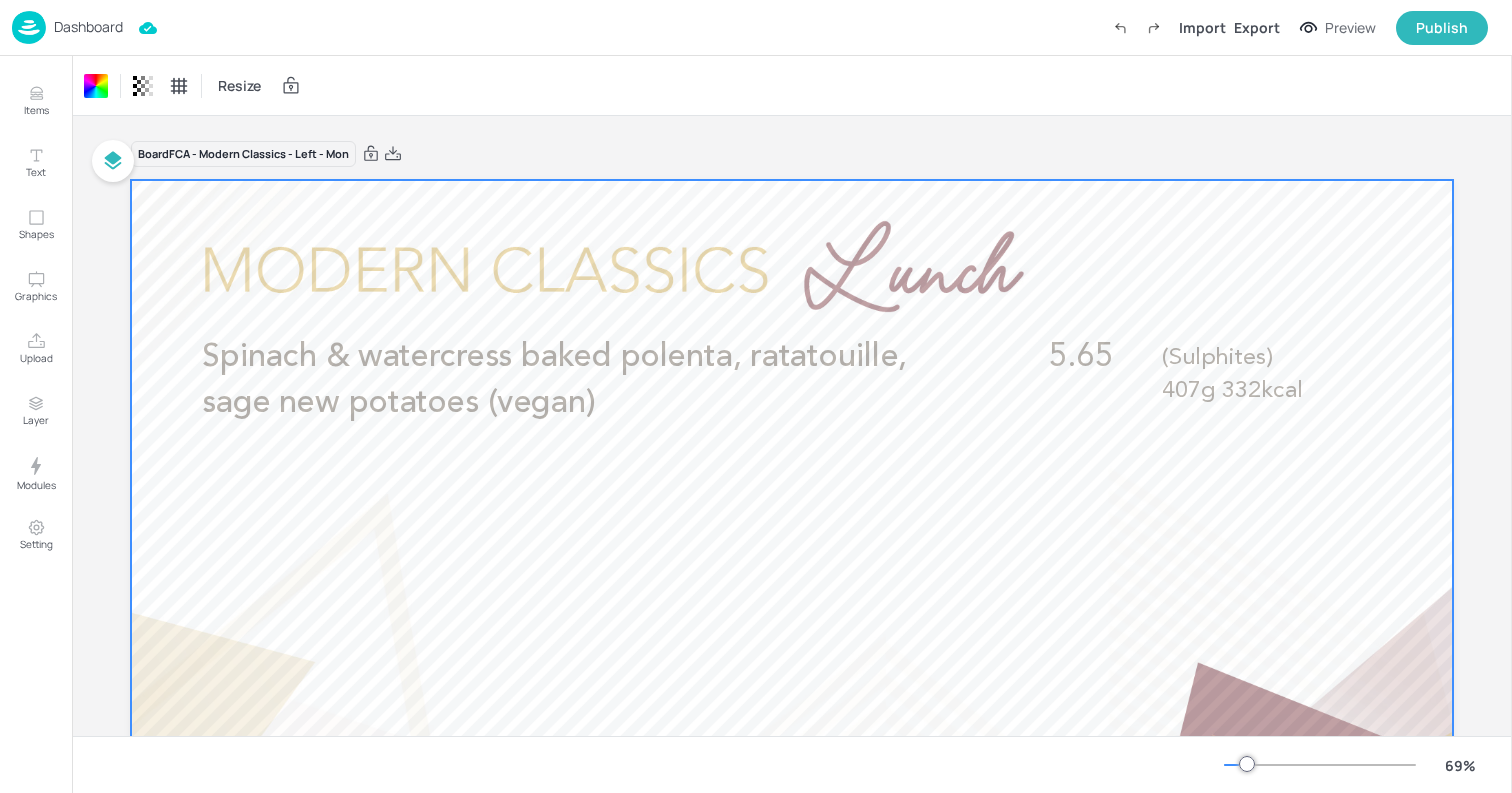 click on "Resize" at bounding box center [792, 85] 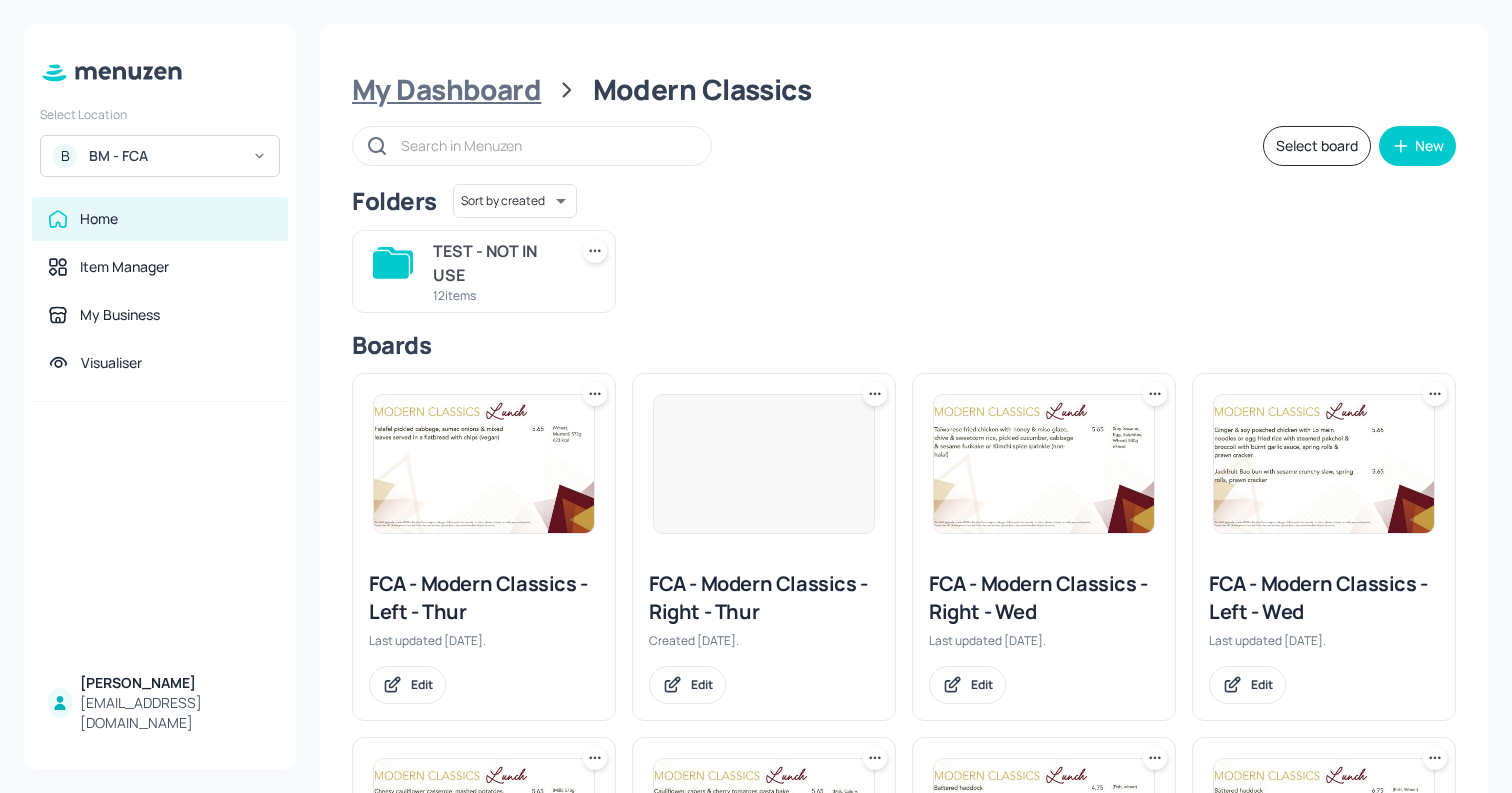 click on "My Dashboard" at bounding box center [446, 90] 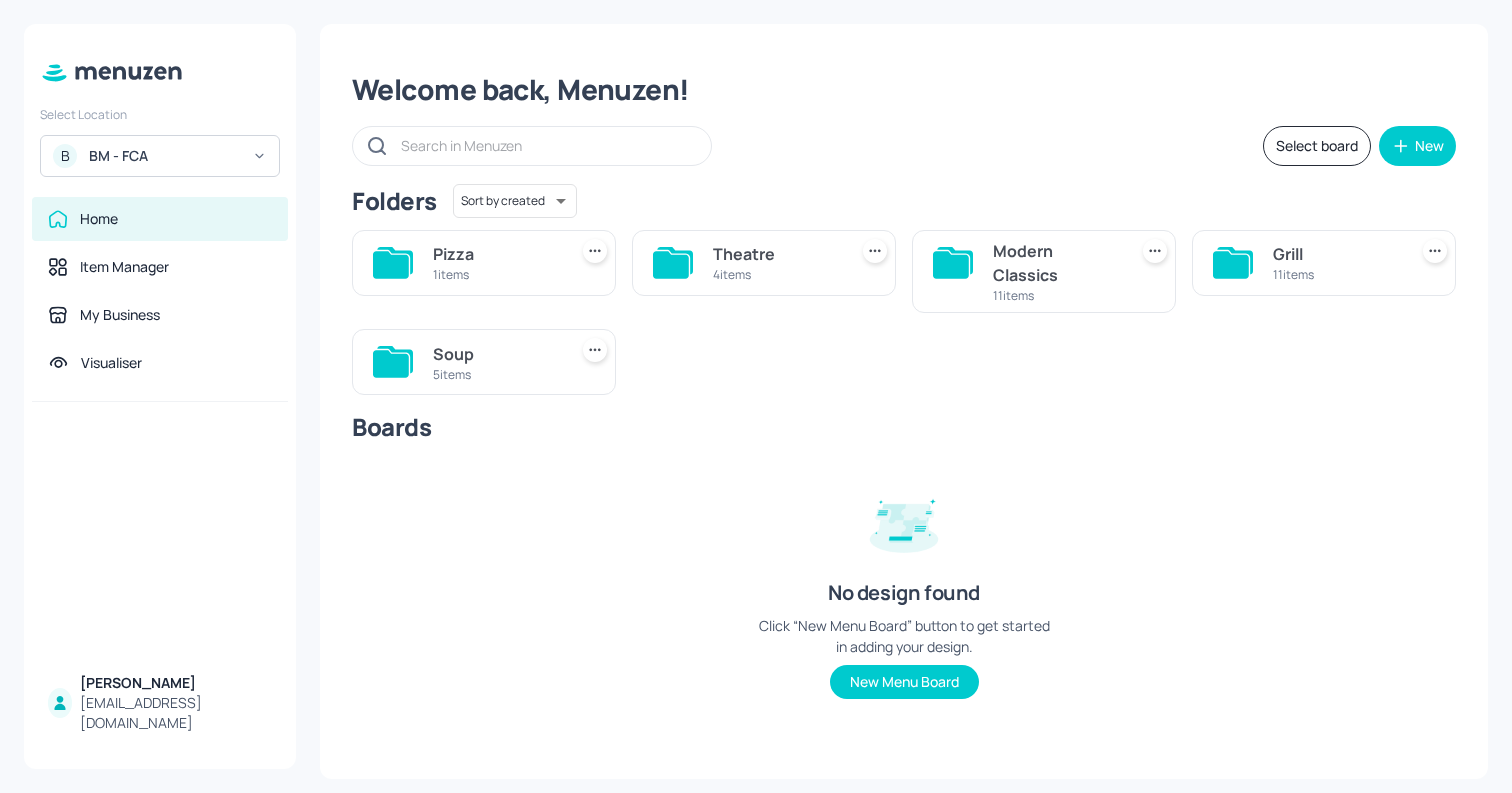 click on "Grill" at bounding box center (1336, 254) 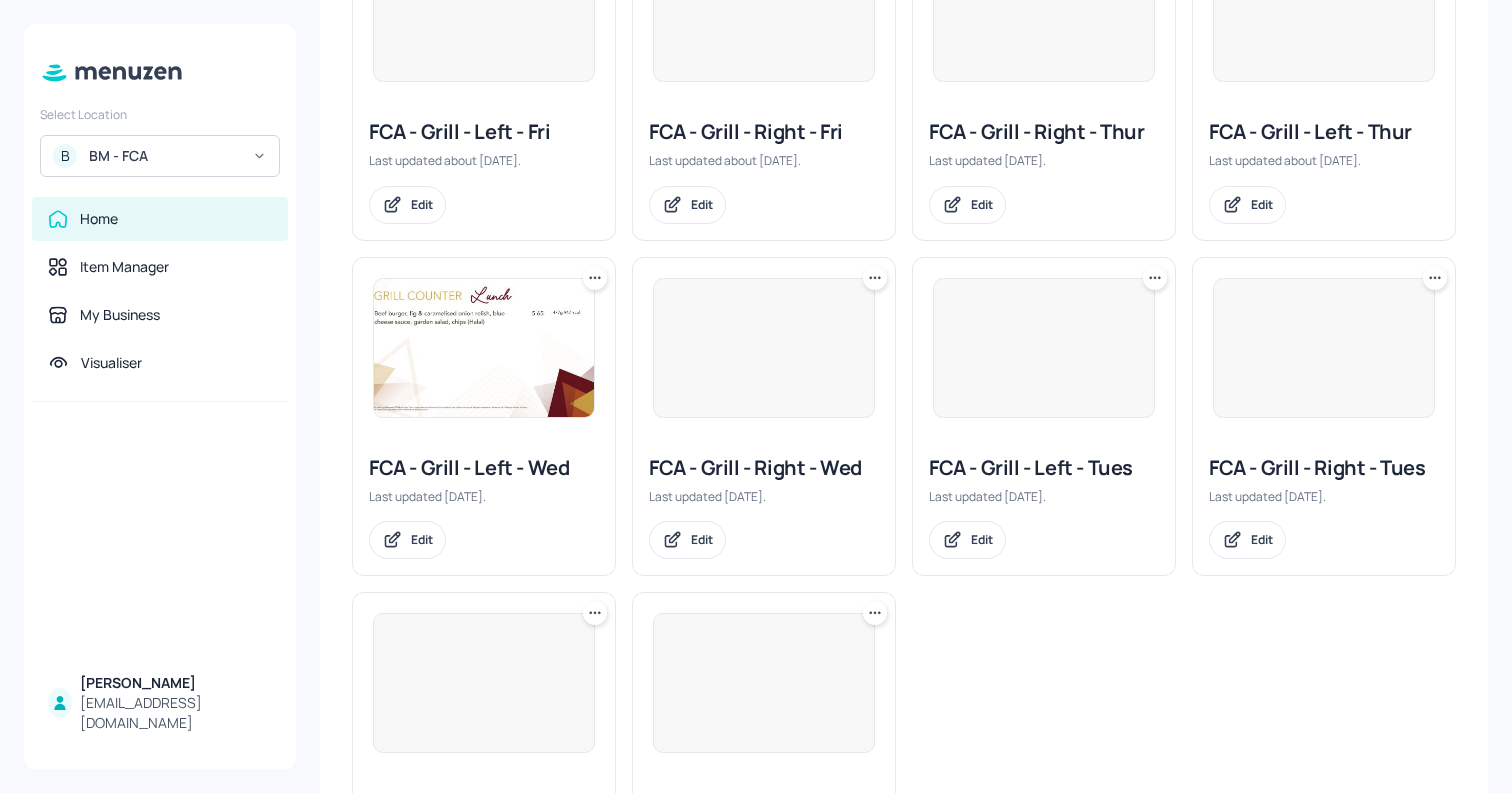 scroll, scrollTop: 618, scrollLeft: 0, axis: vertical 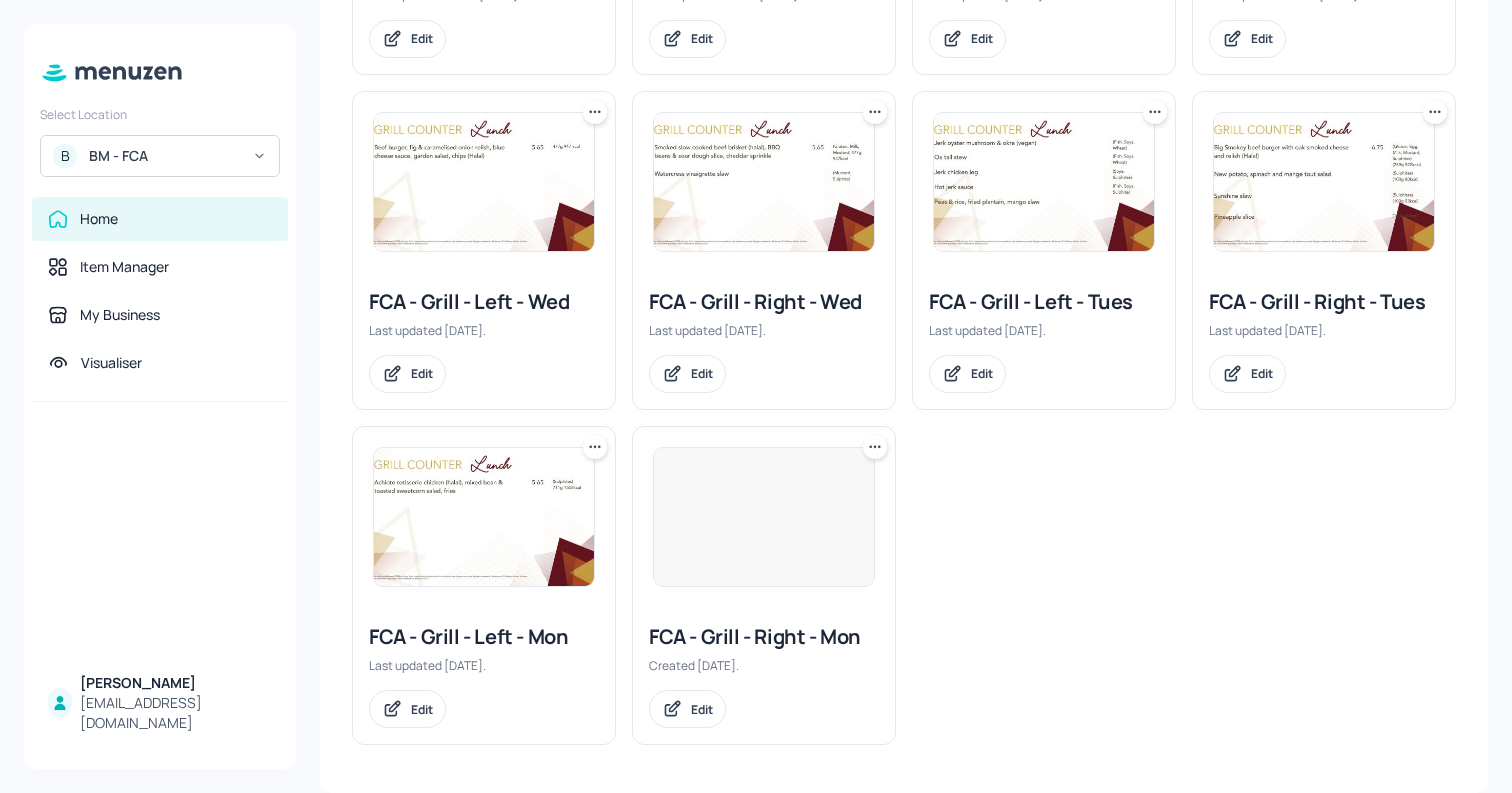 click at bounding box center [764, 517] 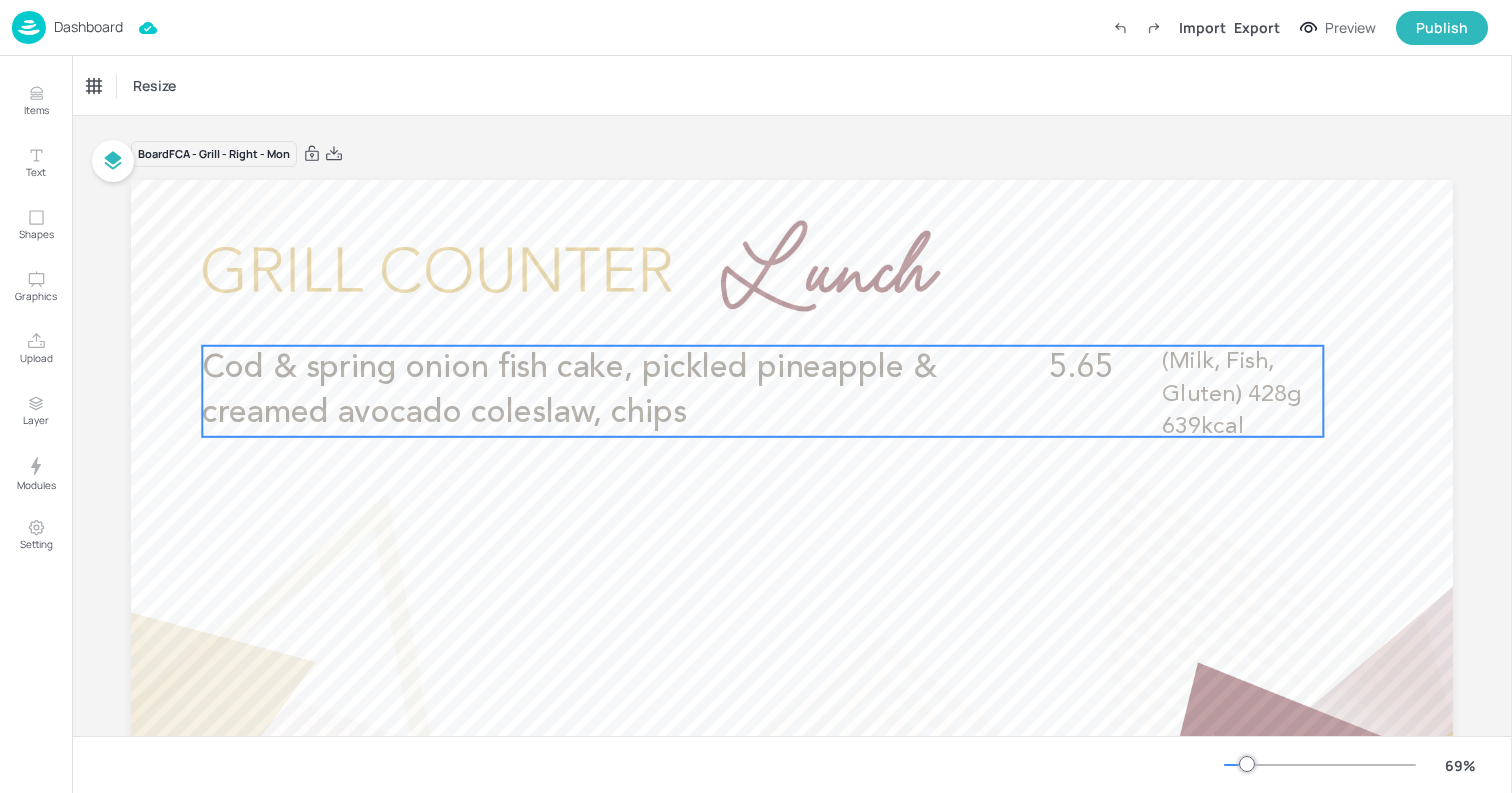 click on "Cod & spring onion fish cake, pickled pineapple & creamed avocado coleslaw, chips" at bounding box center [576, 391] 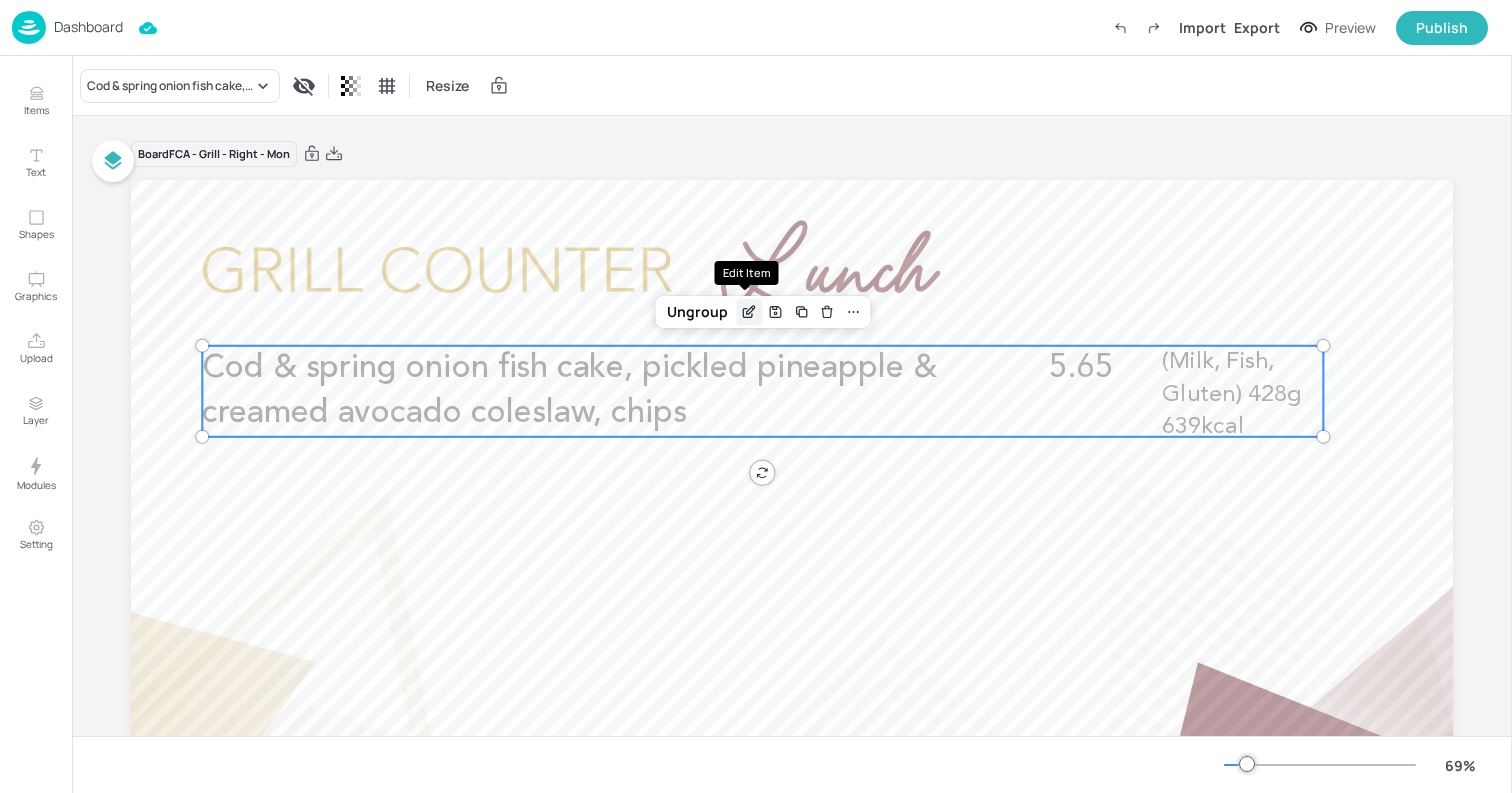 click 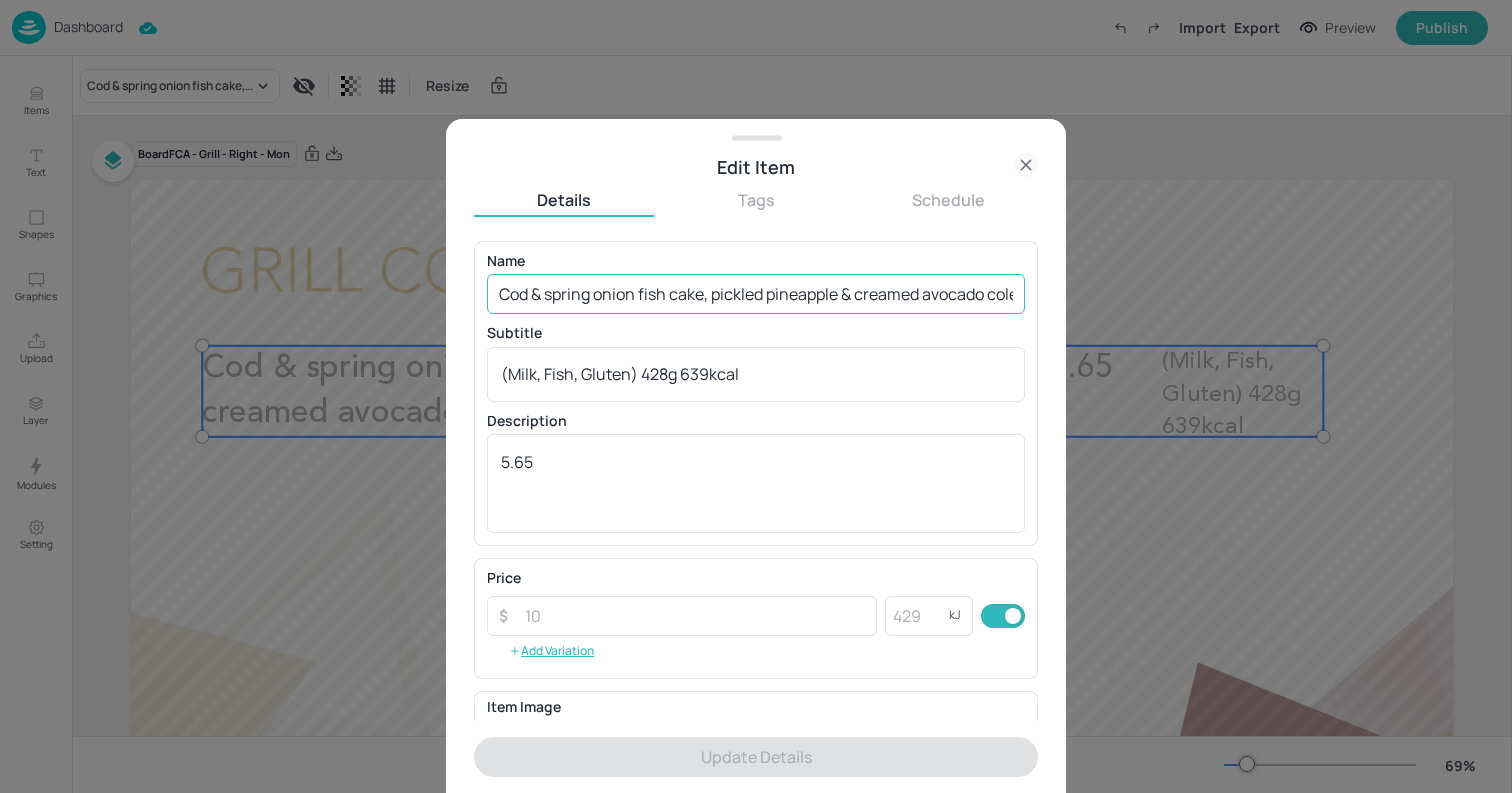 click on "Cod & spring onion fish cake, pickled pineapple & creamed avocado coleslaw, chips" at bounding box center [756, 294] 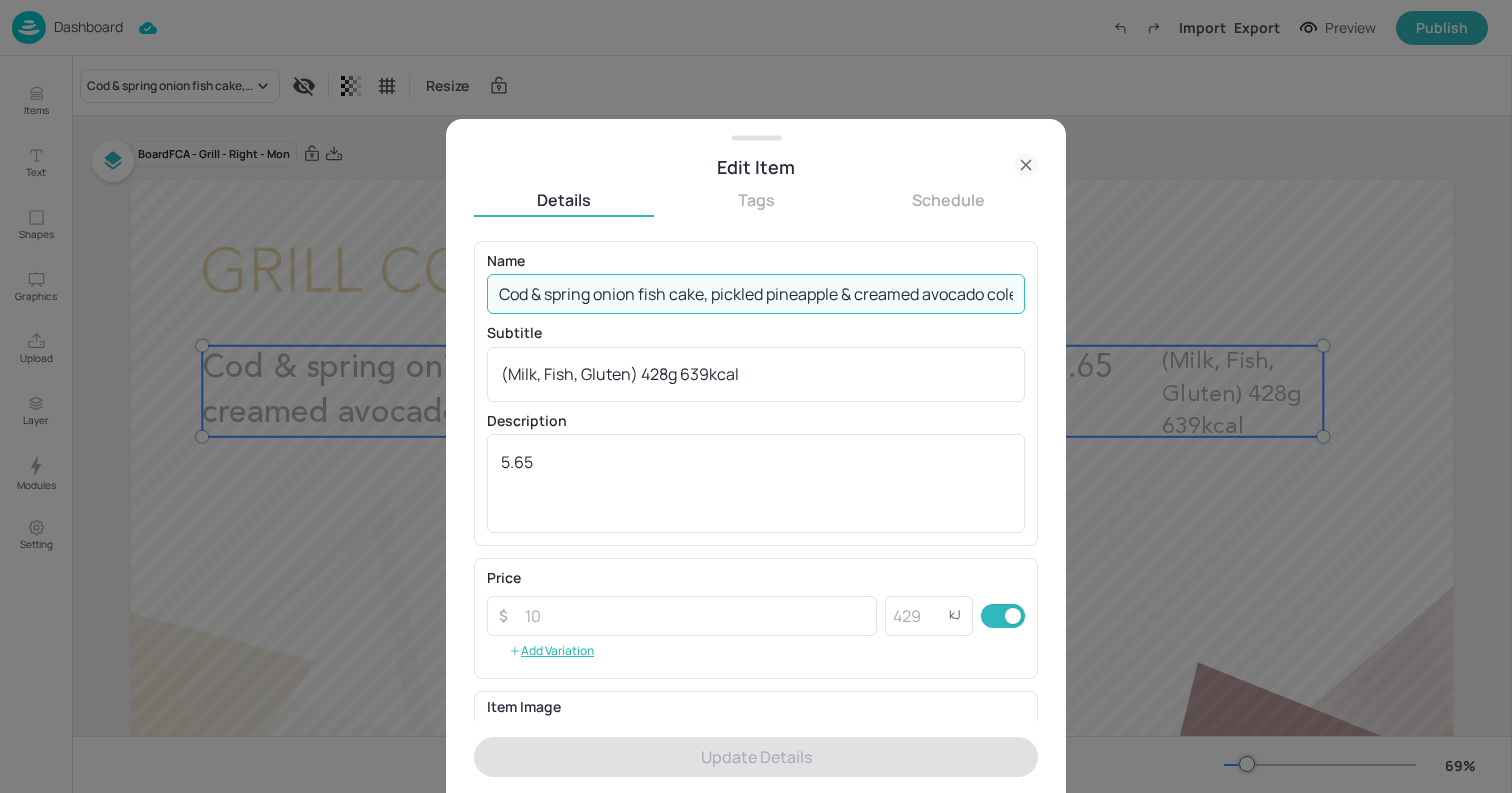 click on "Cod & spring onion fish cake, pickled pineapple & creamed avocado coleslaw, chips" at bounding box center (756, 294) 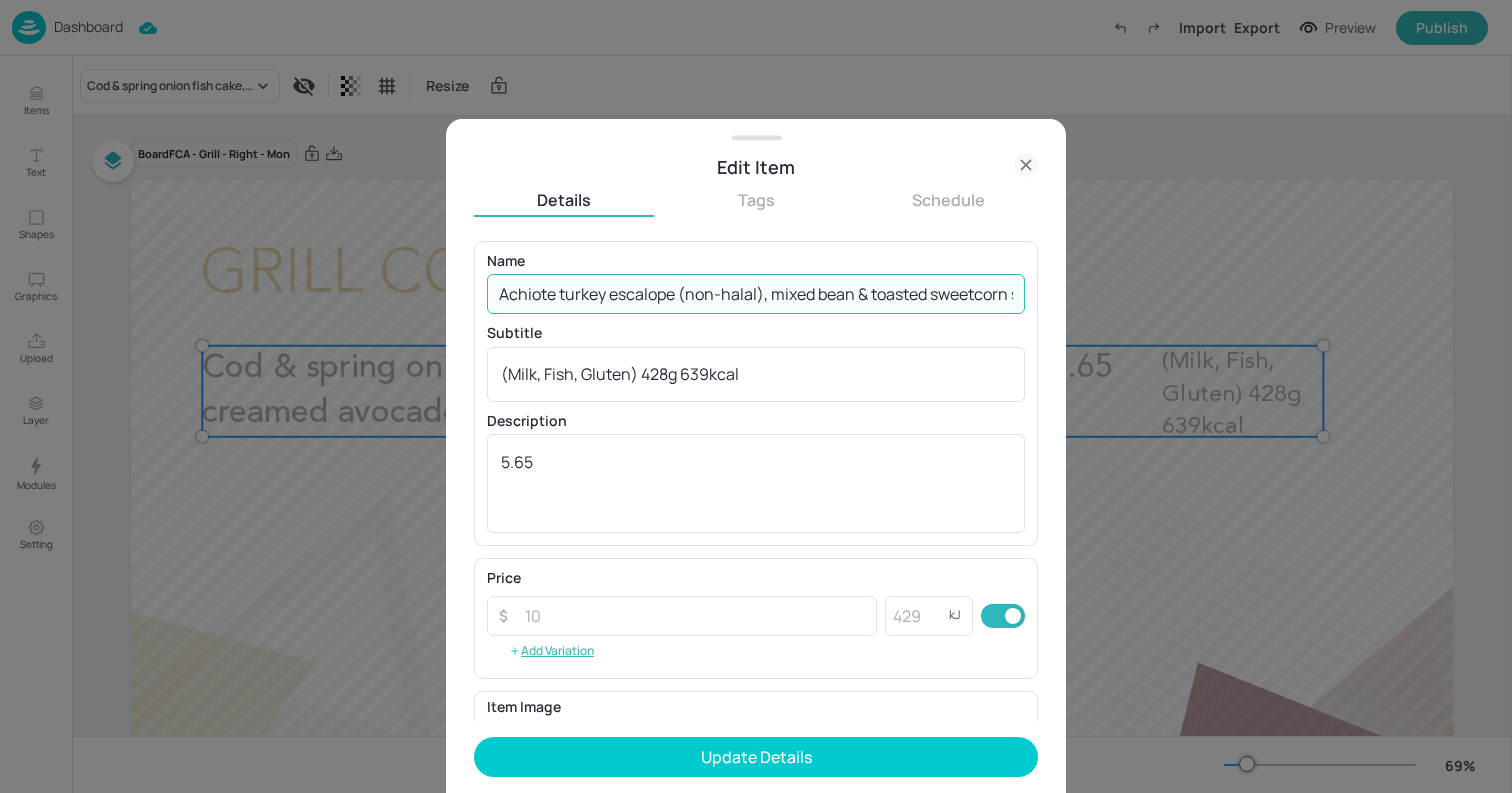 scroll, scrollTop: 0, scrollLeft: 87, axis: horizontal 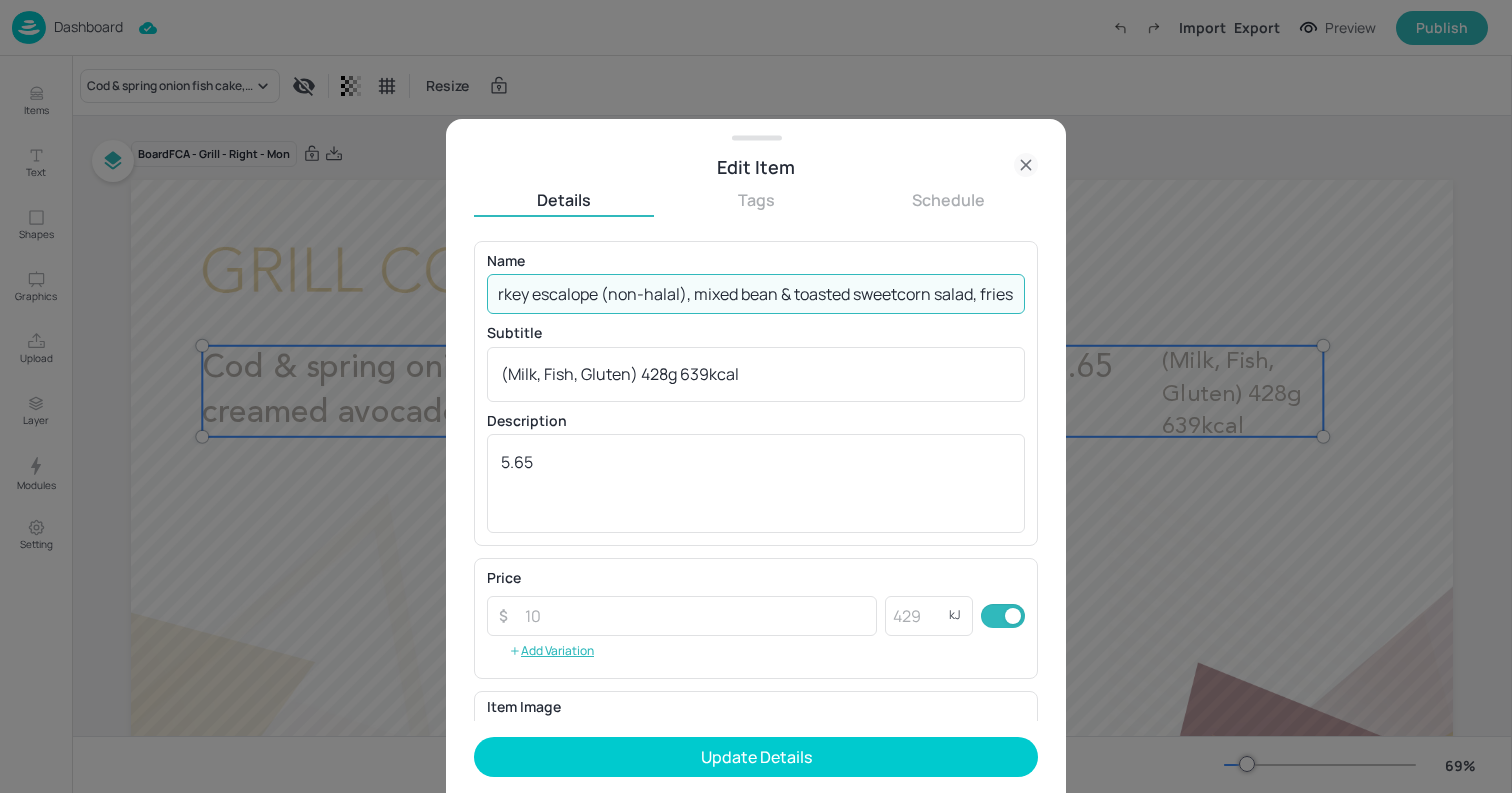 type on "Achiote turkey escalope (non-halal), mixed bean & toasted sweetcorn salad, fries" 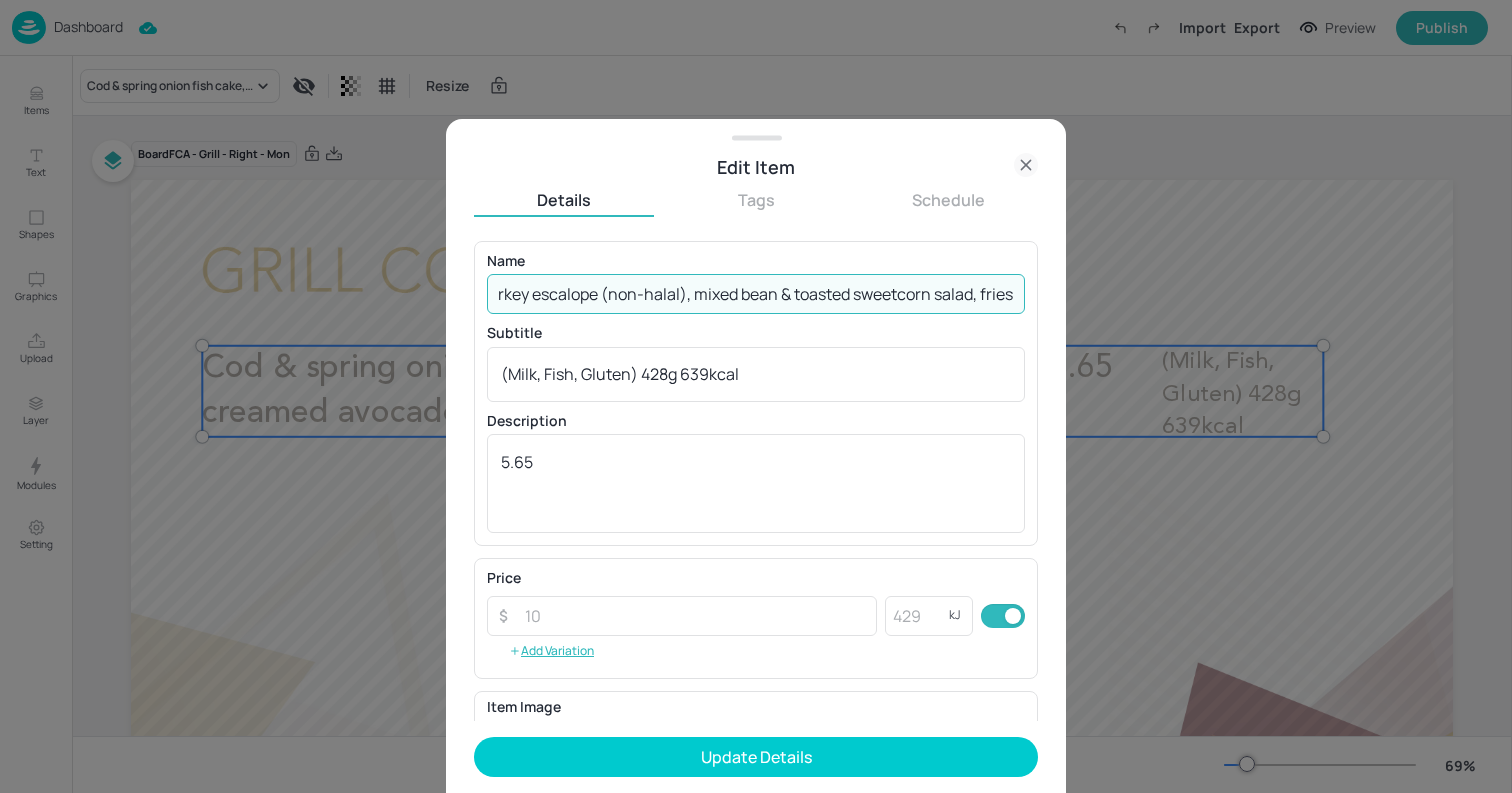 scroll, scrollTop: 0, scrollLeft: 0, axis: both 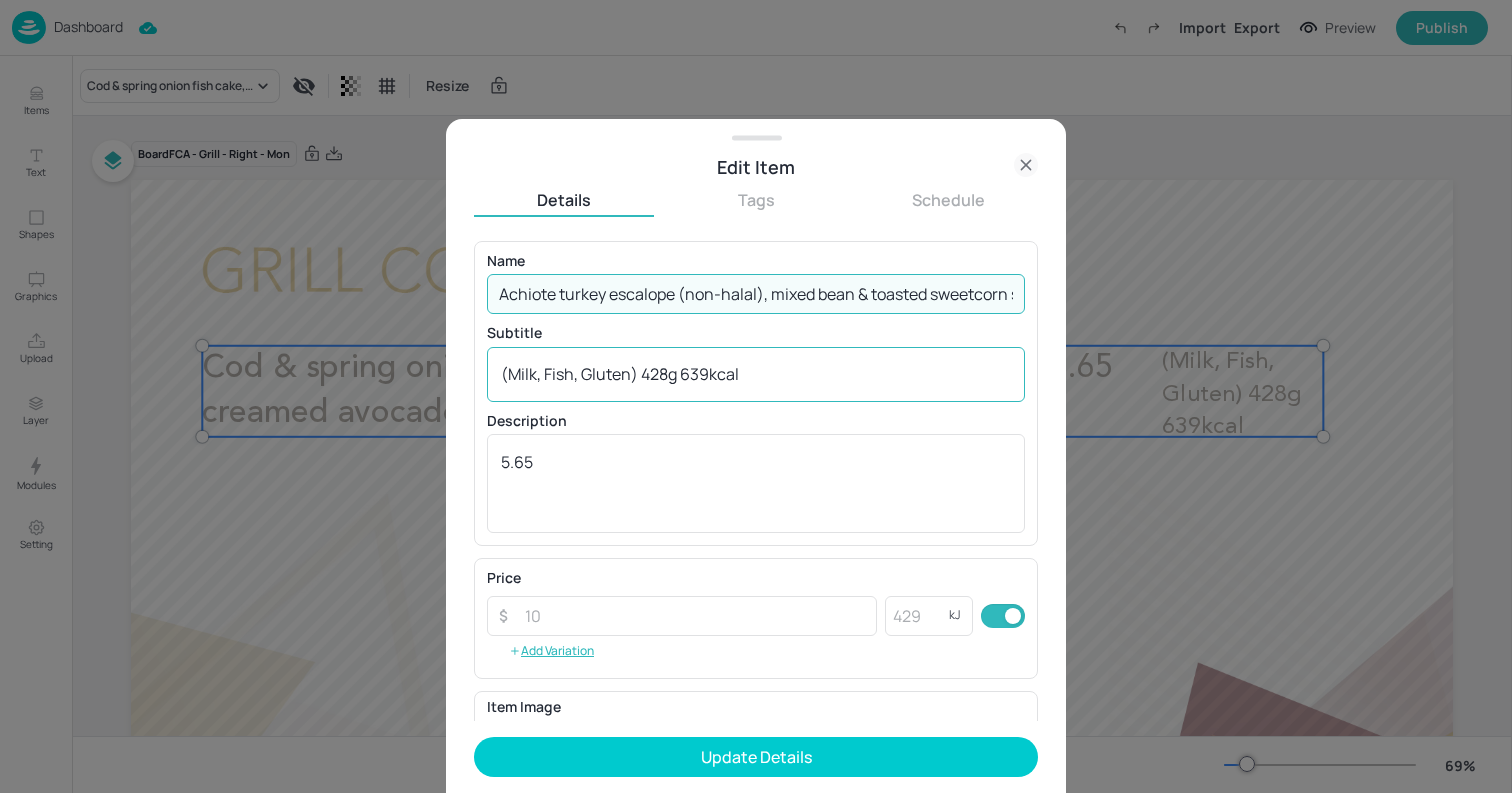 click on "(Milk, Fish, Gluten) 428g 639kcal" at bounding box center (756, 374) 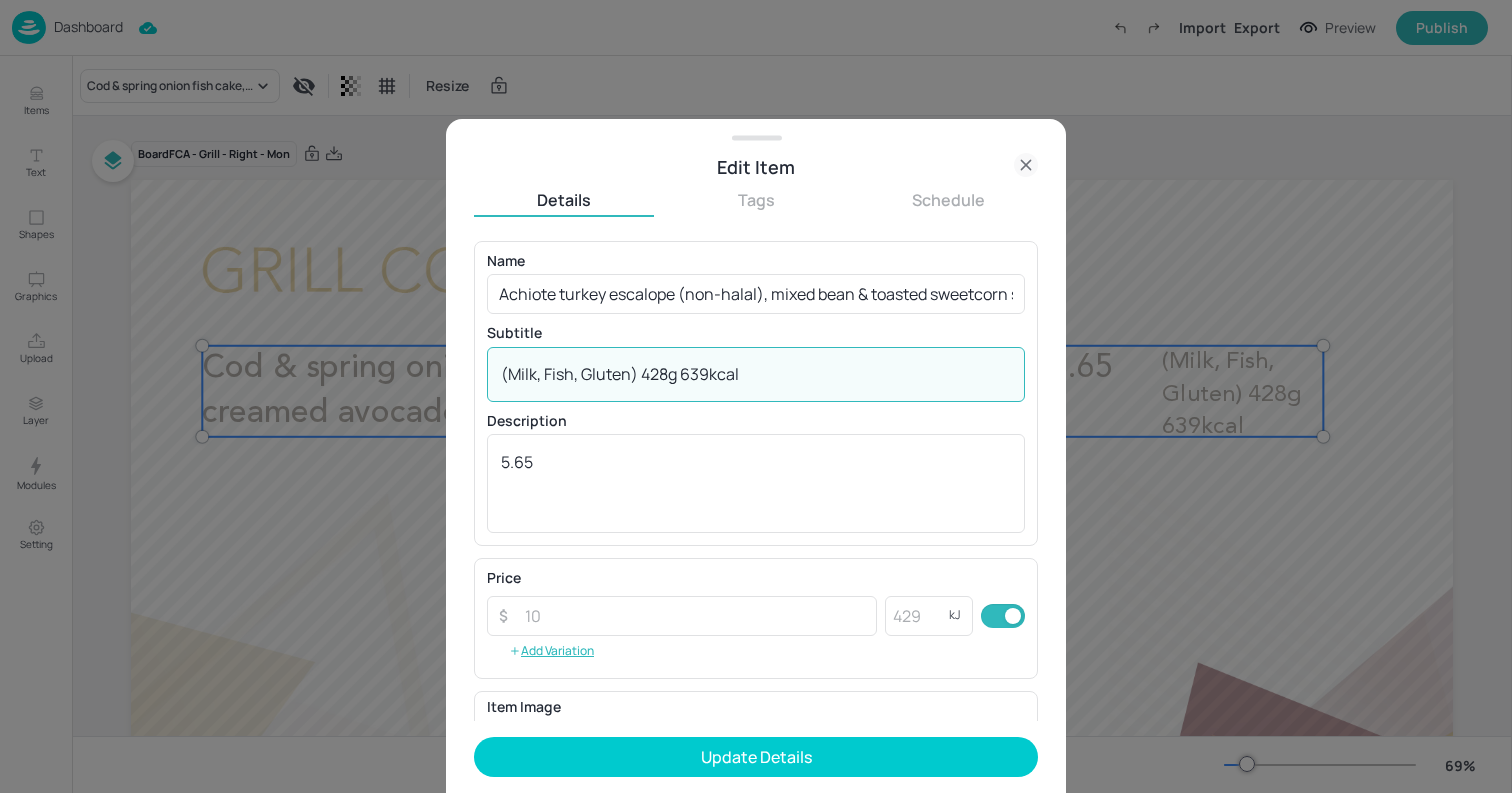click on "(Milk, Fish, Gluten) 428g 639kcal" at bounding box center (756, 374) 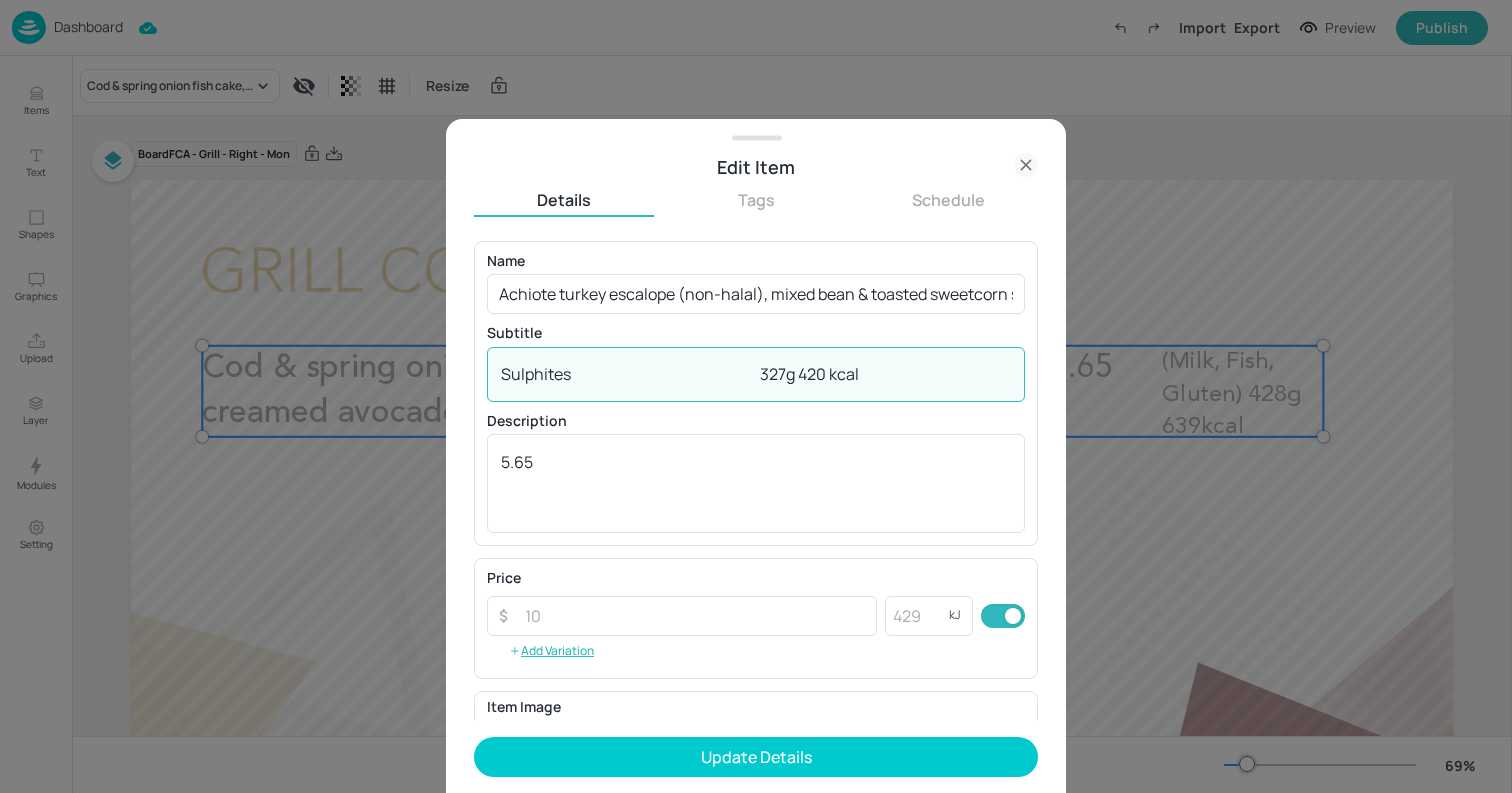 click on "Sulphites                                                               327g 420 kcal" at bounding box center (756, 374) 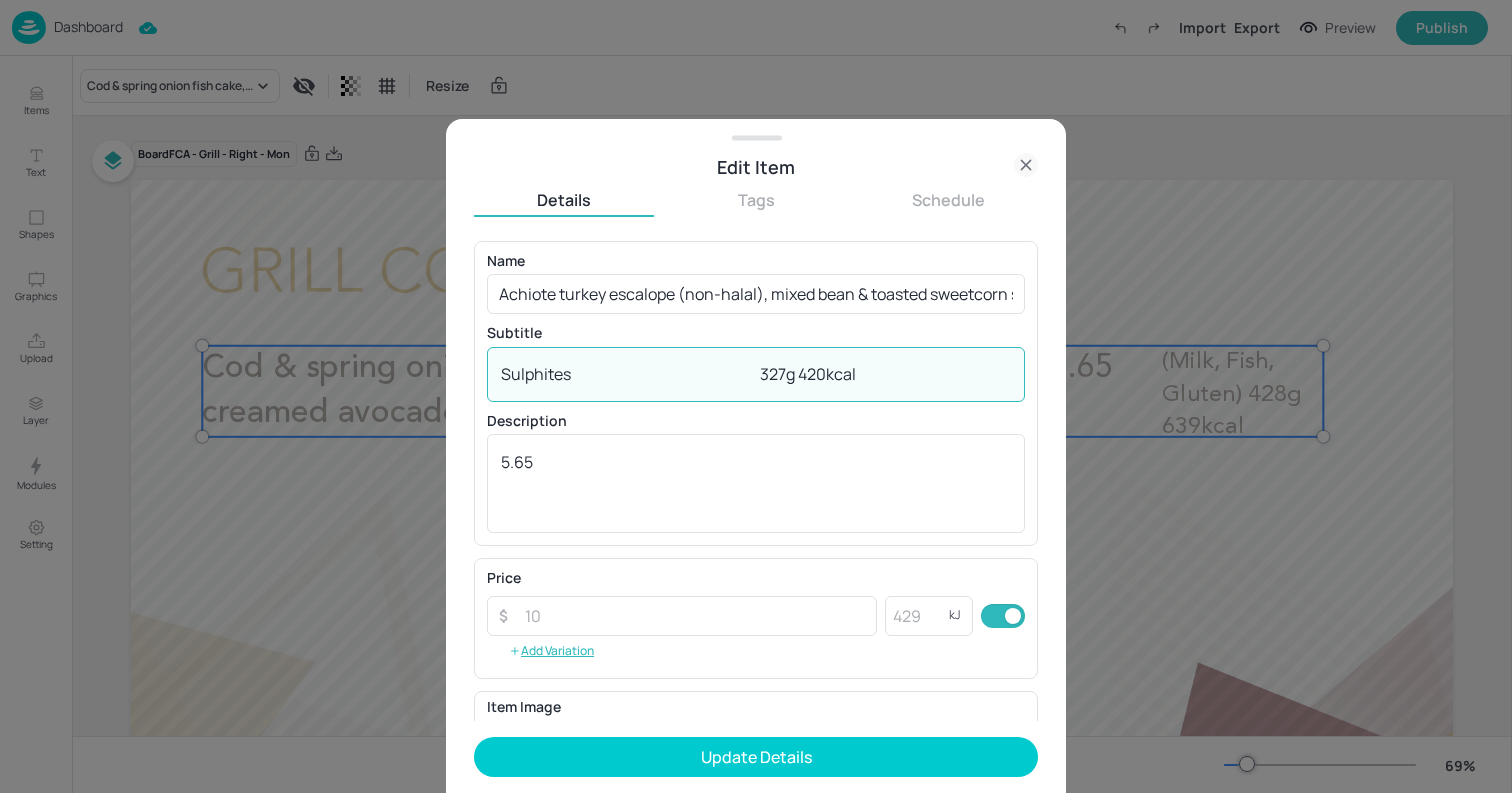 click on "Sulphites                                                               327g 420kcal" at bounding box center [756, 374] 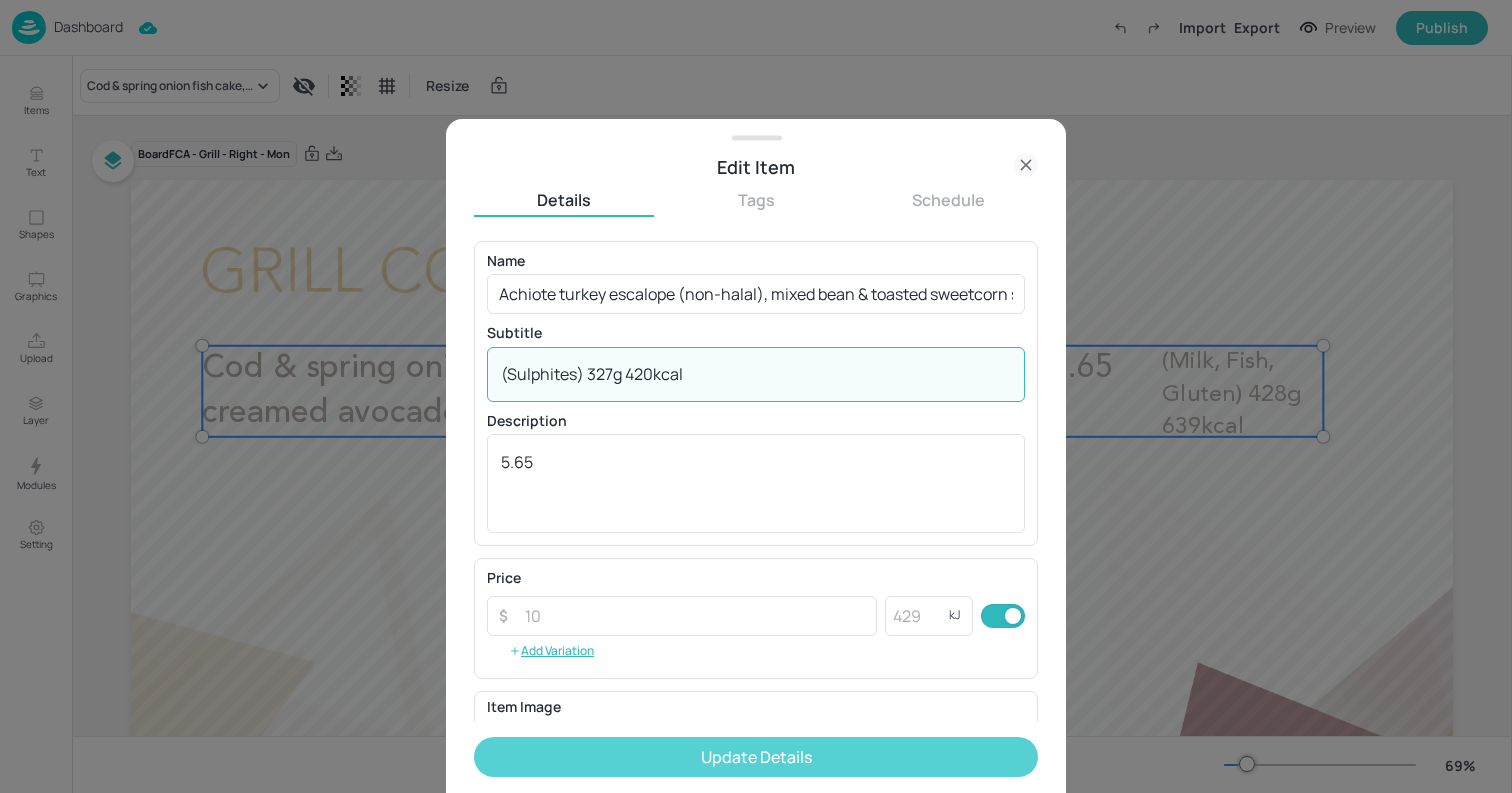 type on "(Sulphites) 327g 420kcal" 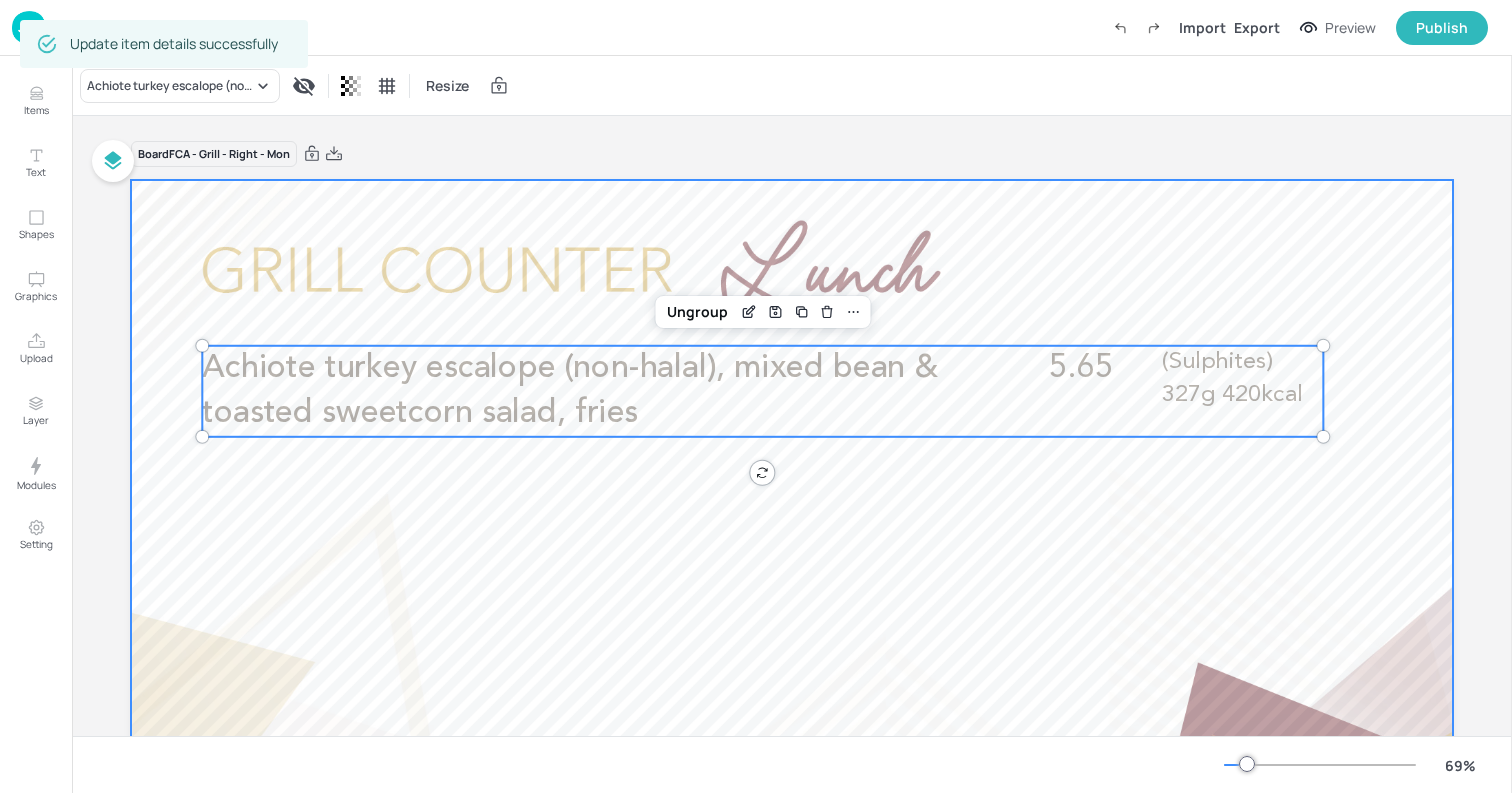 click at bounding box center [792, 552] 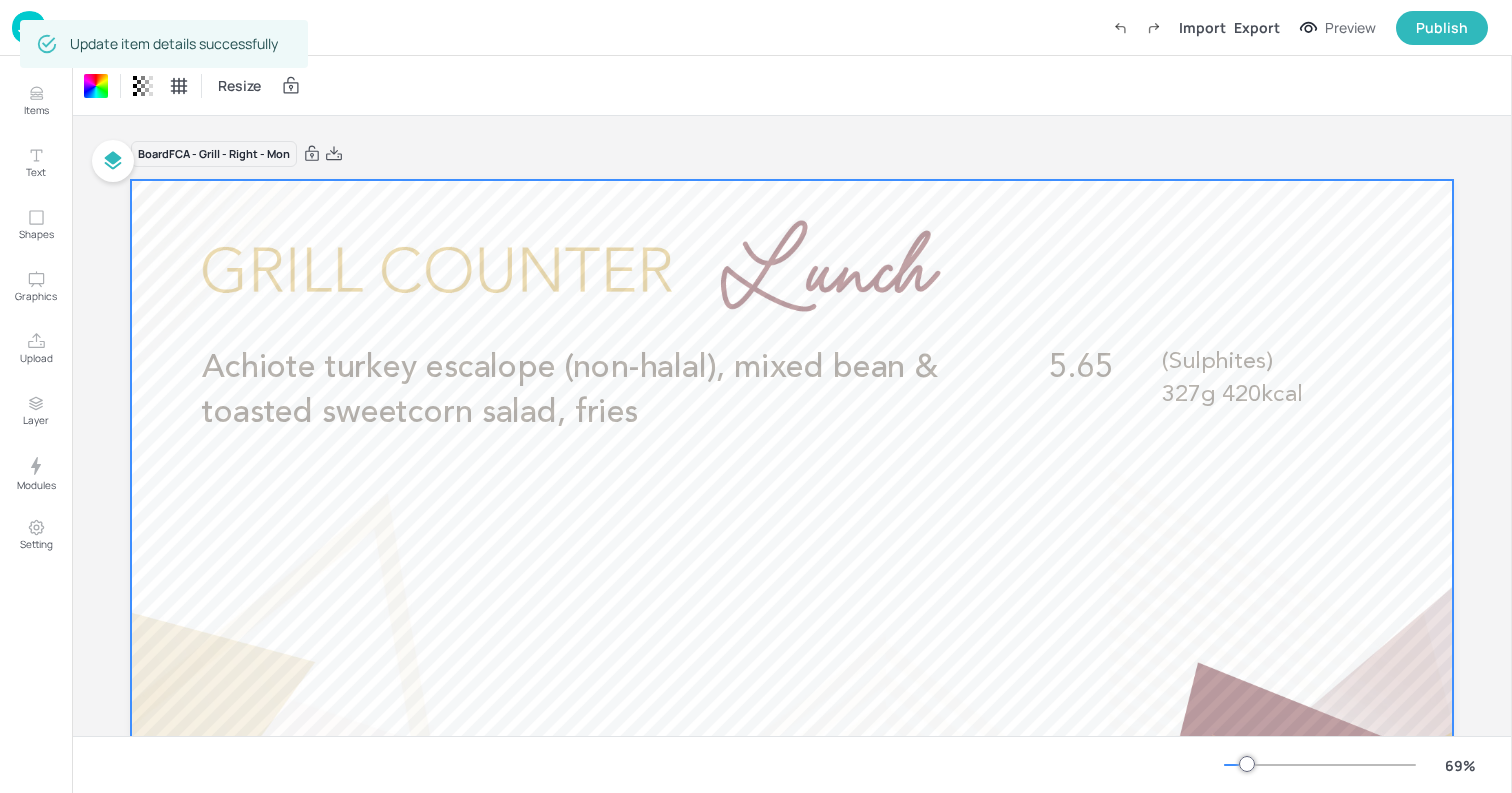 click at bounding box center (29, 27) 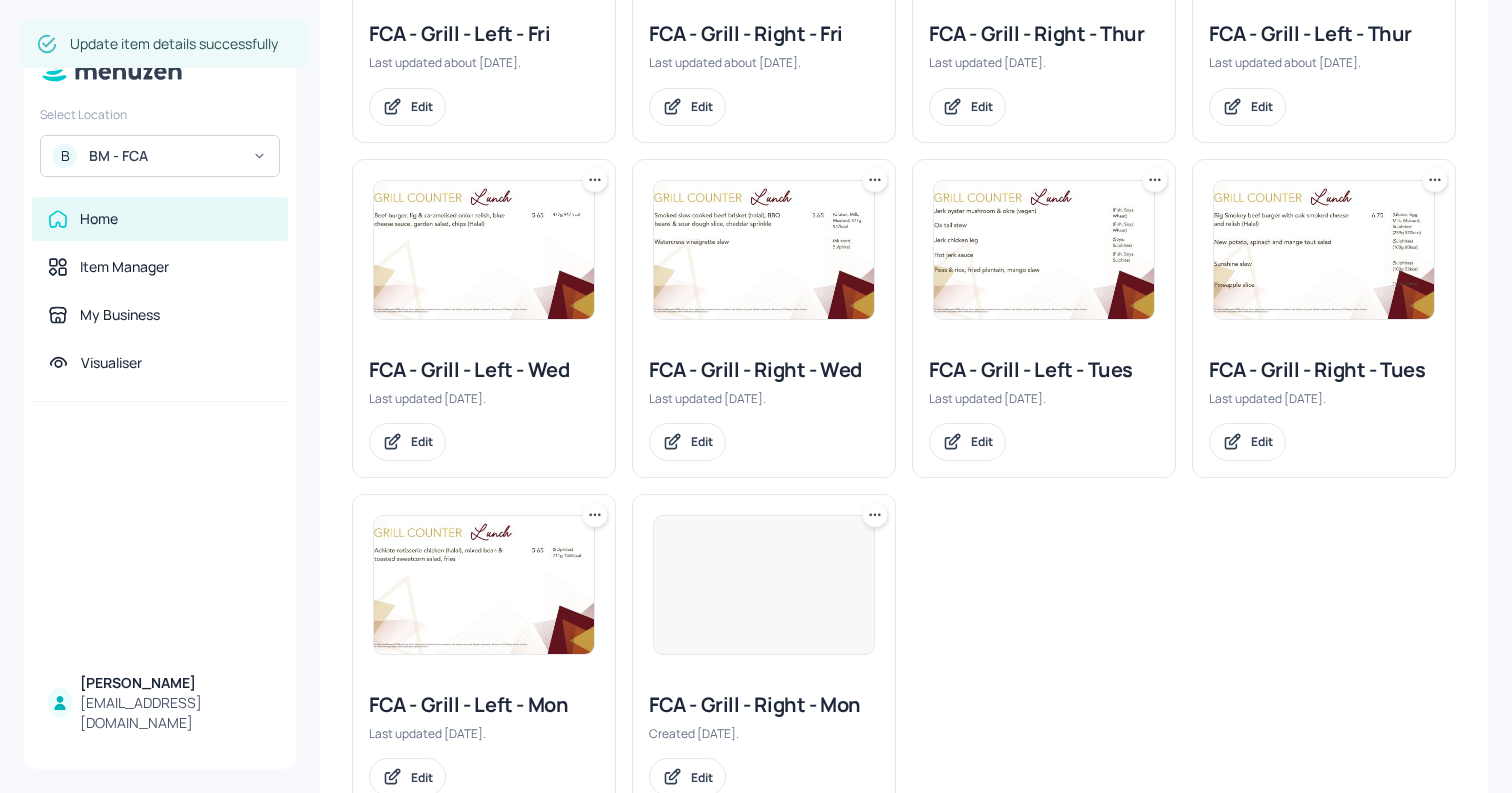 scroll, scrollTop: 618, scrollLeft: 0, axis: vertical 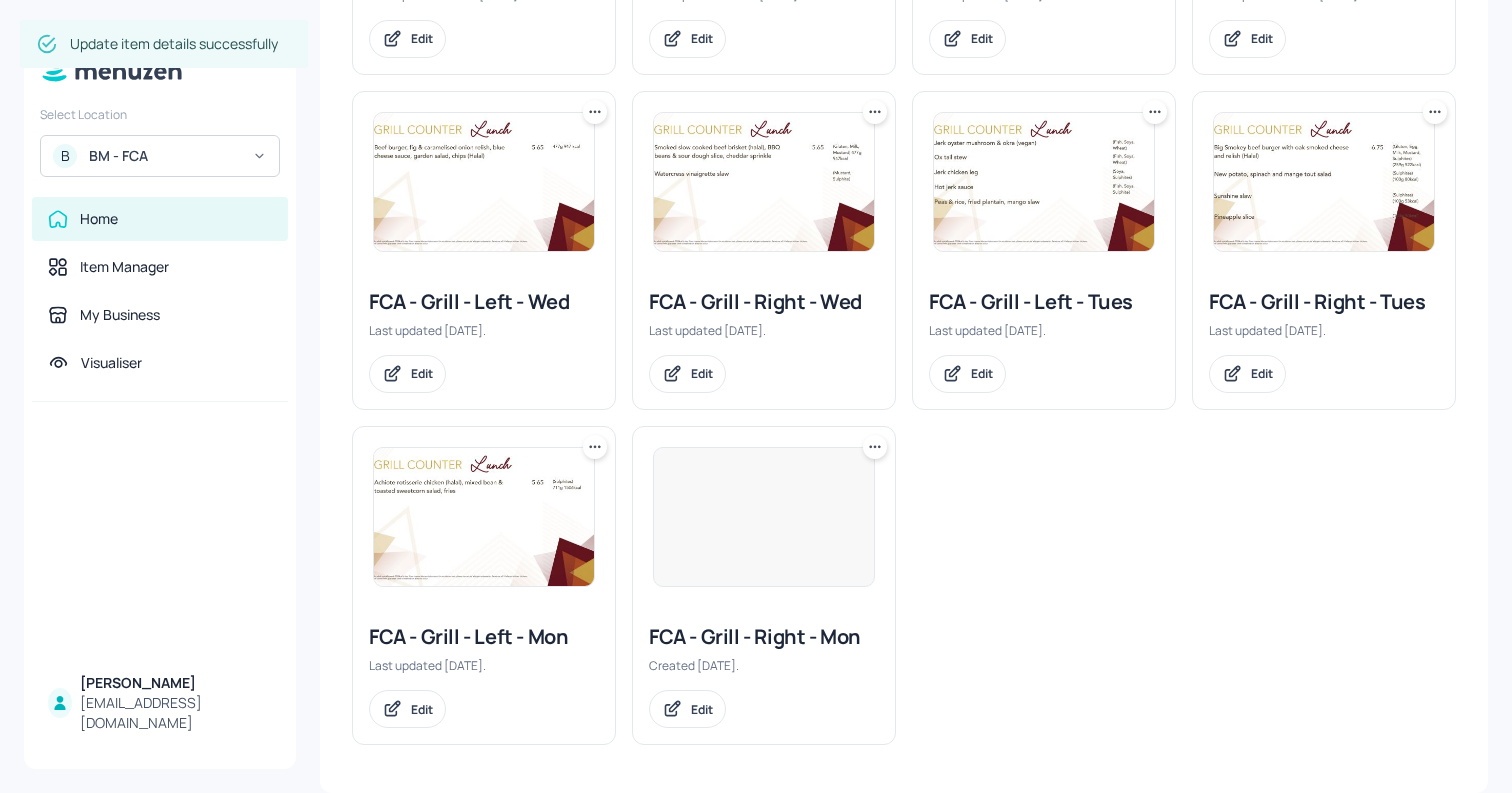 click at bounding box center (484, 517) 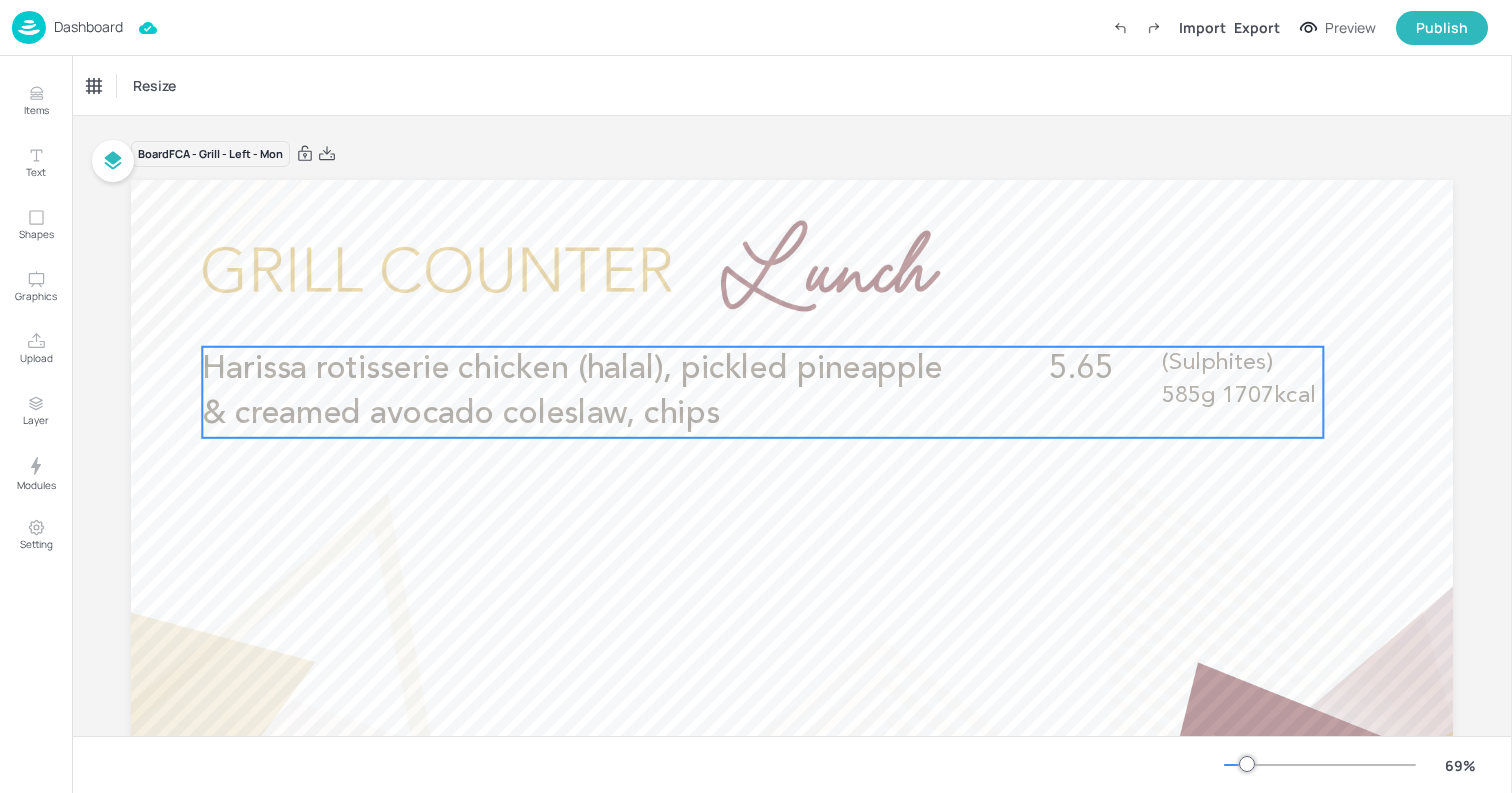 click on "Harissa rotisserie chicken (halal), pickled pineapple & creamed avocado coleslaw, chips" at bounding box center (576, 392) 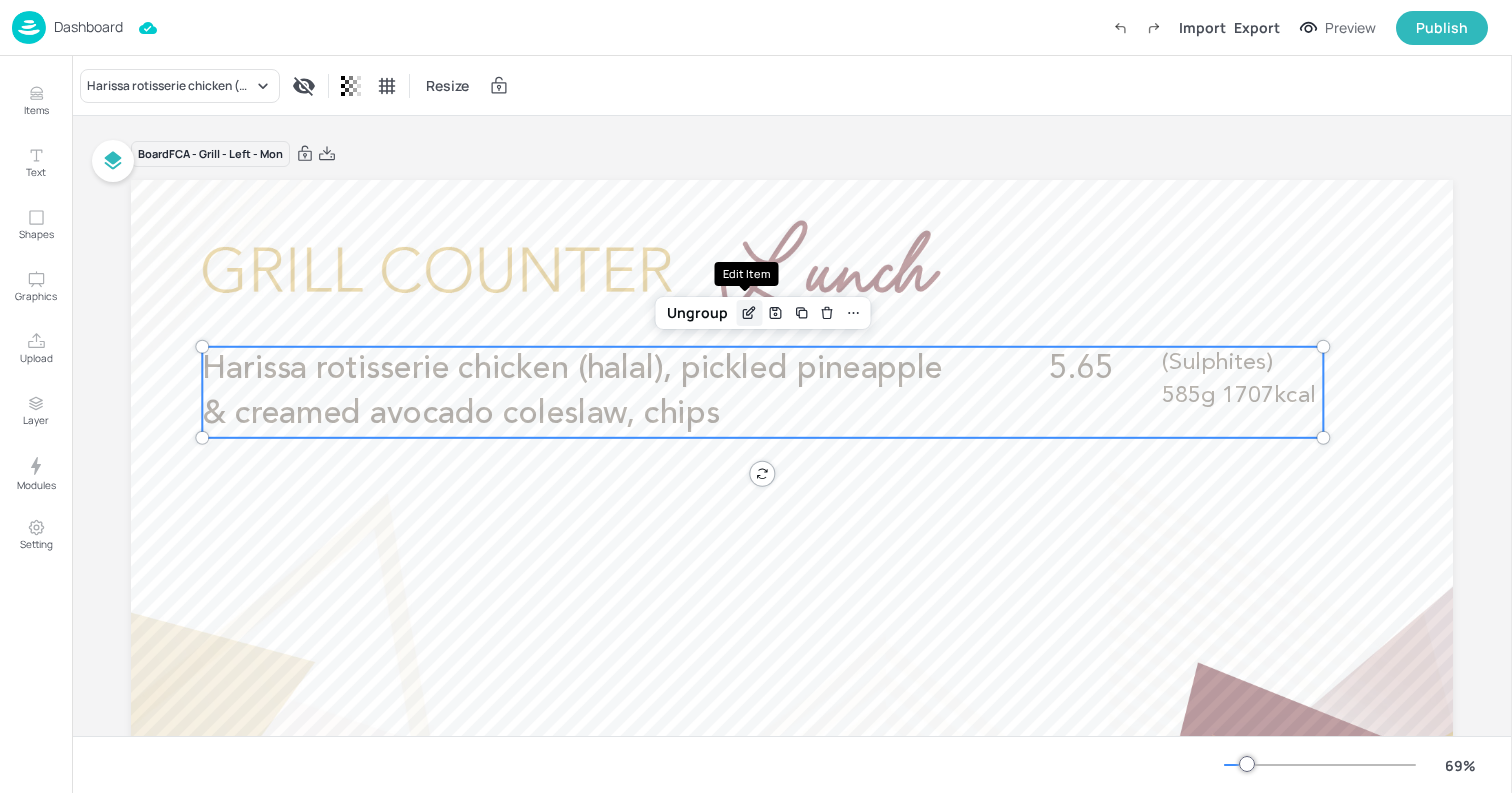 click 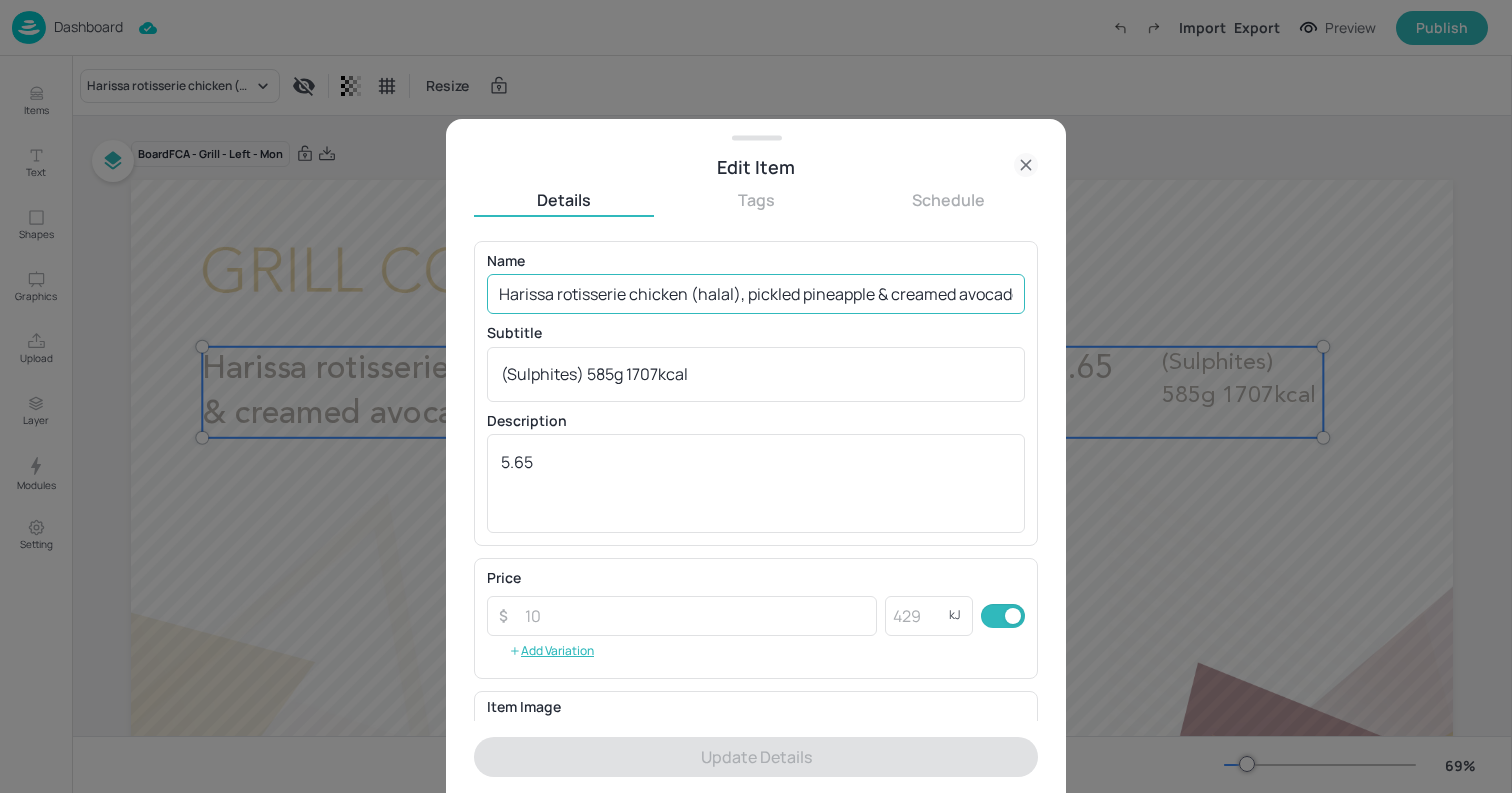 click on "Harissa rotisserie chicken (halal), pickled pineapple & creamed avocado coleslaw, chips" at bounding box center (756, 294) 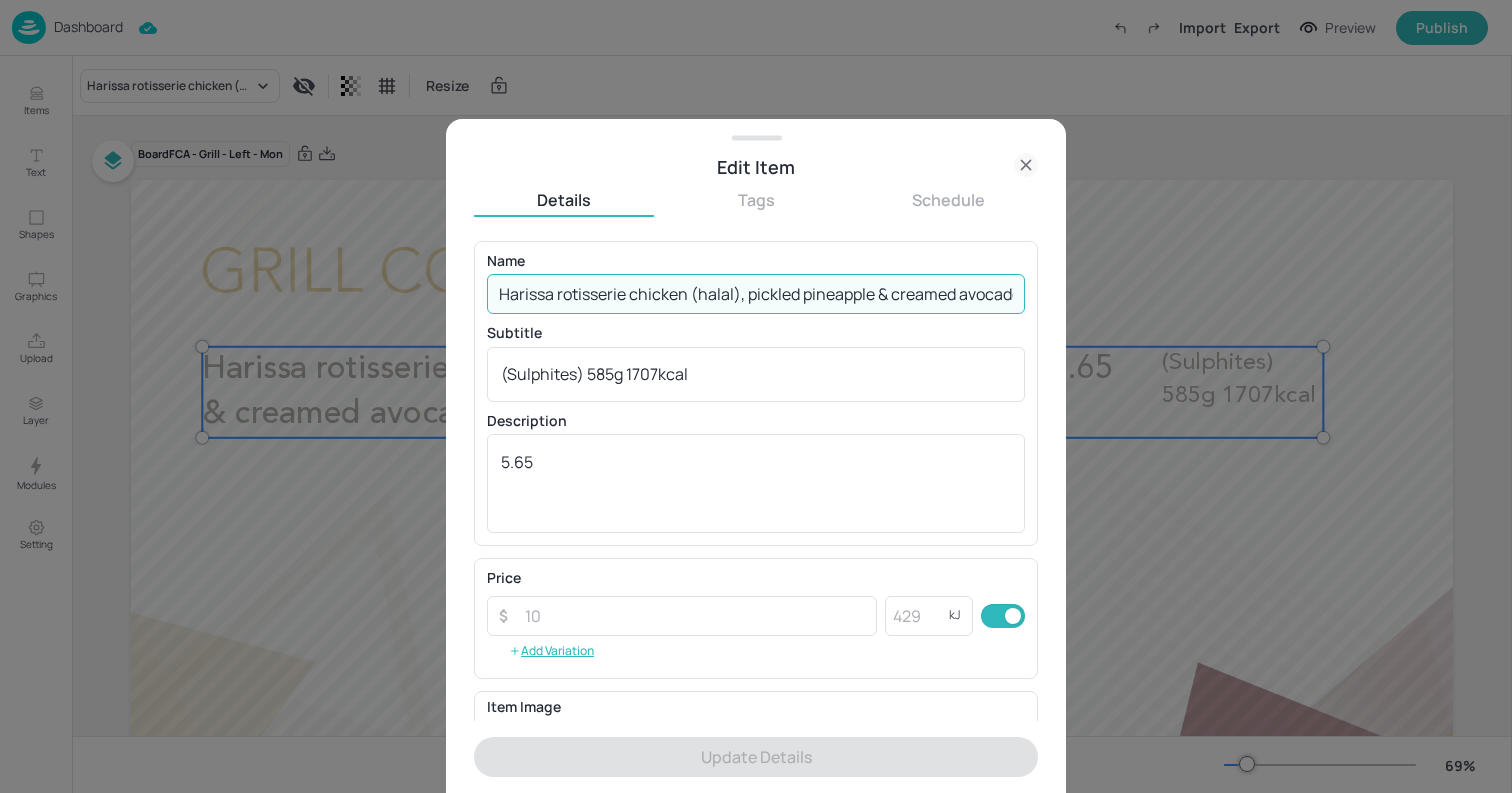 click on "Harissa rotisserie chicken (halal), pickled pineapple & creamed avocado coleslaw, chips" at bounding box center (756, 294) 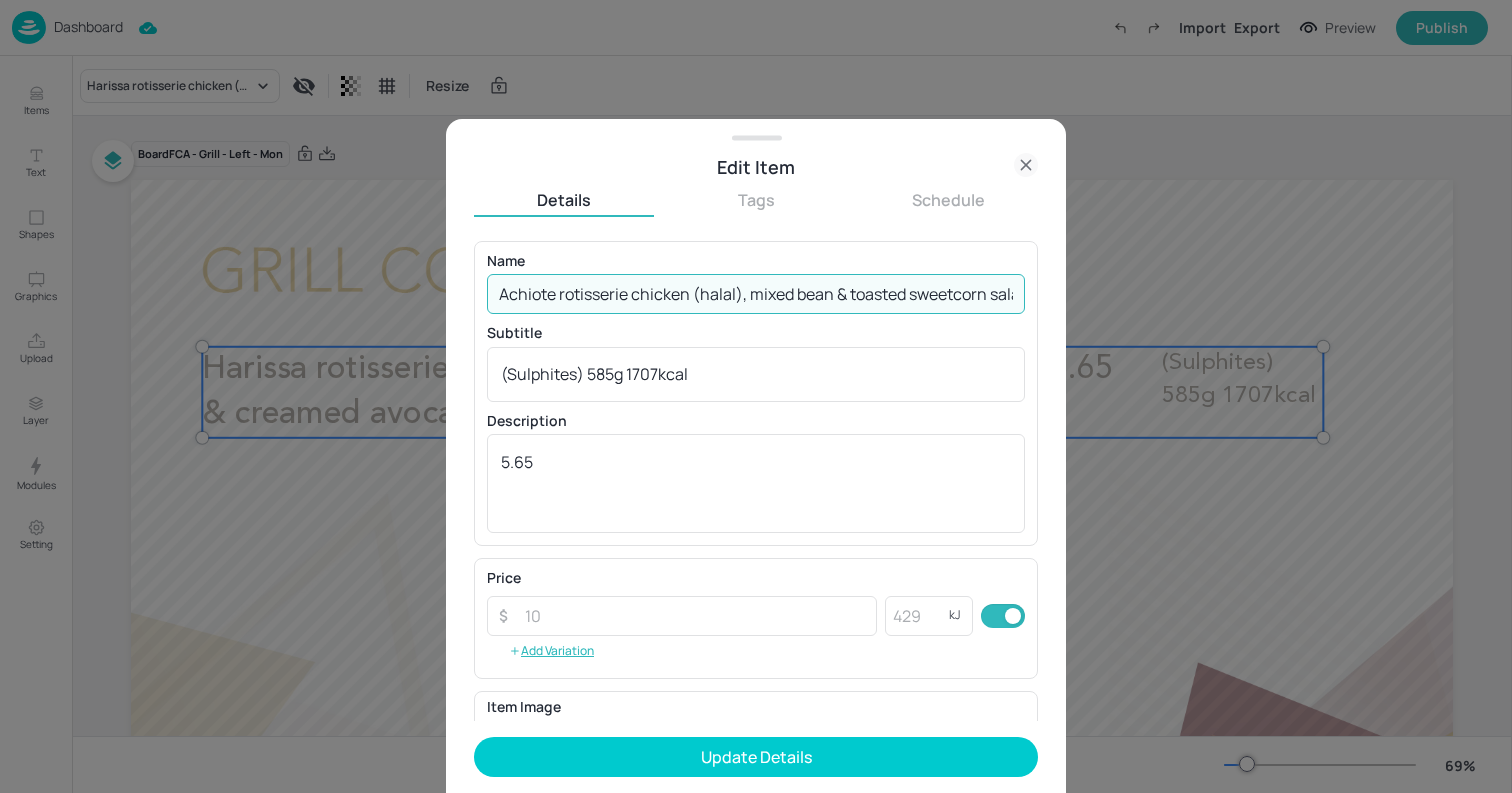 scroll, scrollTop: 0, scrollLeft: 65, axis: horizontal 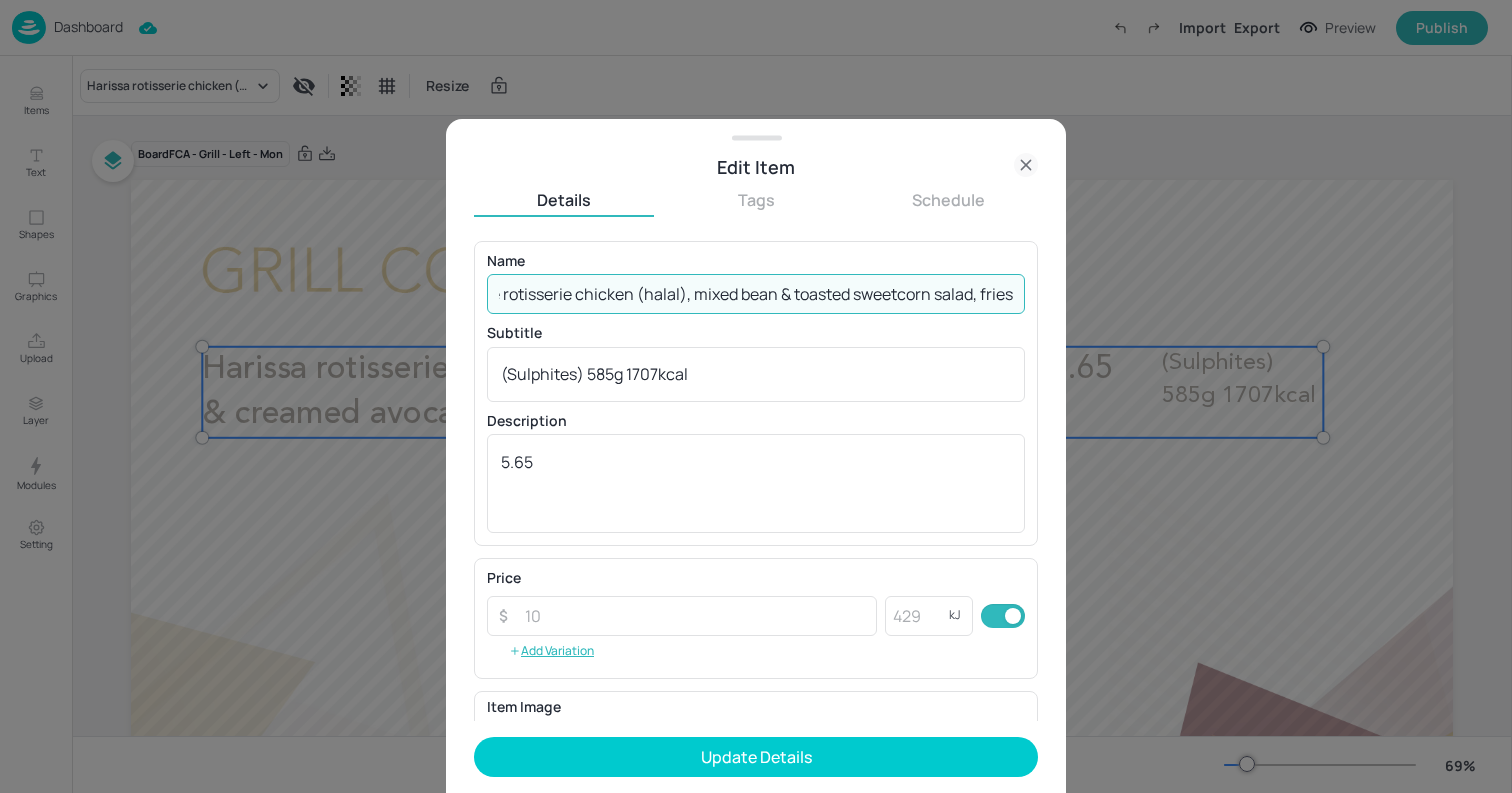 type on "Achiote rotisserie chicken (halal), mixed bean & toasted sweetcorn salad, fries" 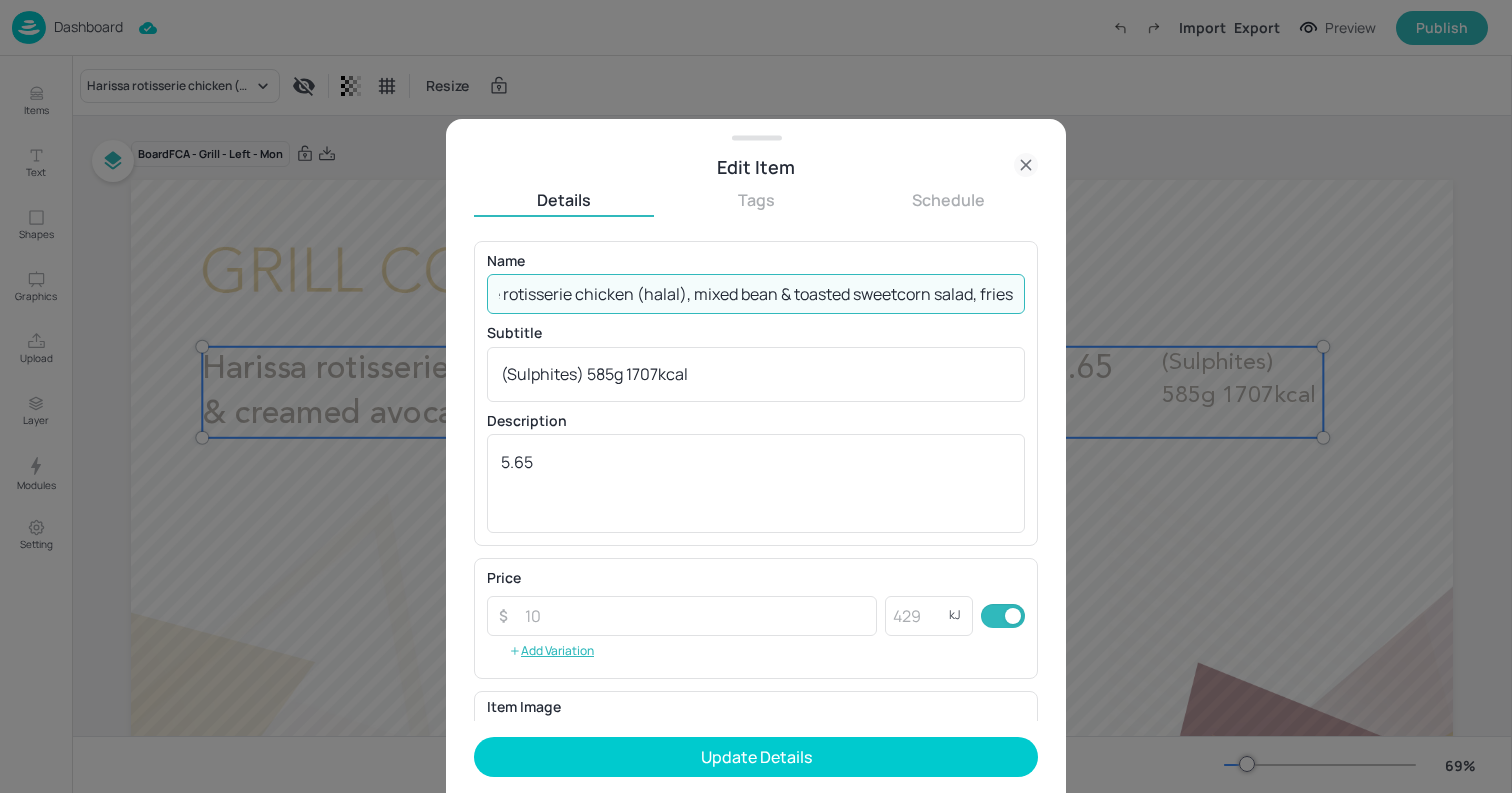 scroll, scrollTop: 0, scrollLeft: 0, axis: both 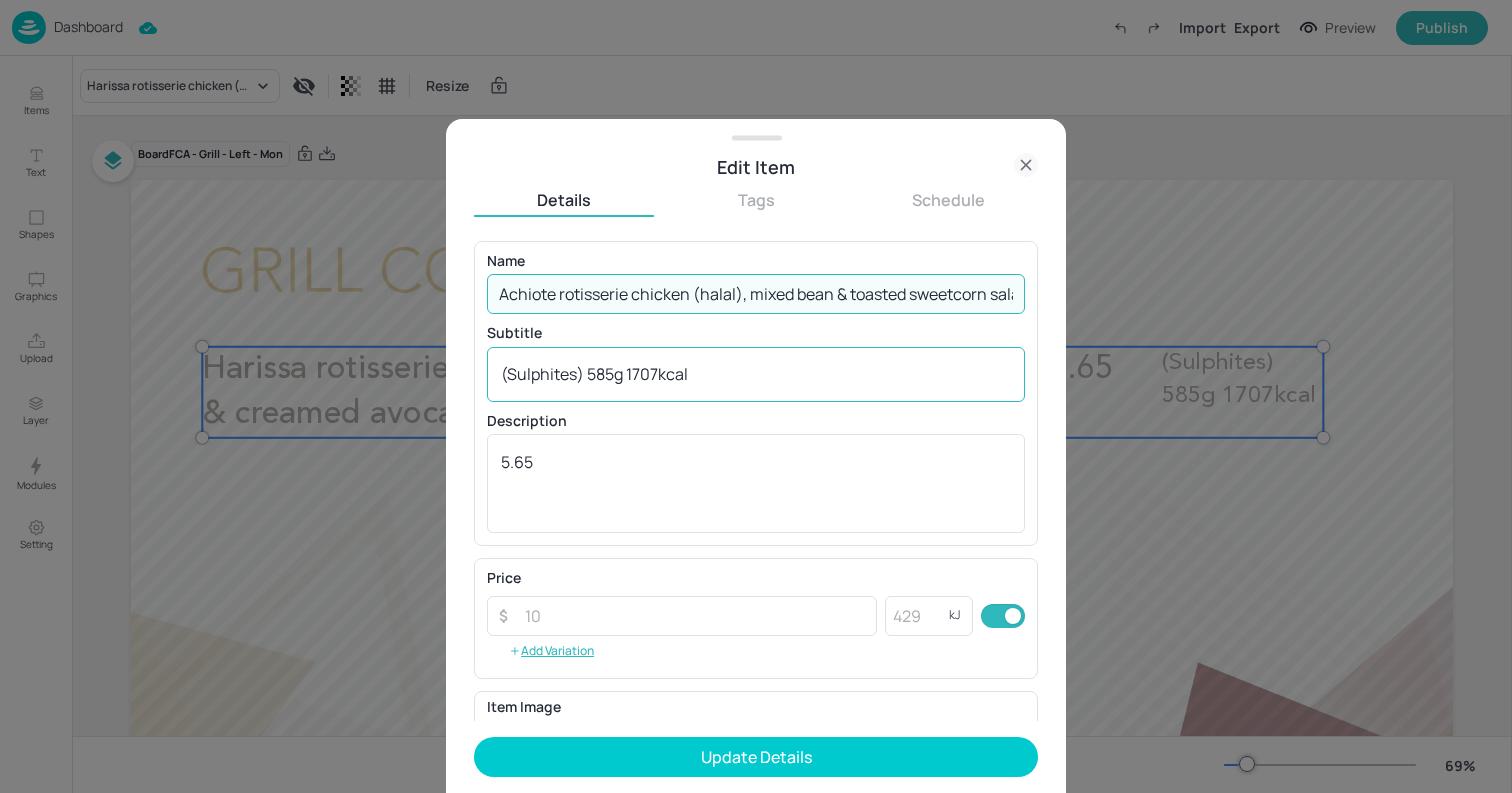 click on "(Sulphites) 585g 1707kcal x ​" at bounding box center (756, 374) 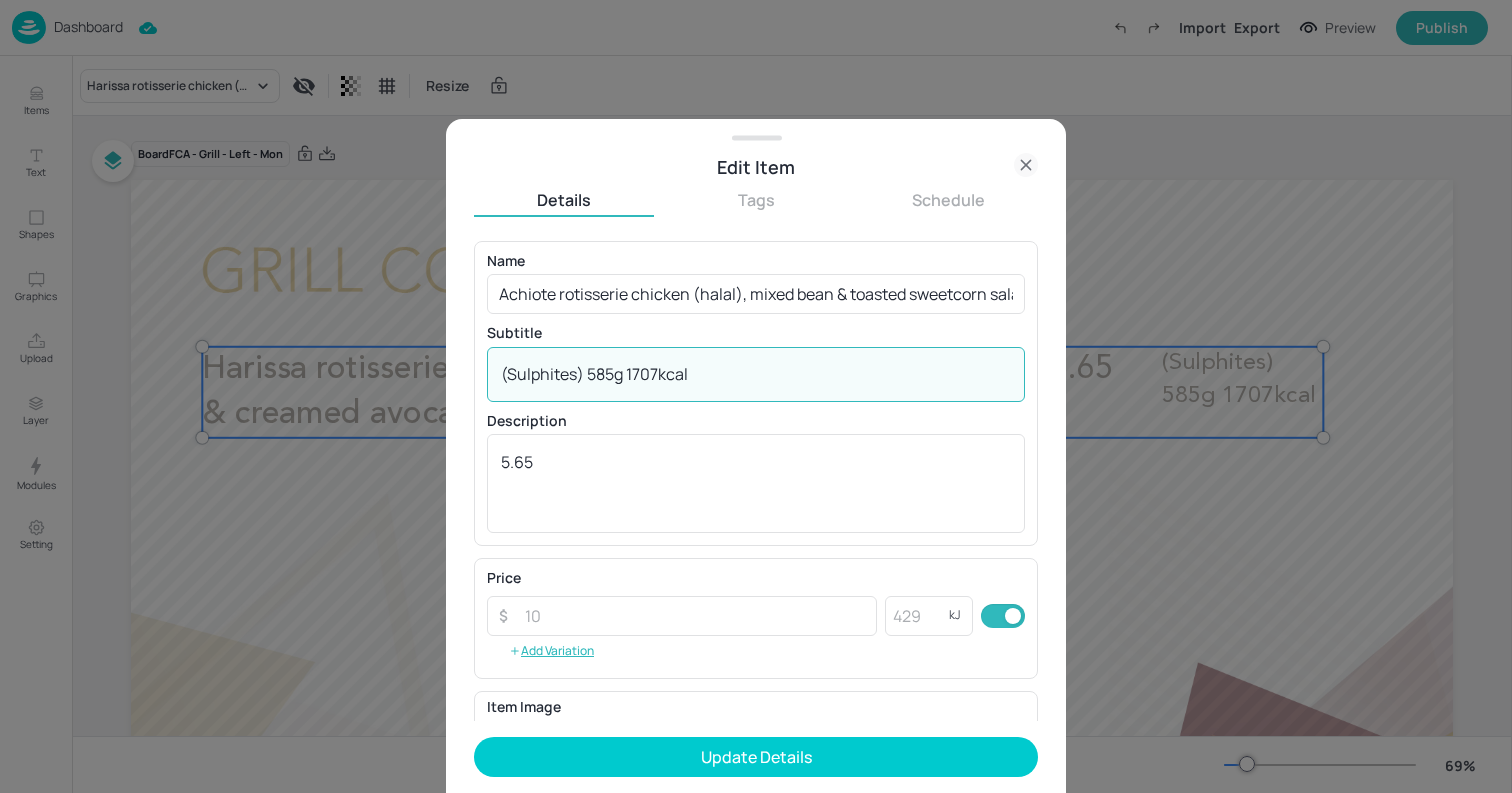 click on "(Sulphites) 585g 1707kcal x ​" at bounding box center (756, 374) 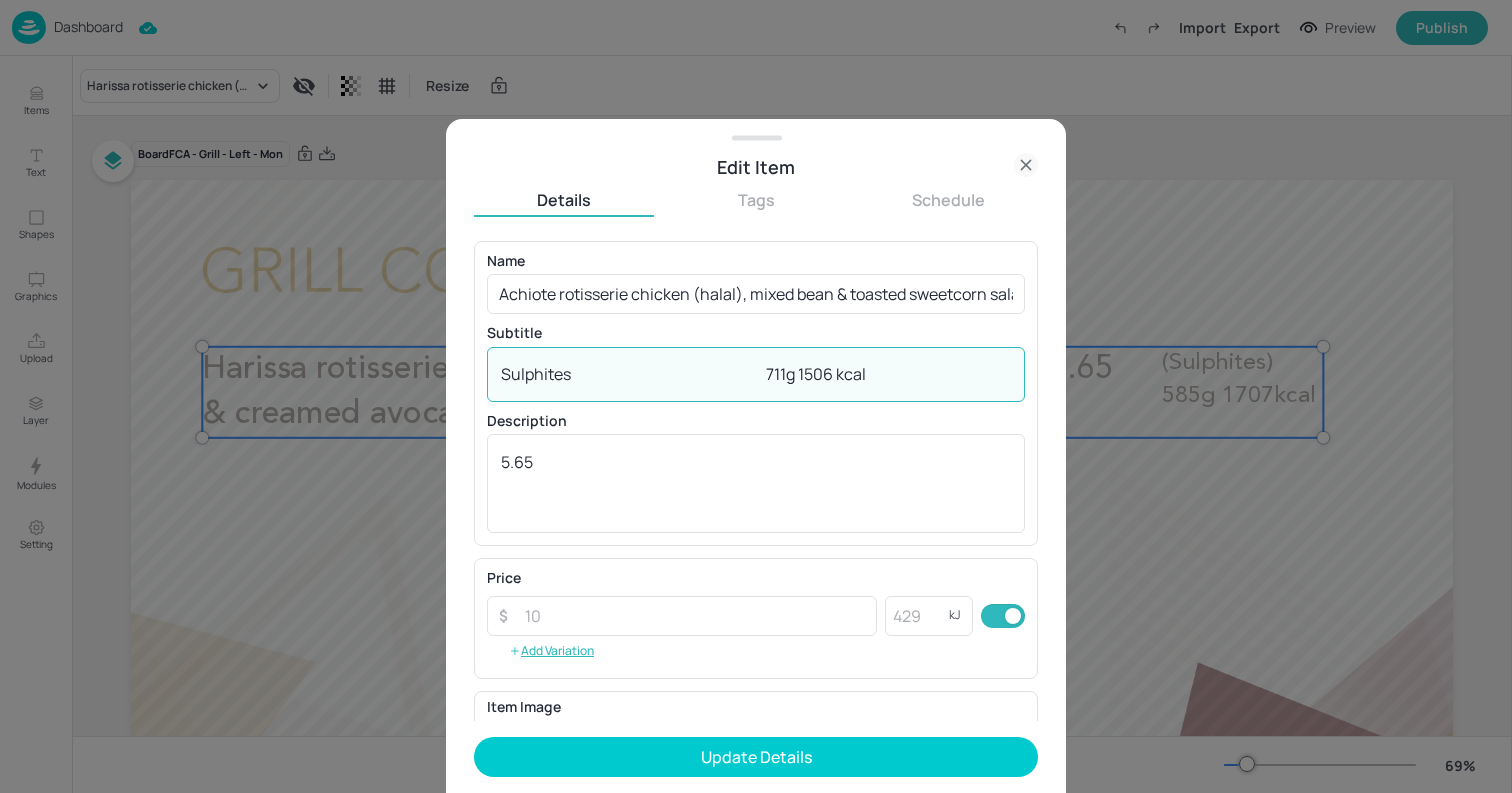 click on "Sulphites                                                                 711g 1506 kcal" at bounding box center (756, 374) 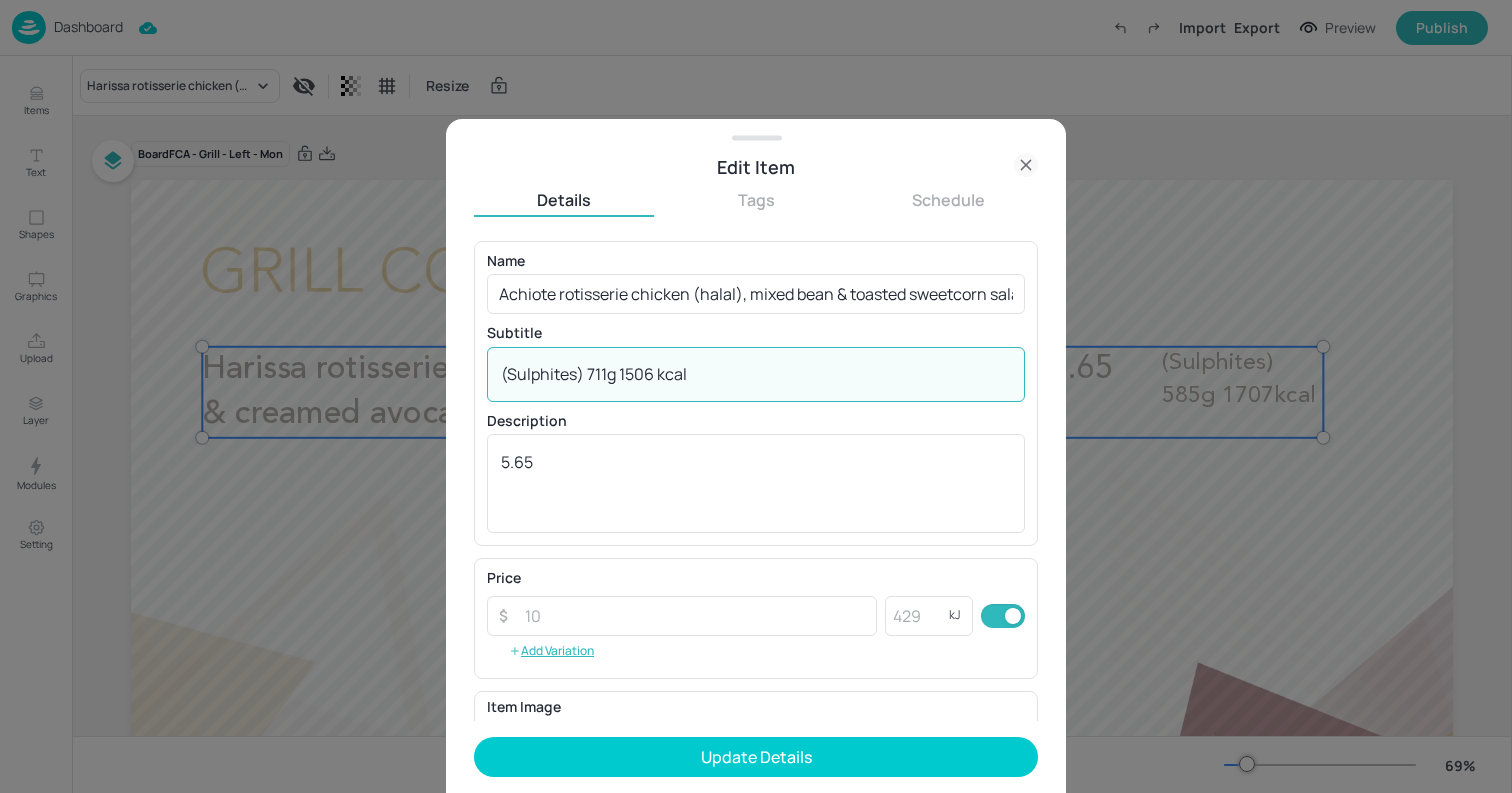 click on "(Sulphites) 711g 1506 kcal" at bounding box center [756, 374] 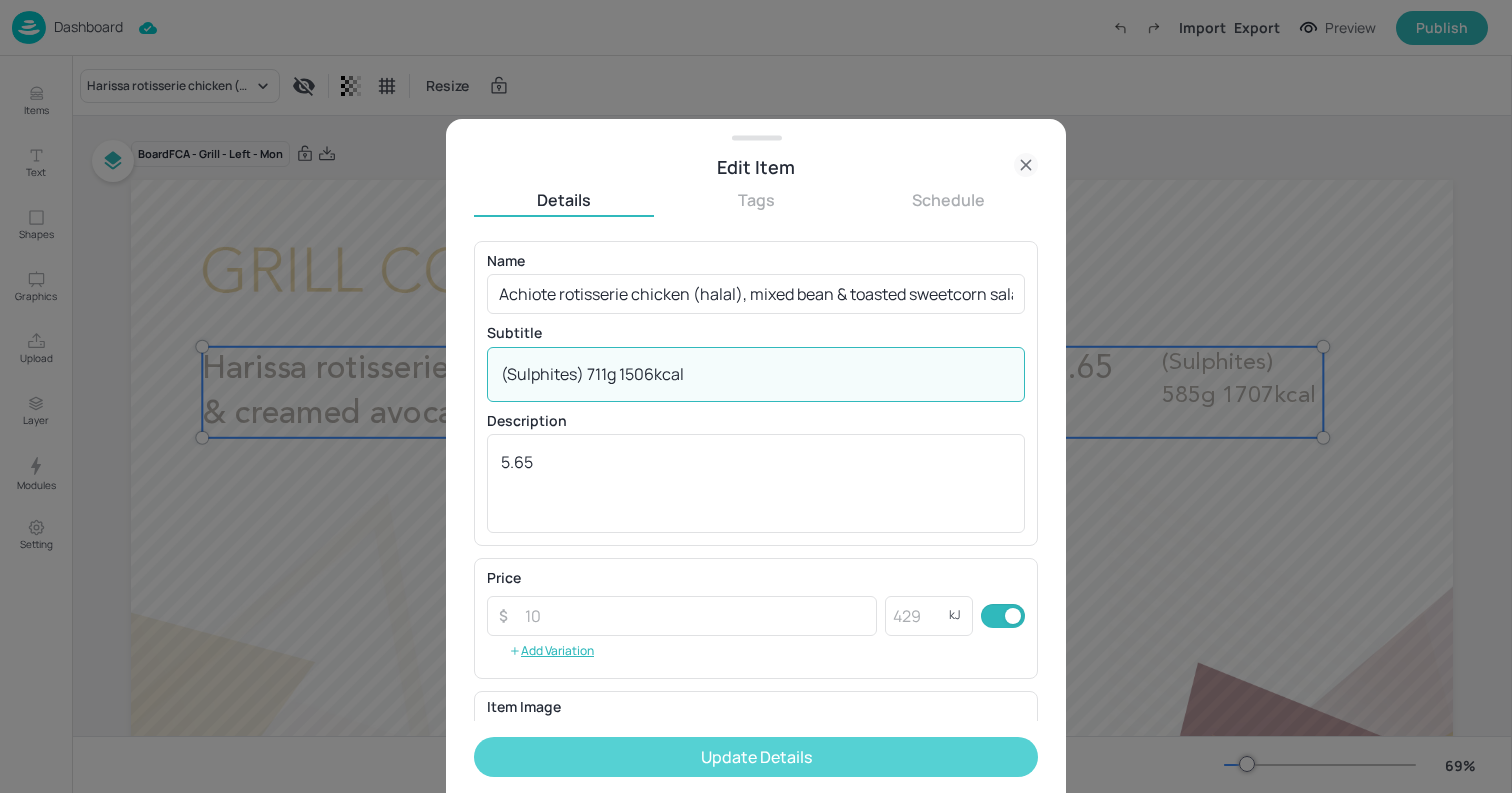 type on "(Sulphites) 711g 1506kcal" 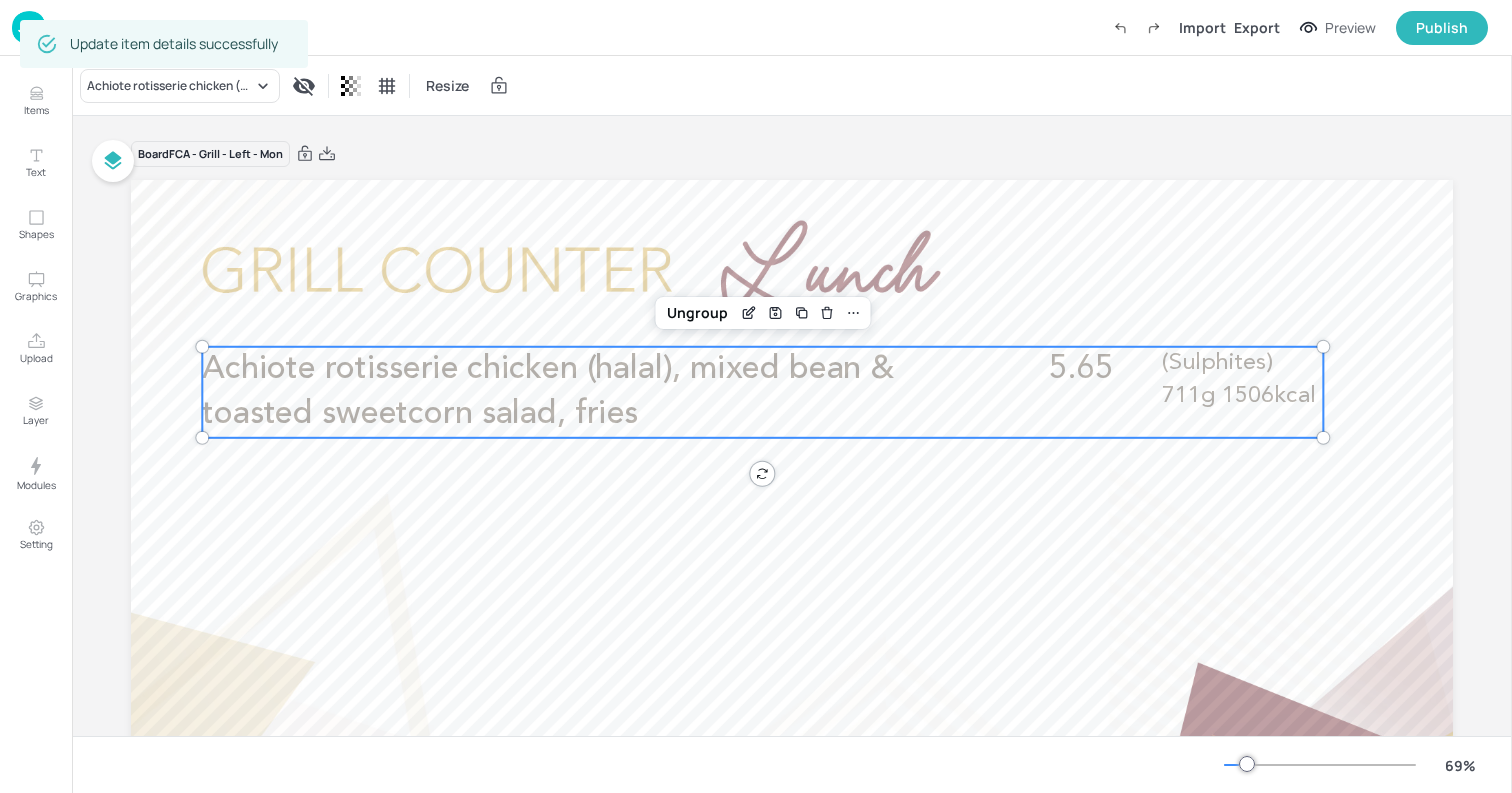 click at bounding box center [792, 552] 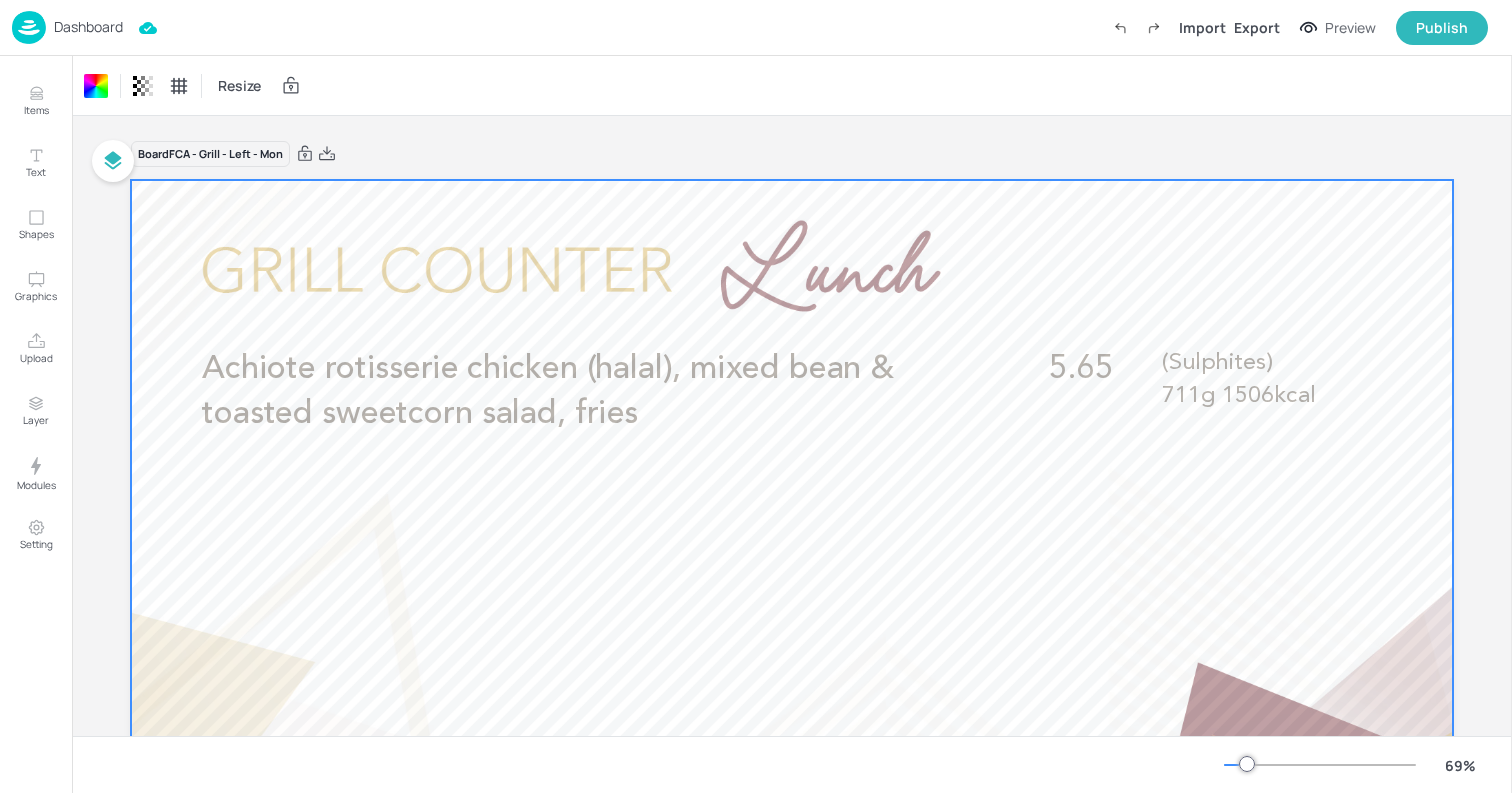 click at bounding box center (792, 552) 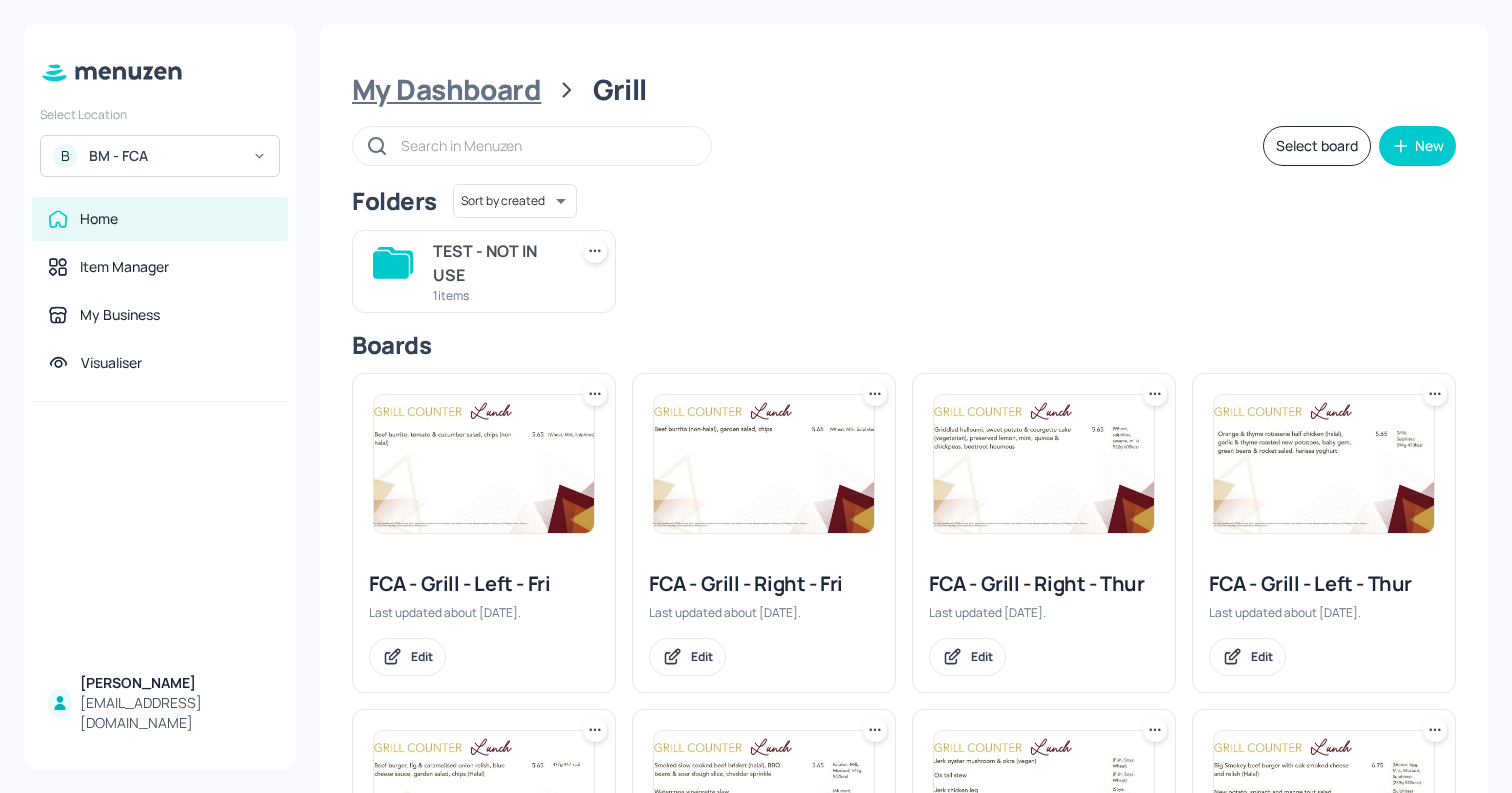 click on "My Dashboard" at bounding box center [446, 90] 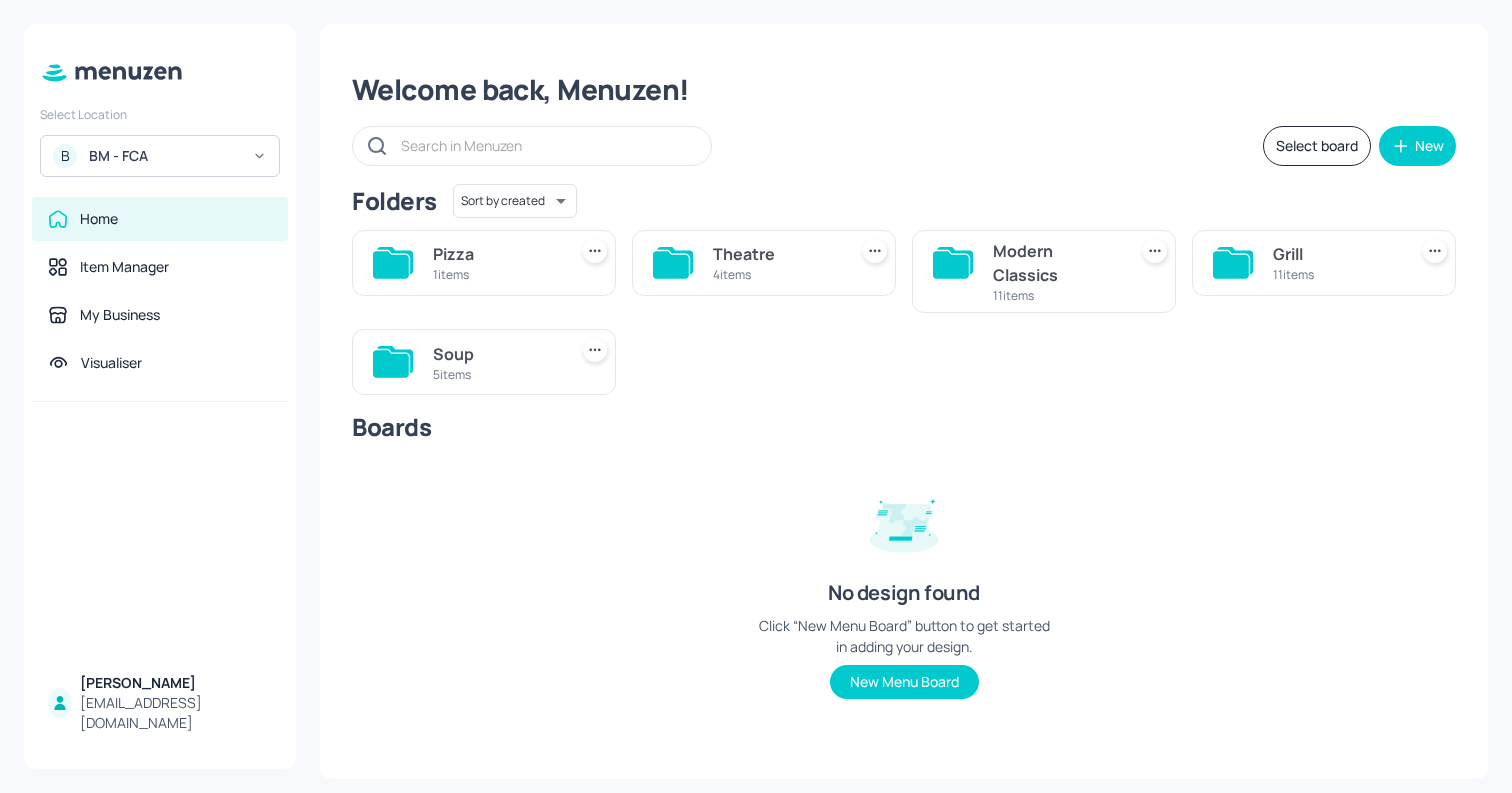 click on "1  items" at bounding box center [496, 274] 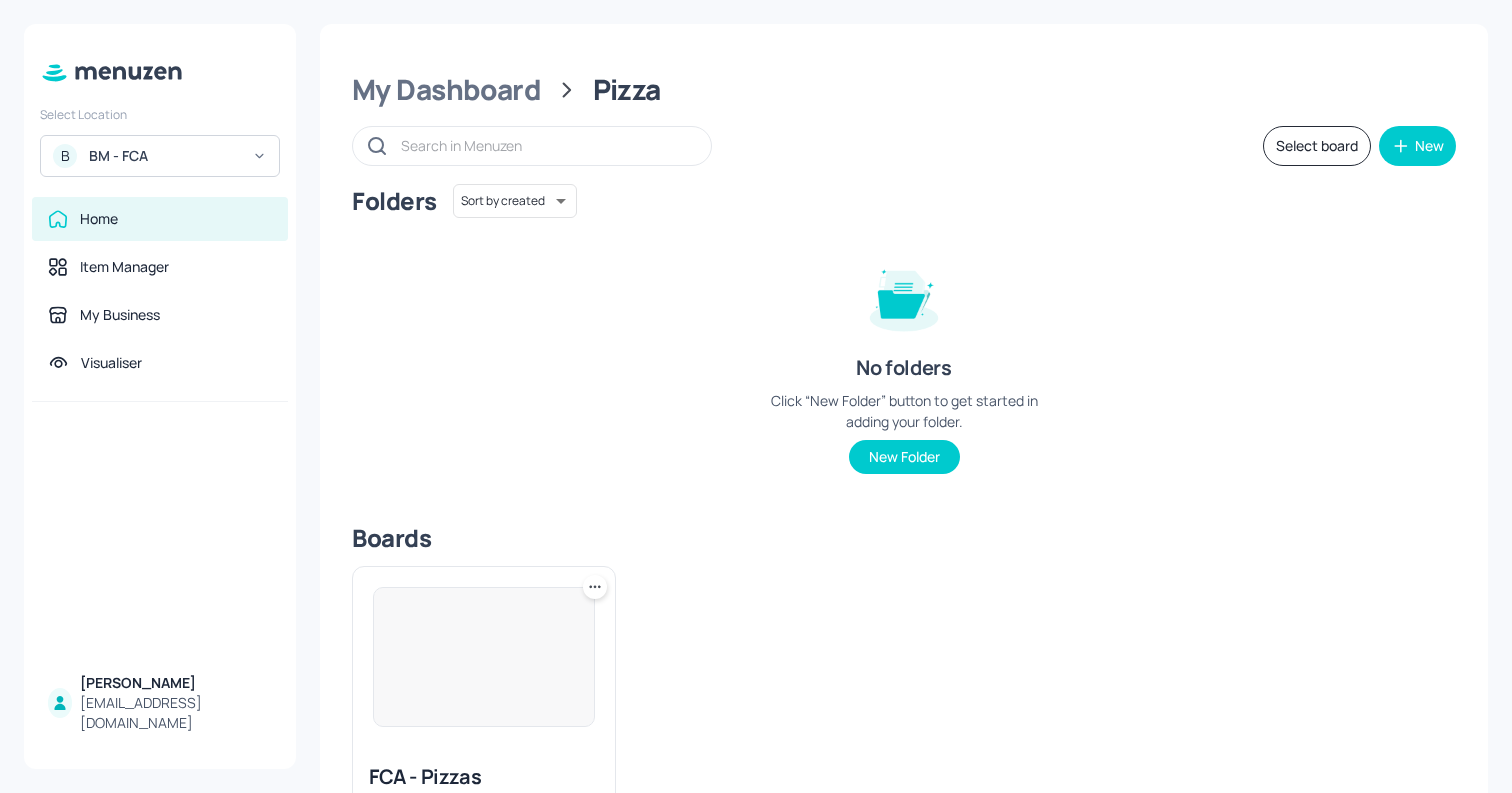 click at bounding box center (484, 657) 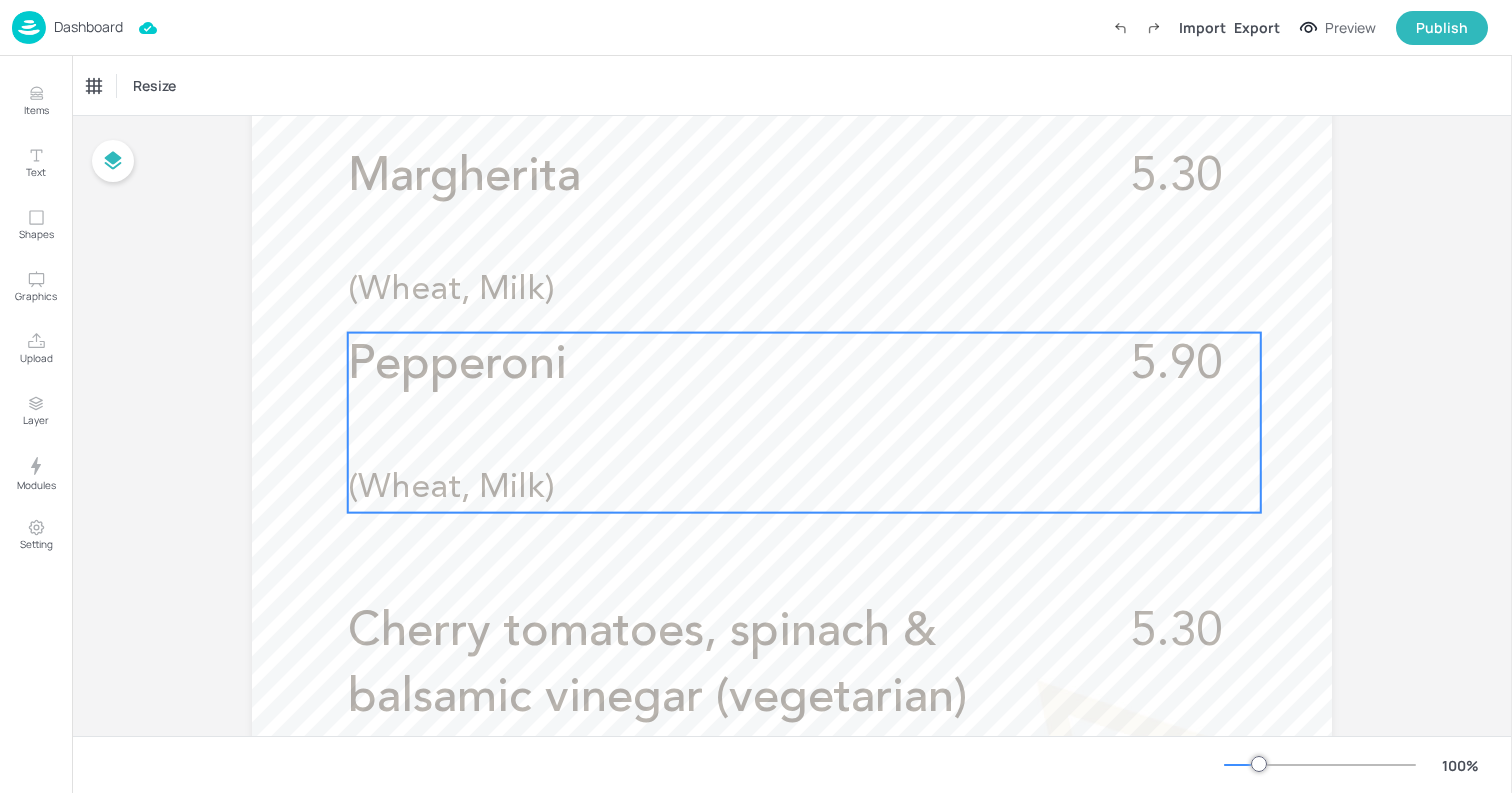 scroll, scrollTop: 656, scrollLeft: 0, axis: vertical 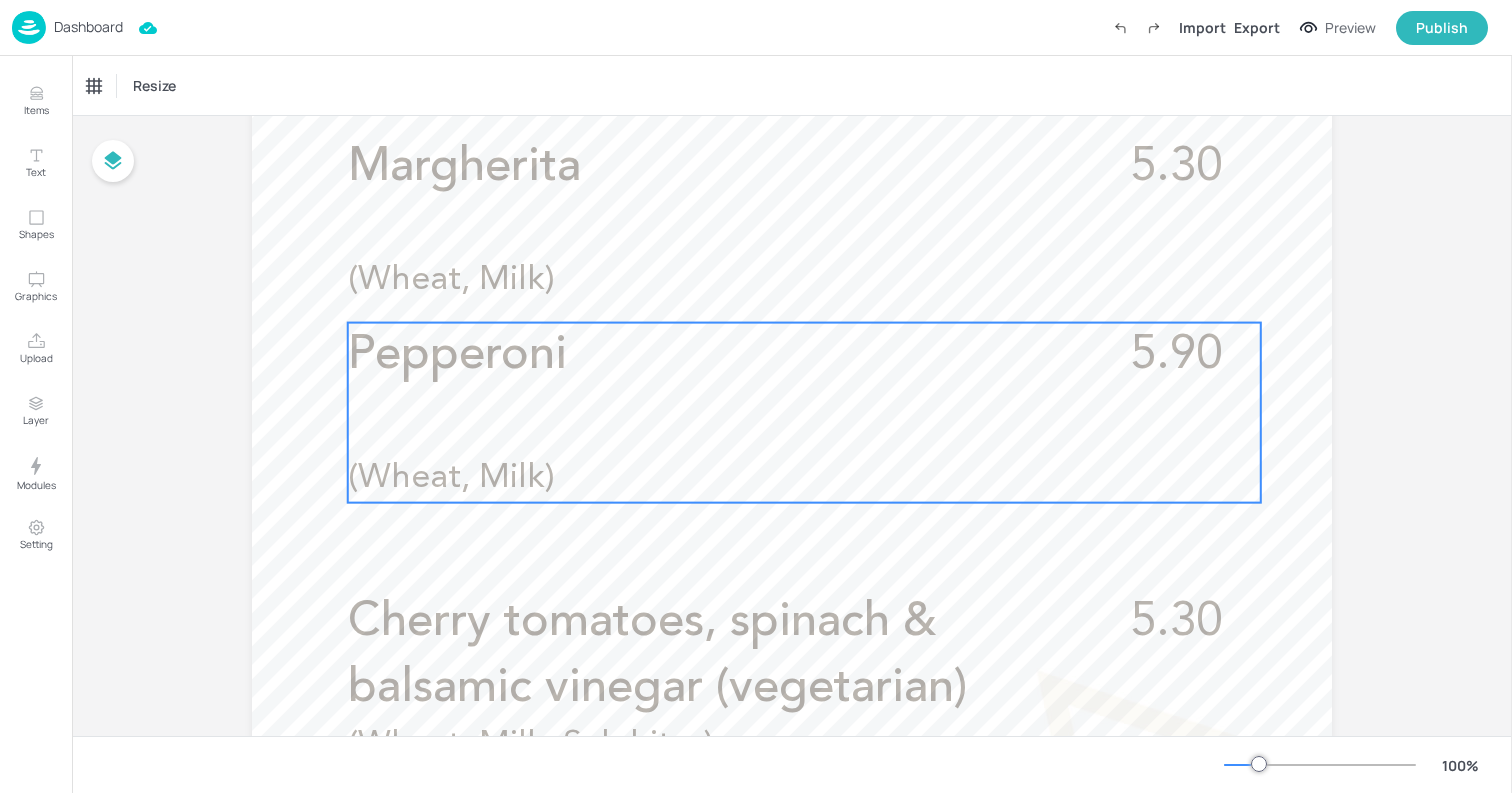 click on "Pepperoni 5.90 (Wheat, Milk)" at bounding box center [804, 413] 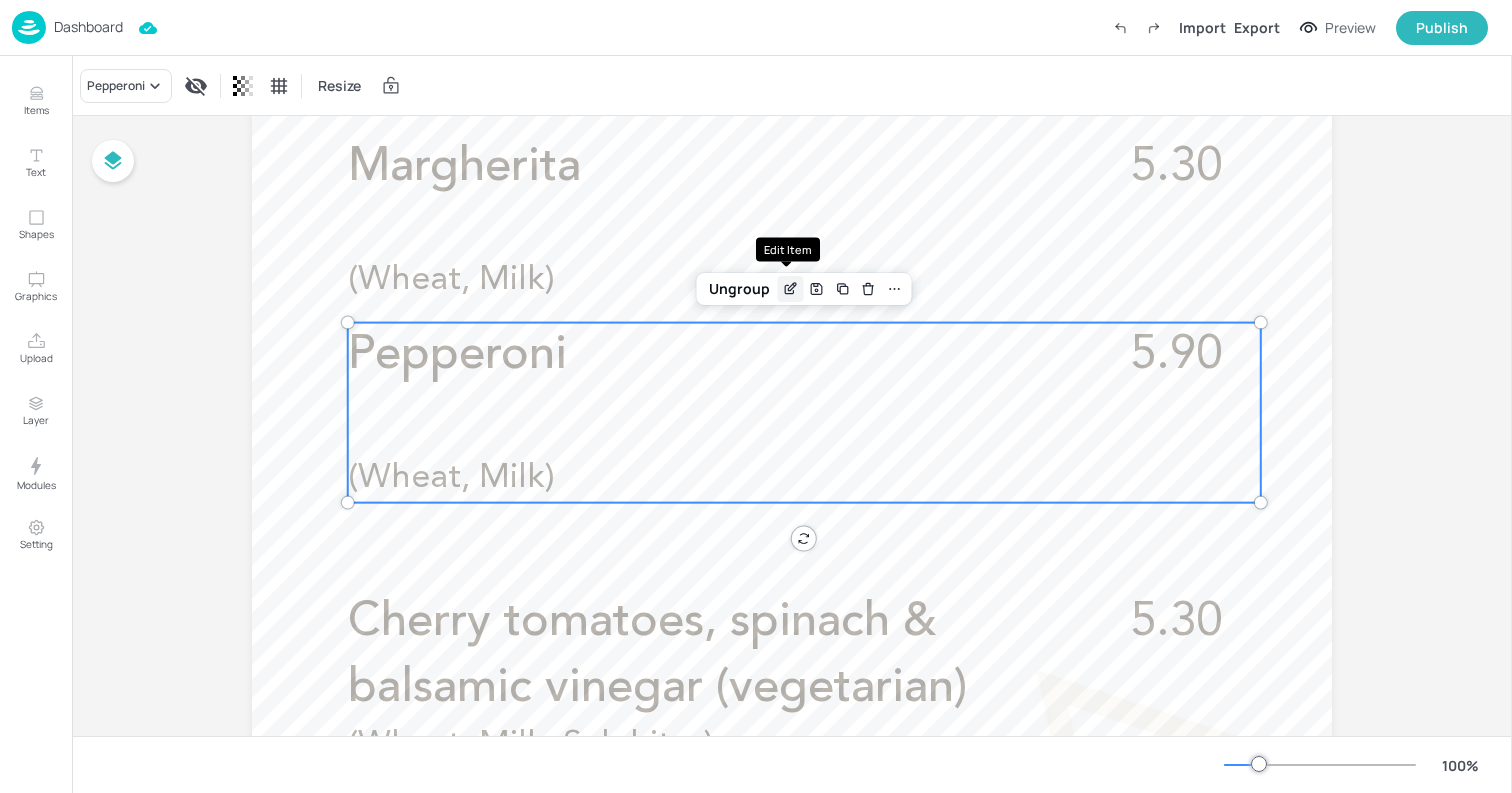 click 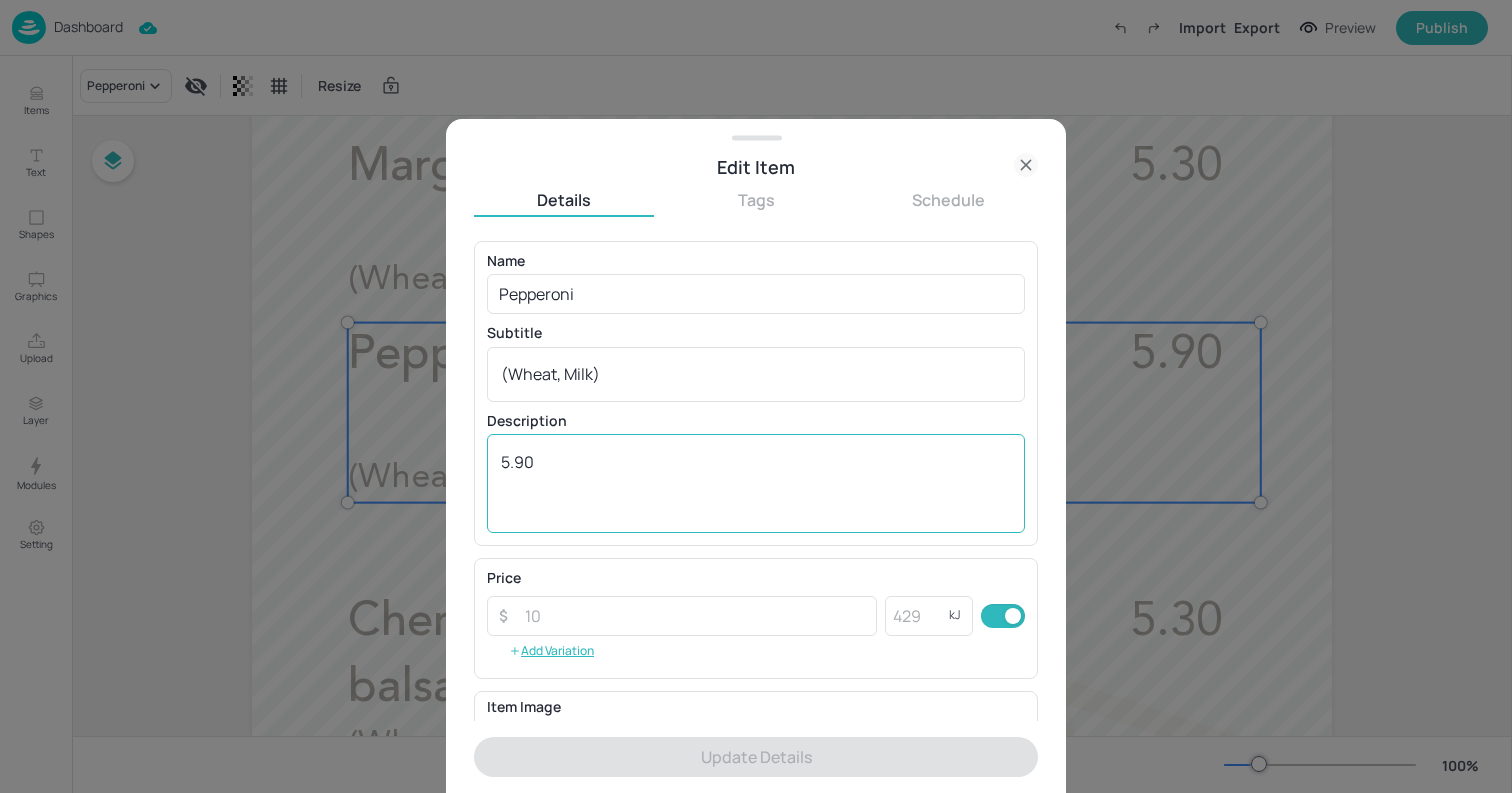 click on "5.90" at bounding box center [756, 484] 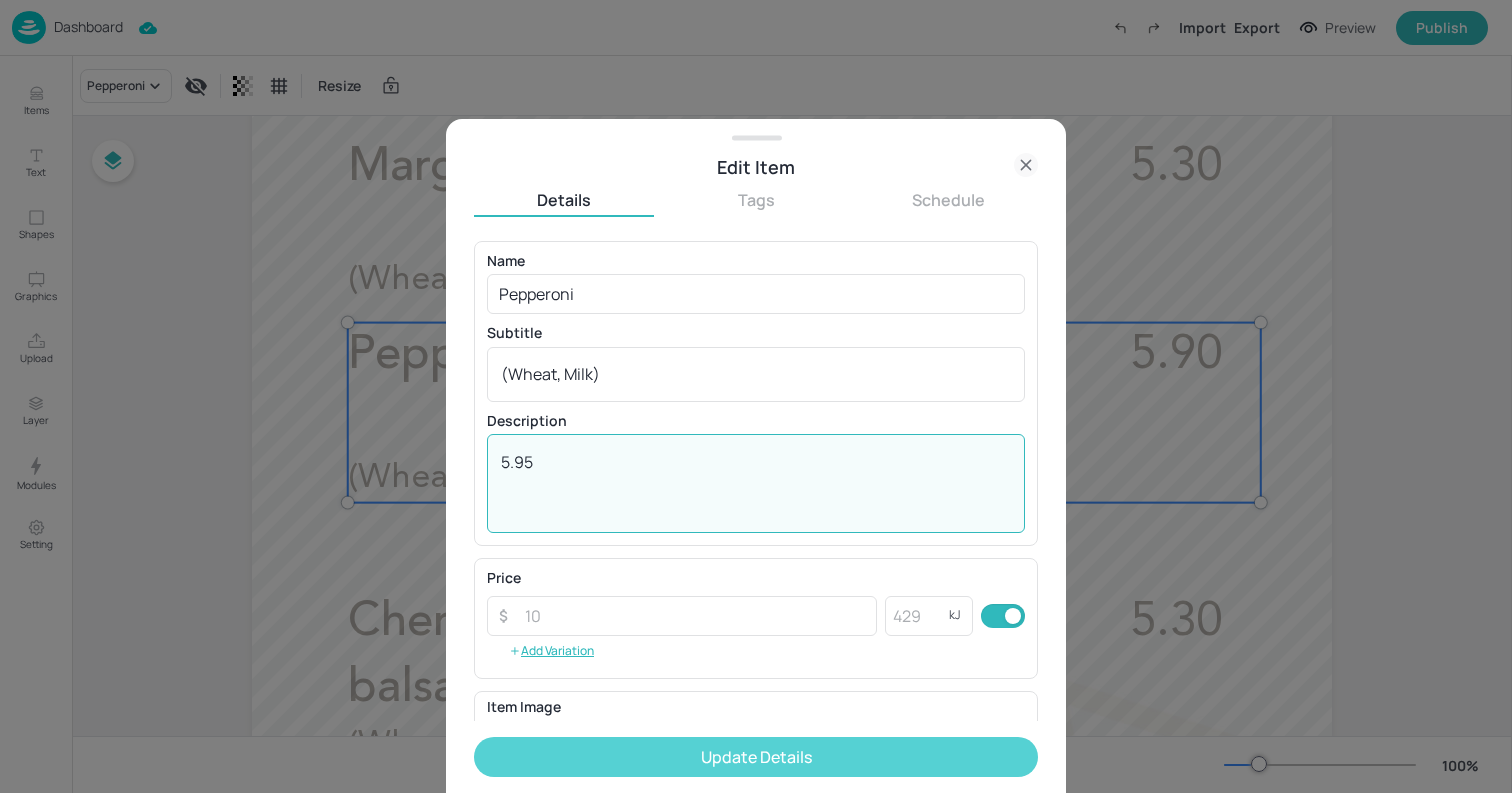 type on "5.95" 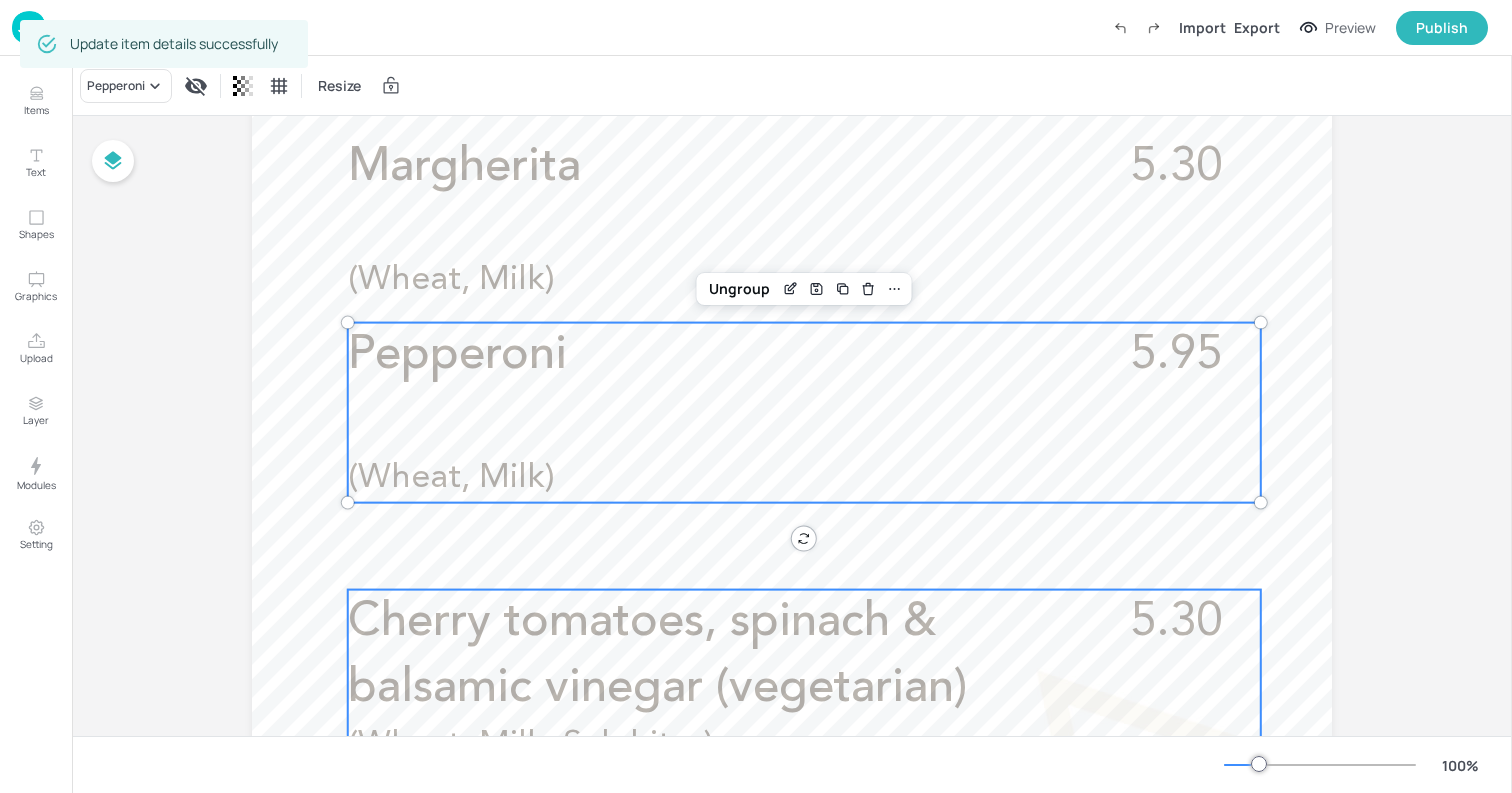 click on "Cherry tomatoes, spinach & balsamic vinegar (vegetarian)" at bounding box center [657, 655] 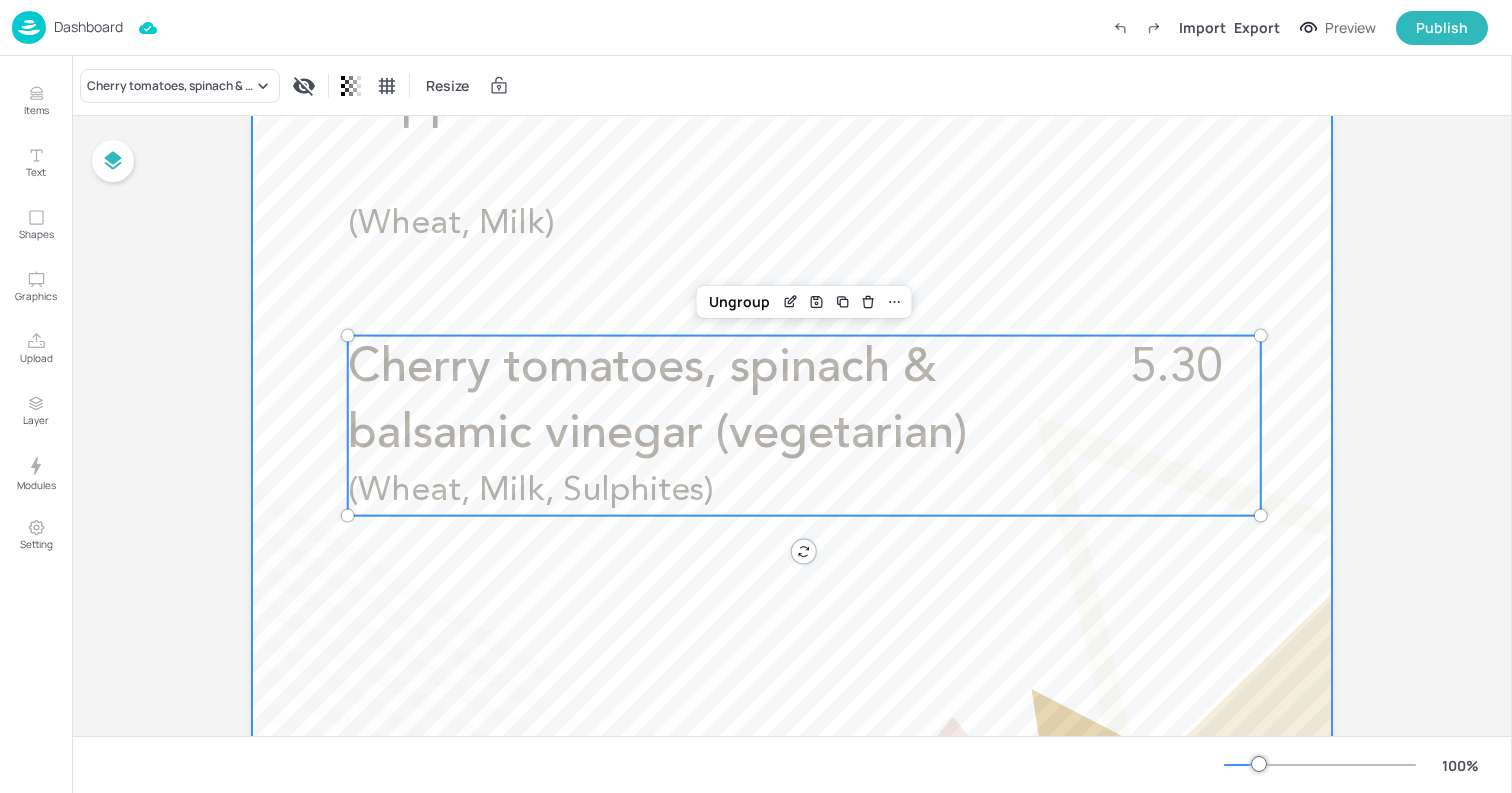 scroll, scrollTop: 898, scrollLeft: 0, axis: vertical 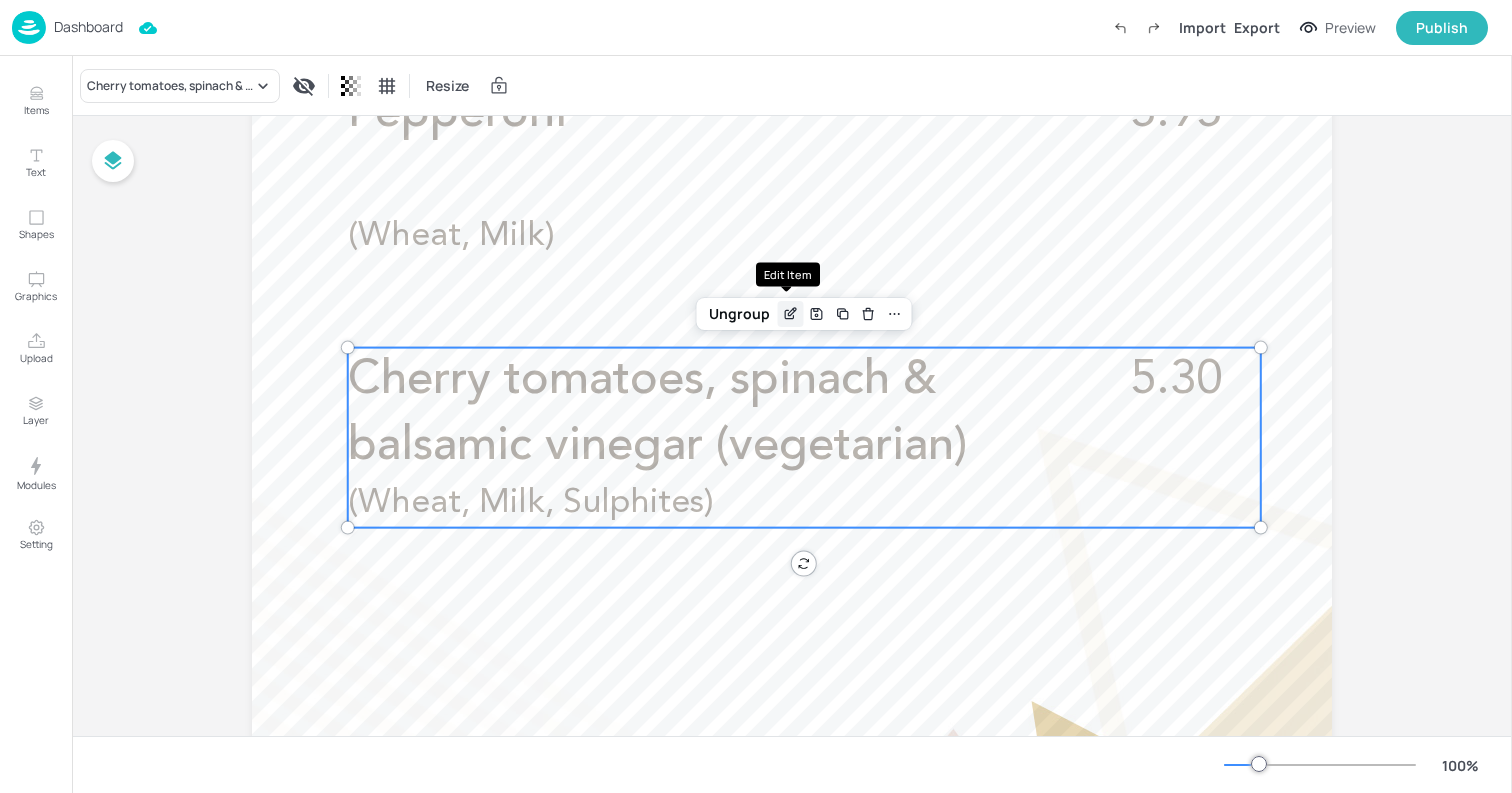 click 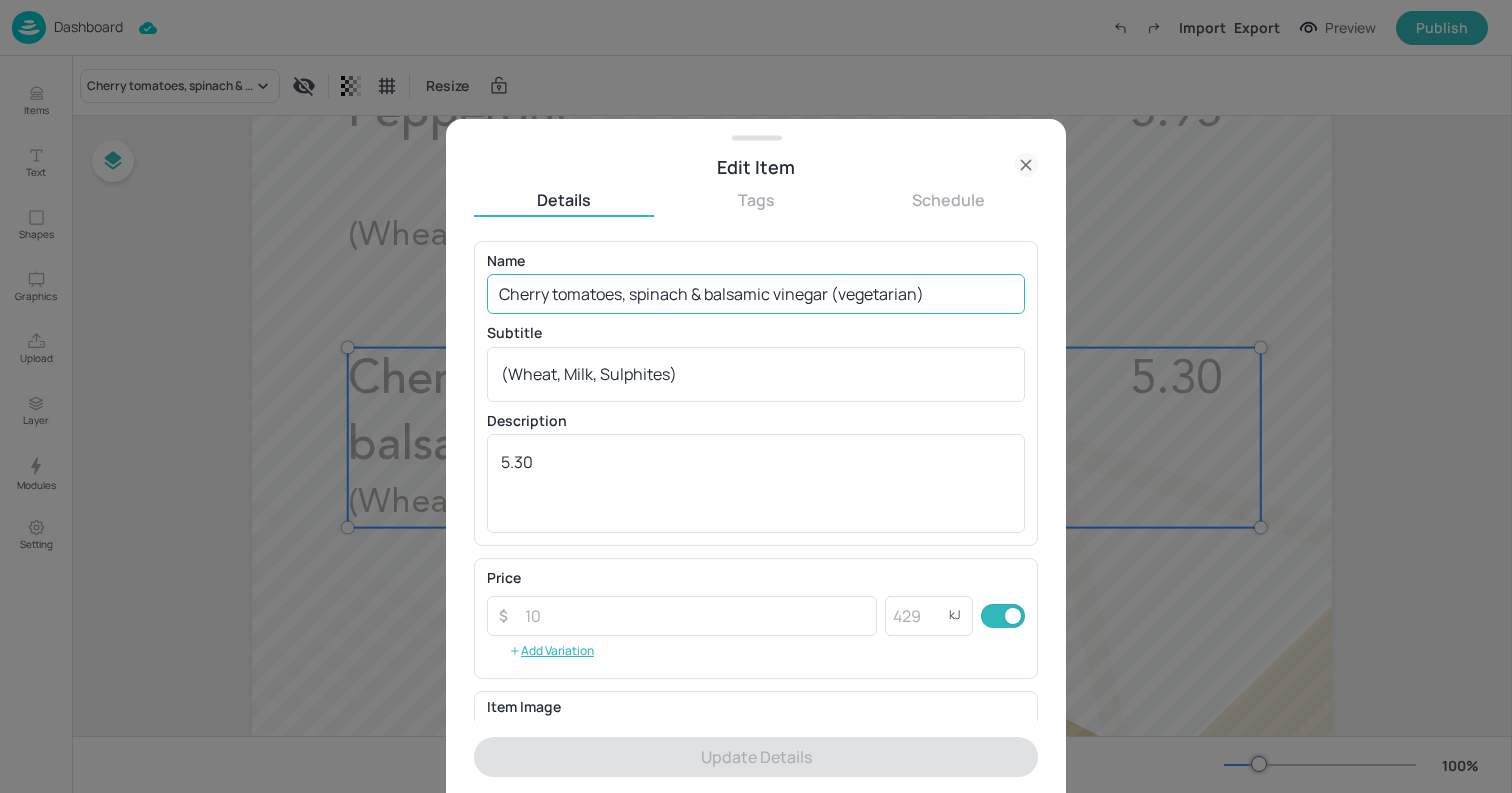 click on "Cherry tomatoes, spinach & balsamic vinegar (vegetarian)" at bounding box center (756, 294) 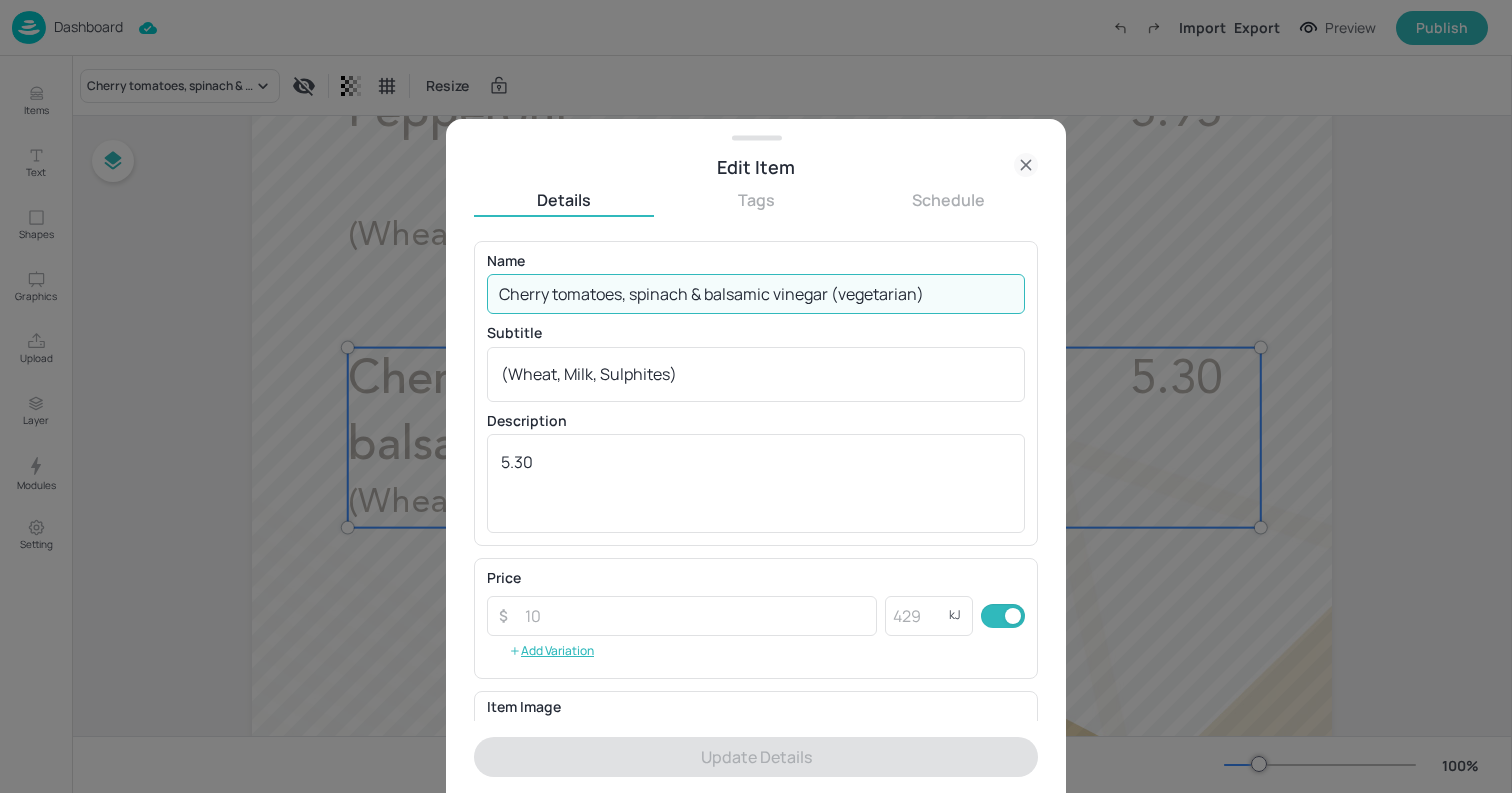 click on "Cherry tomatoes, spinach & balsamic vinegar (vegetarian)" at bounding box center (756, 294) 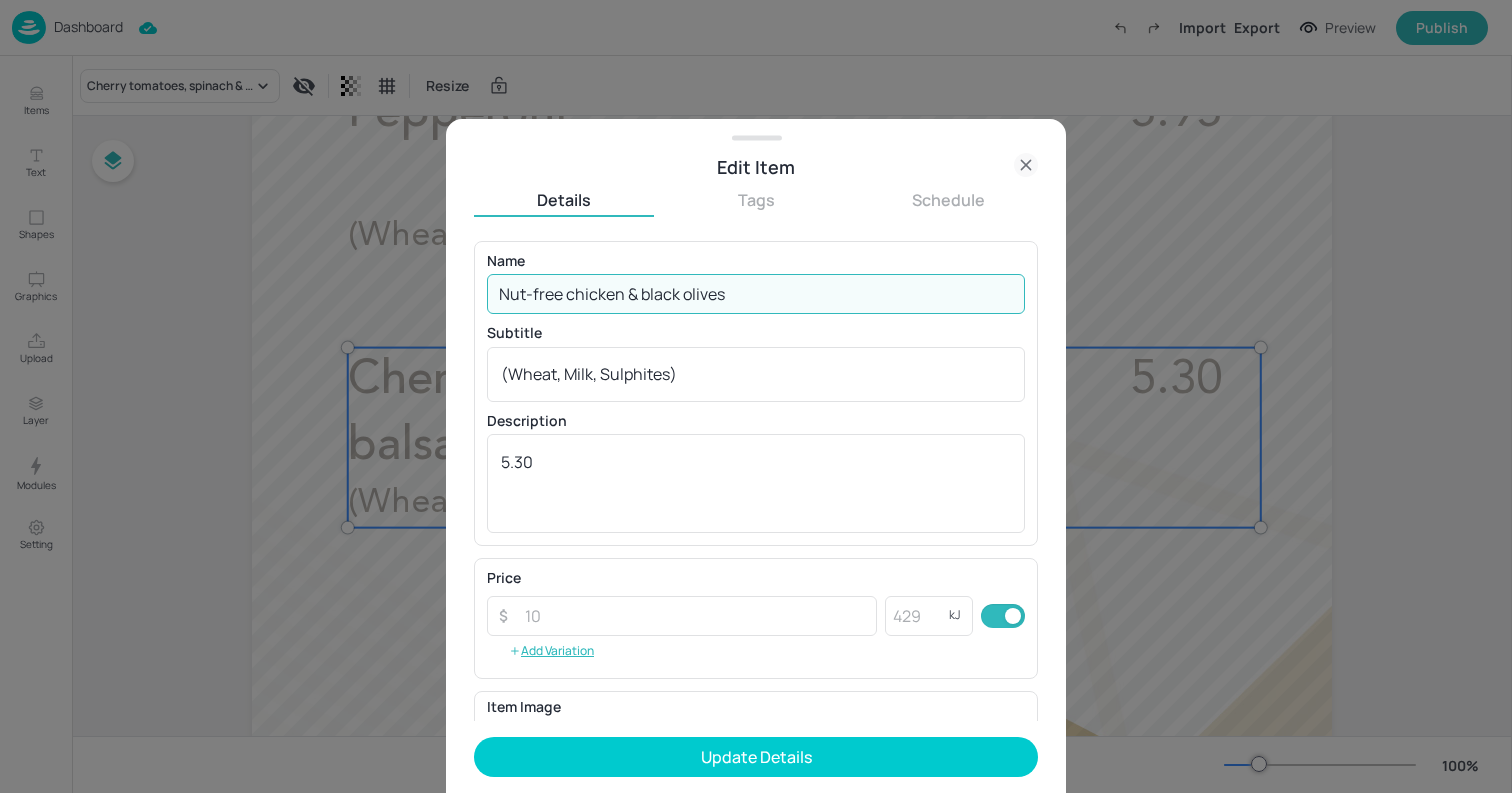 paste on "(non-halal)" 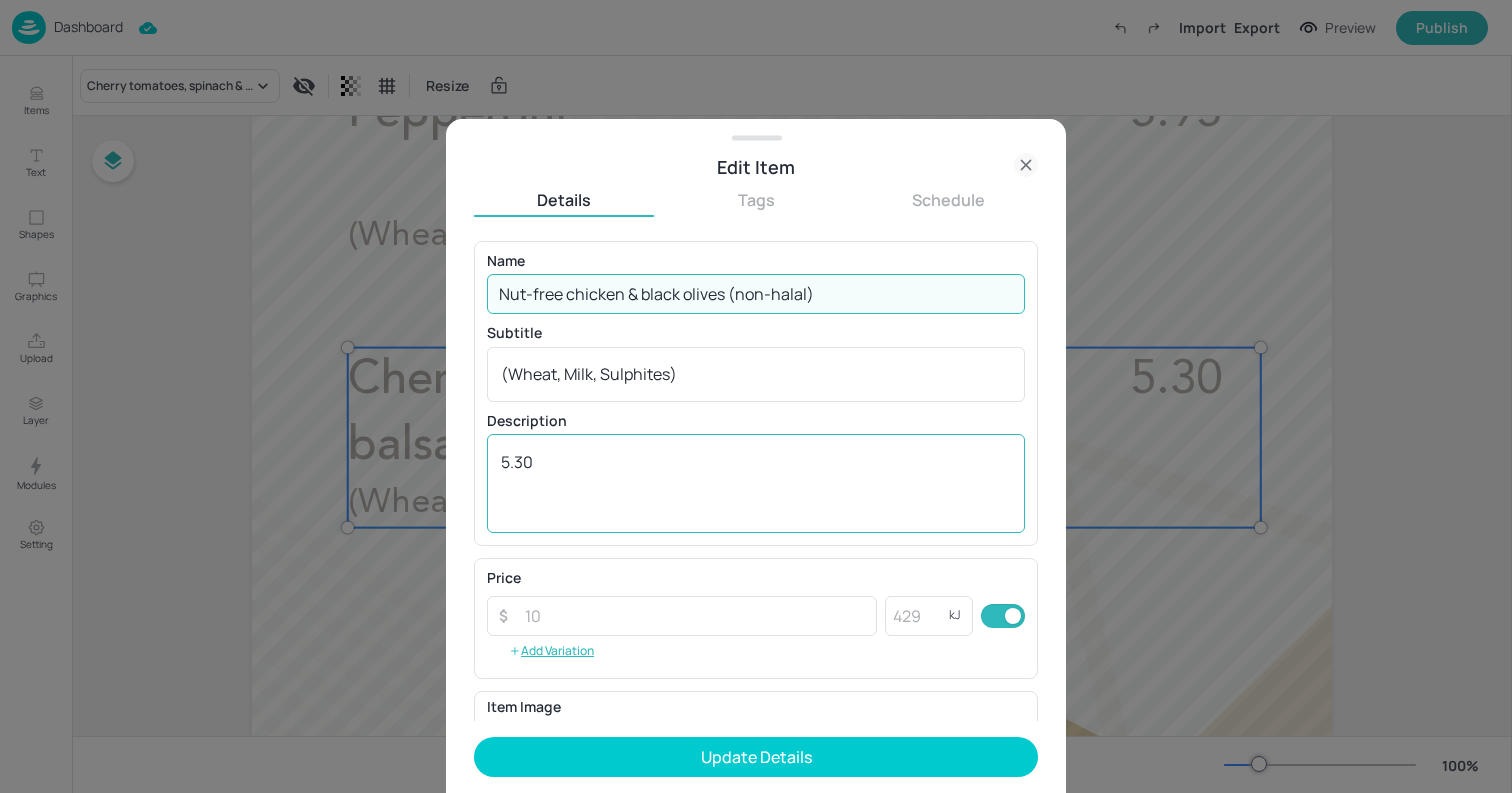 type on "Nut-free chicken & black olives (non-halal)" 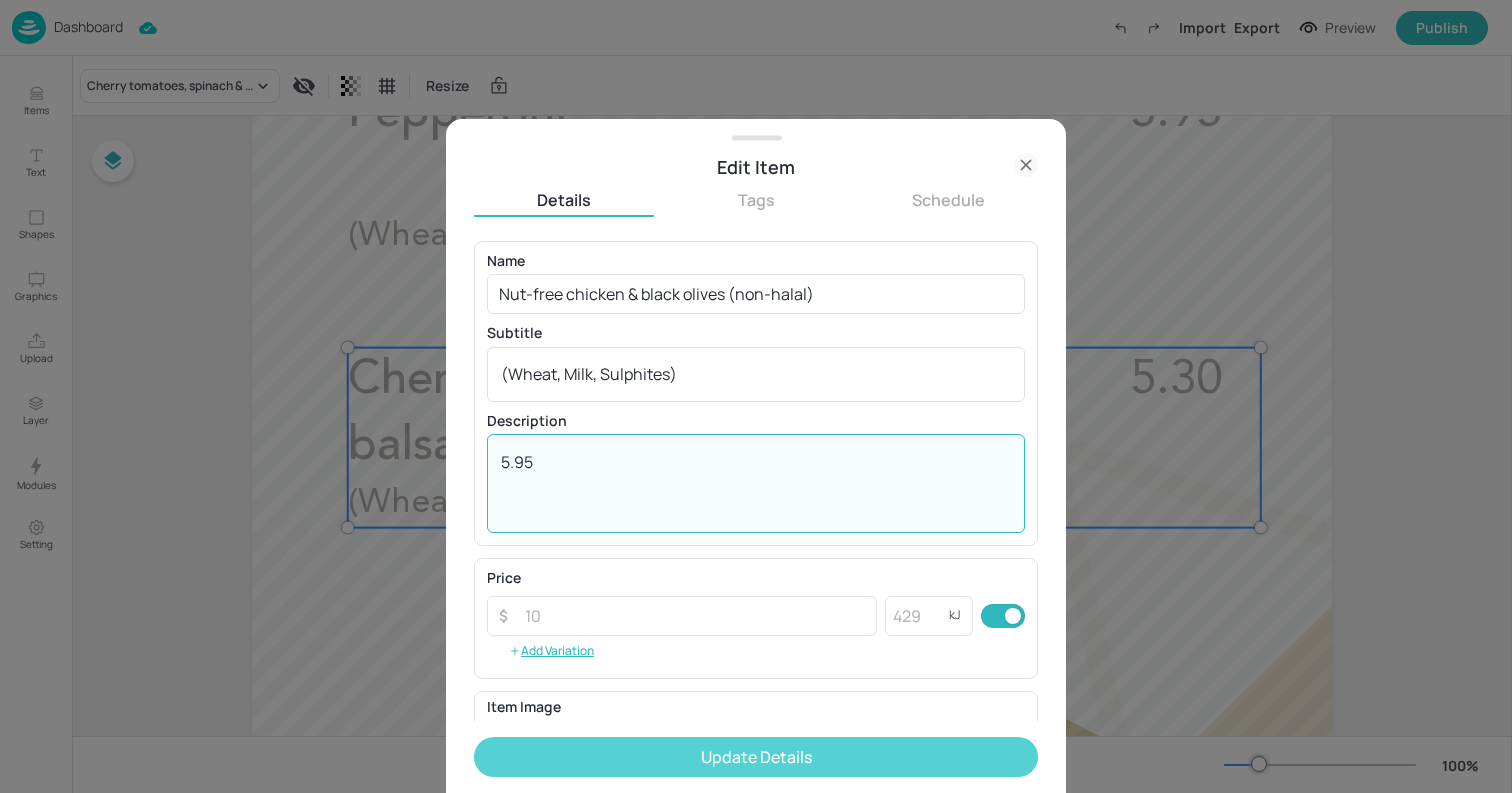 type on "5.95" 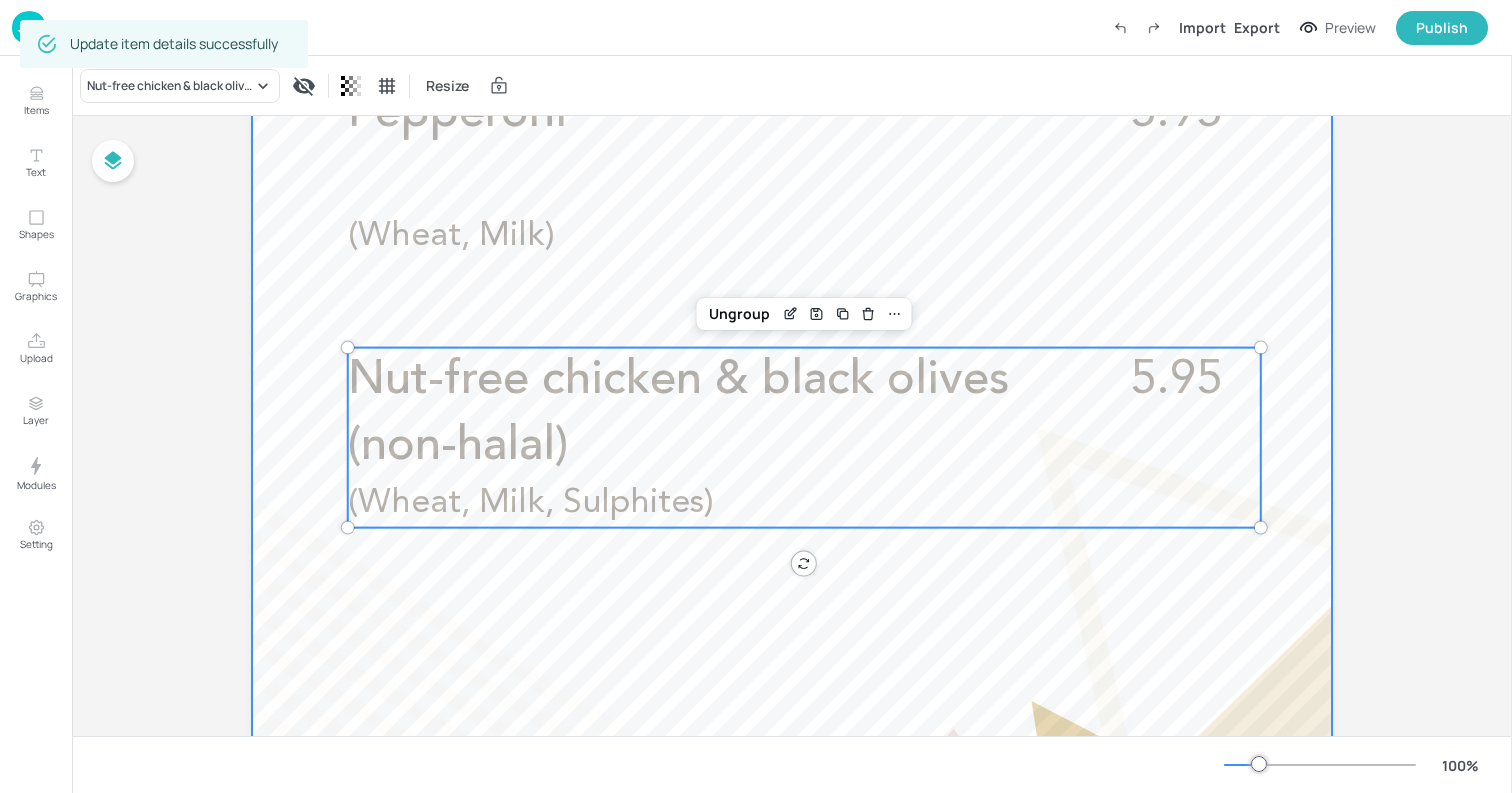 click at bounding box center (792, 242) 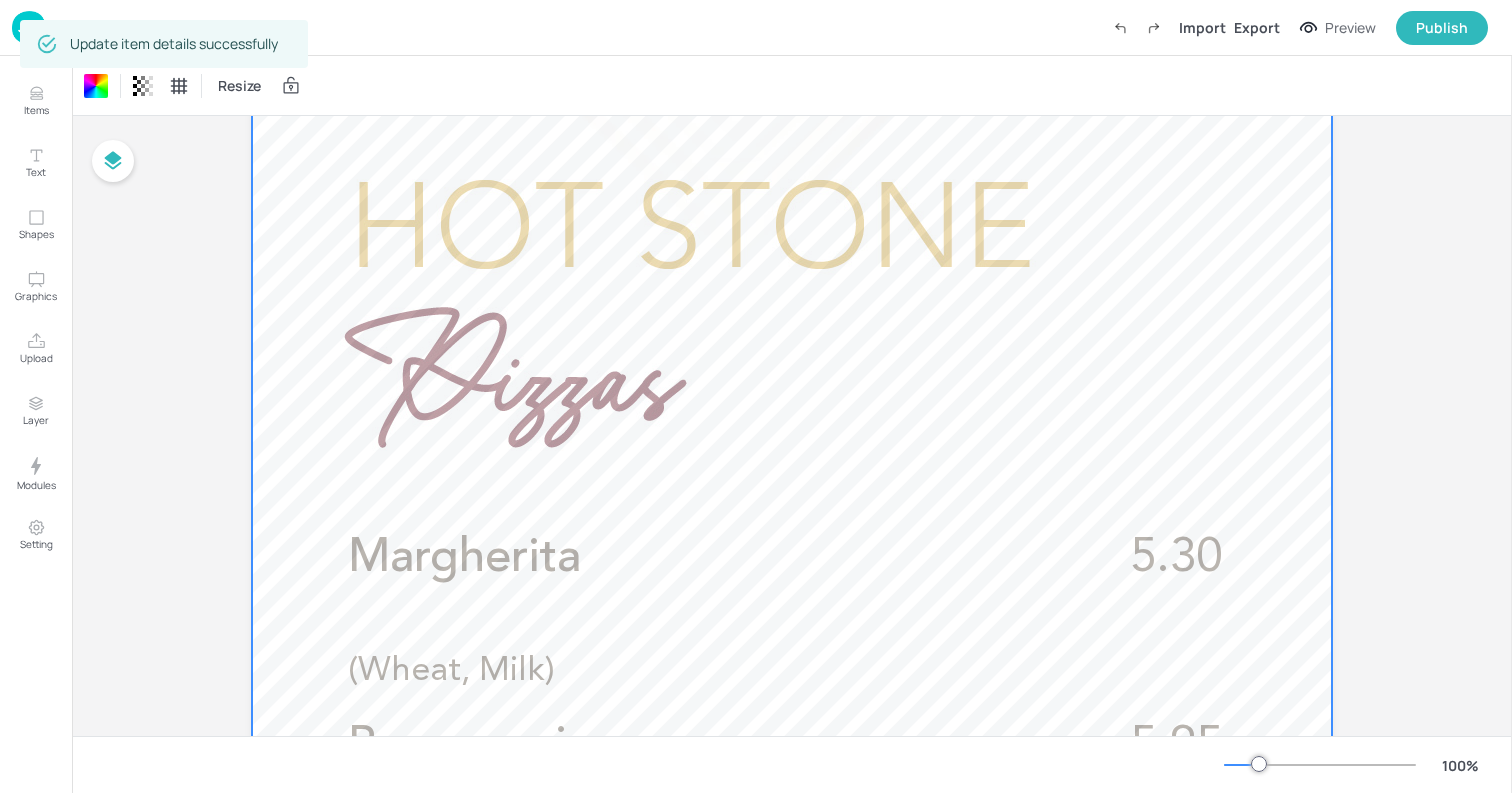 scroll, scrollTop: 0, scrollLeft: 0, axis: both 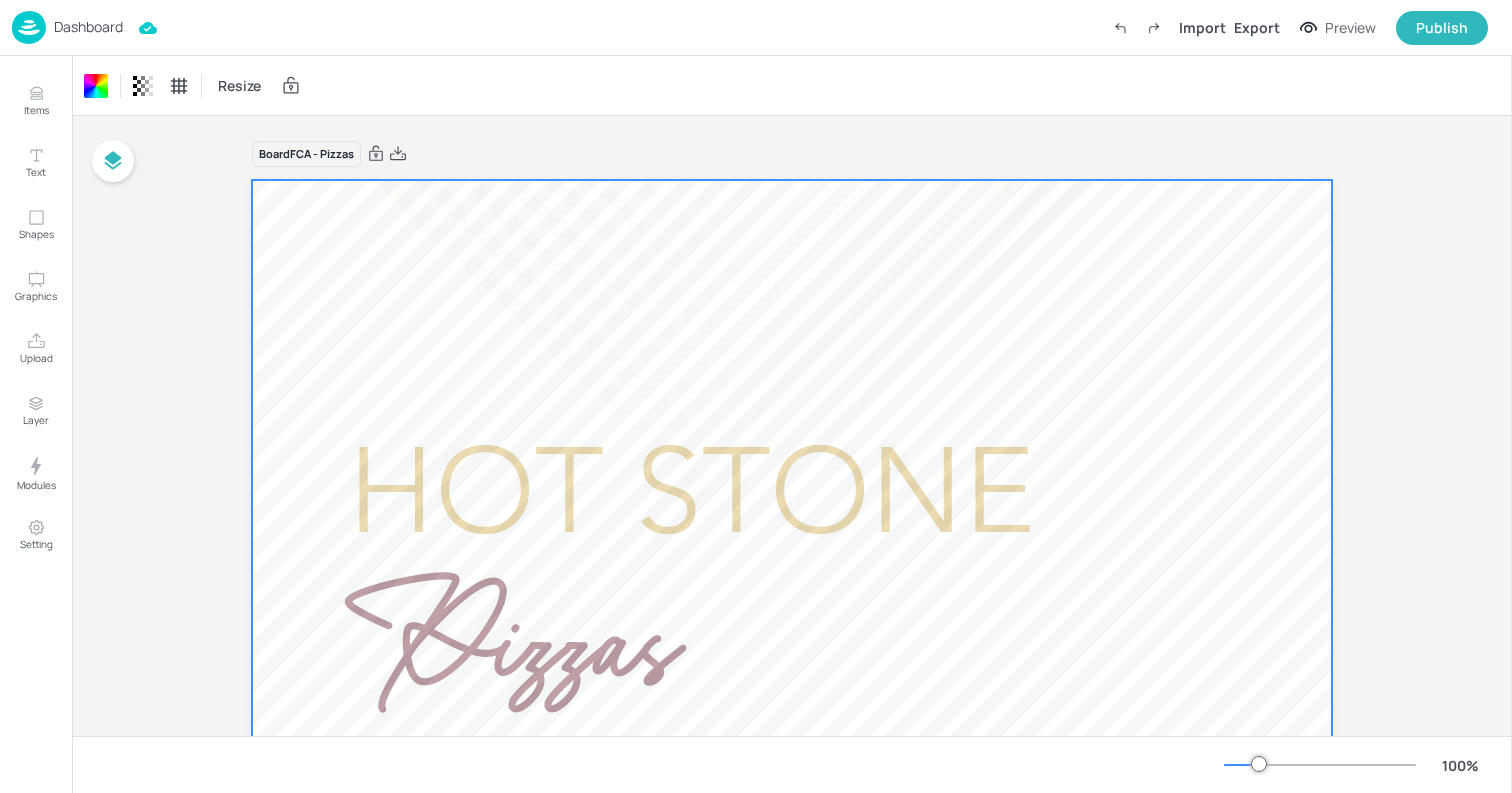 click at bounding box center (29, 27) 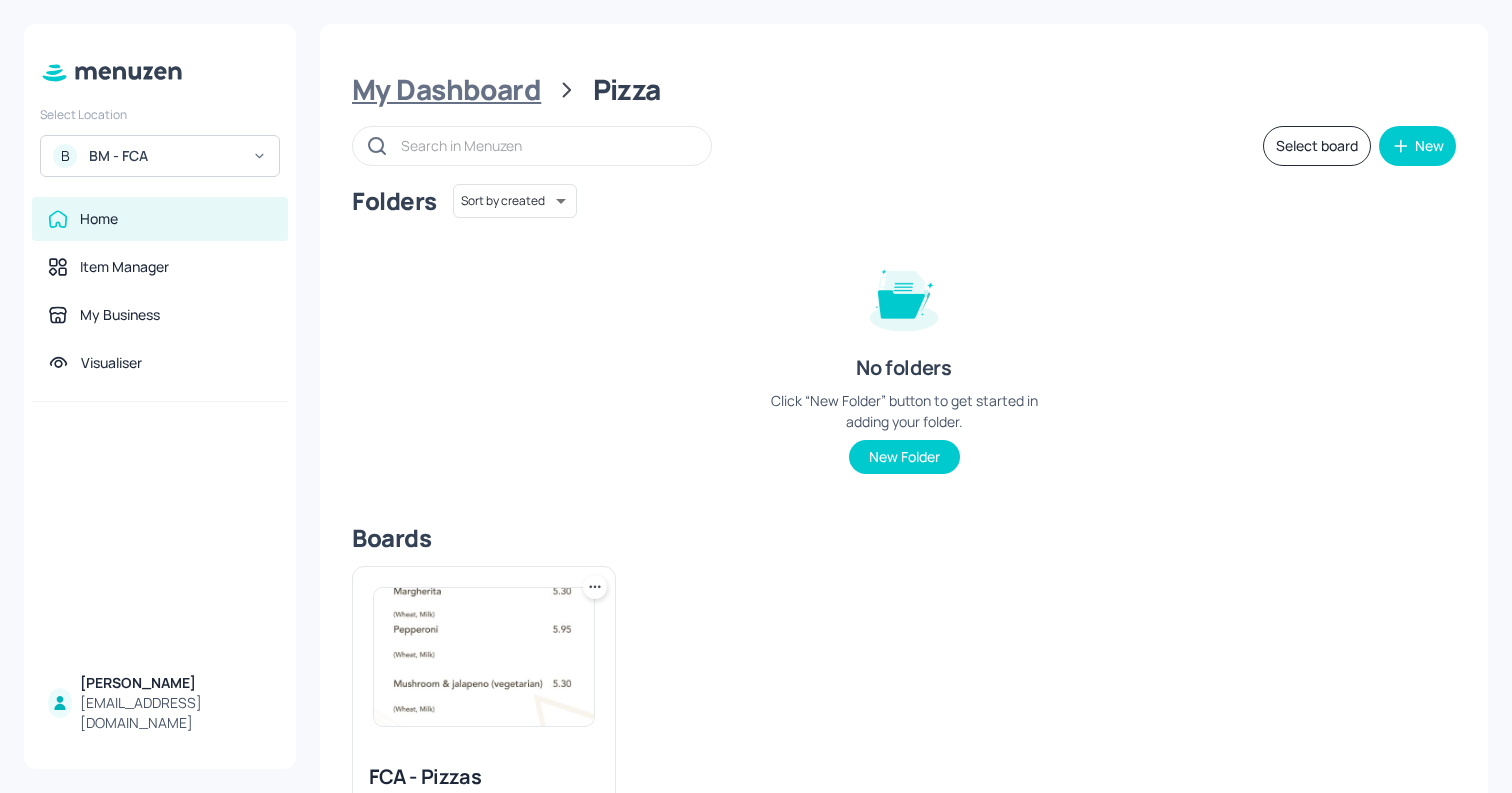 click on "My Dashboard" at bounding box center (446, 90) 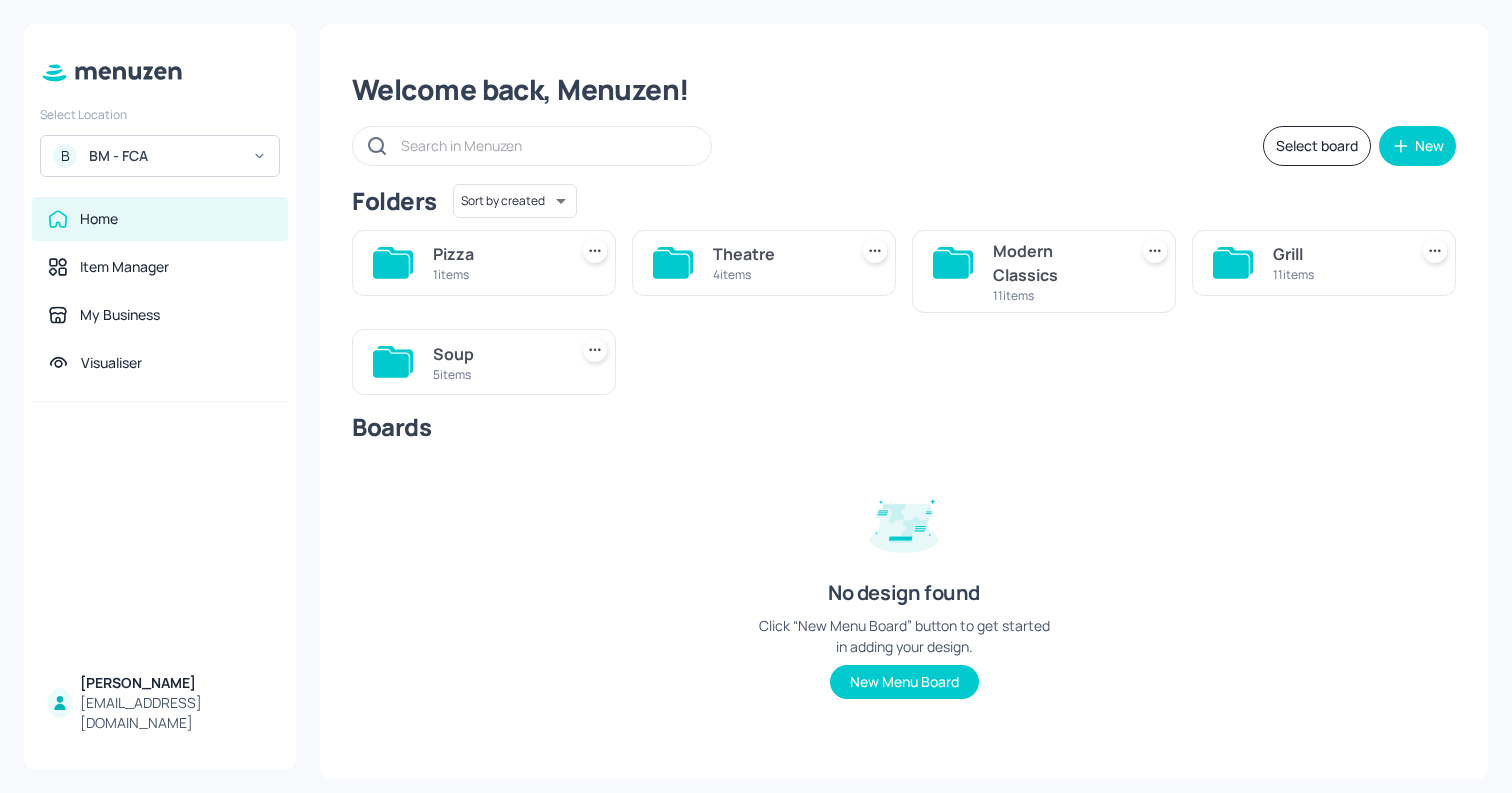 click on "Theatre" at bounding box center (776, 254) 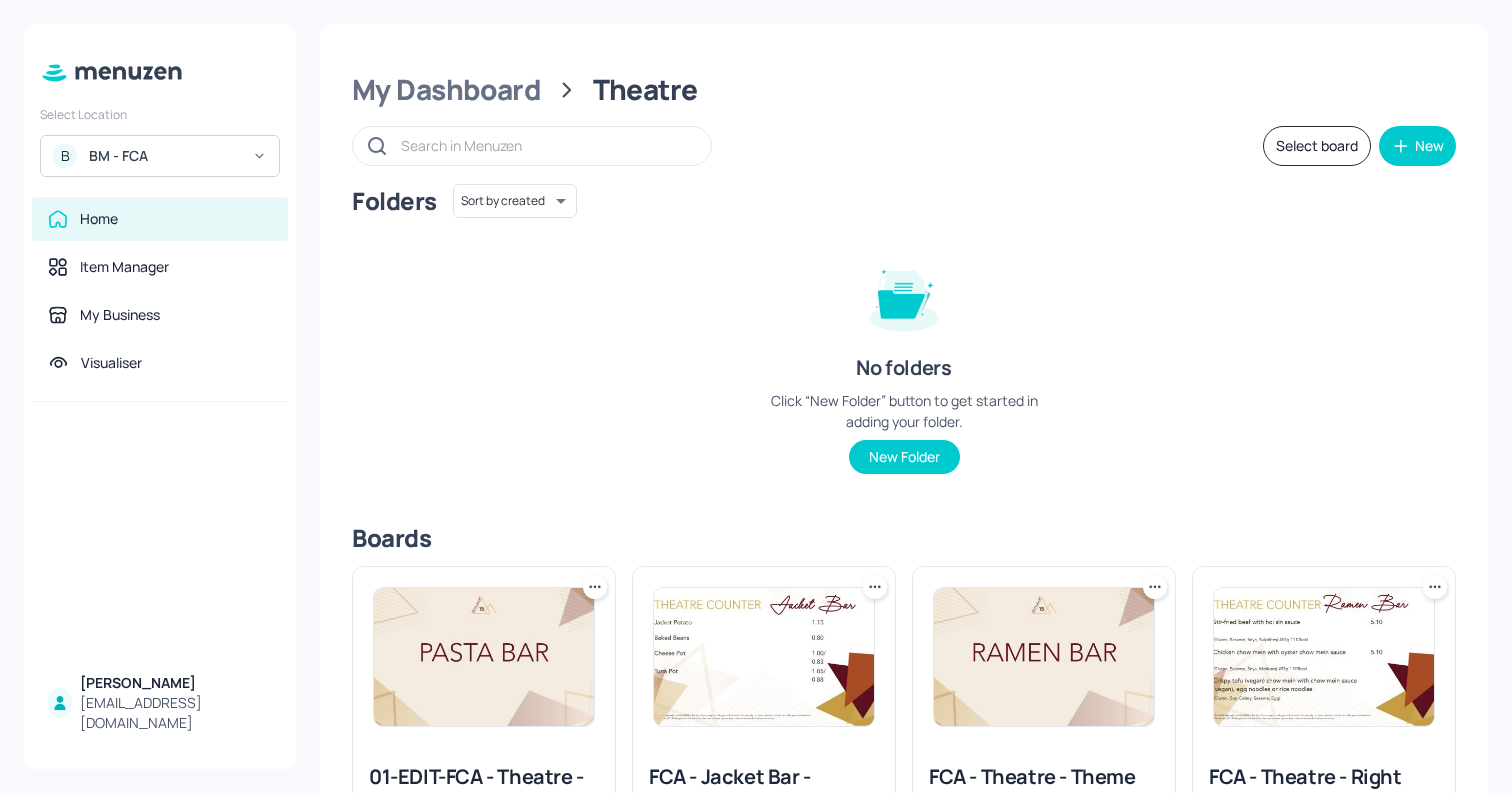 click at bounding box center [1324, 657] 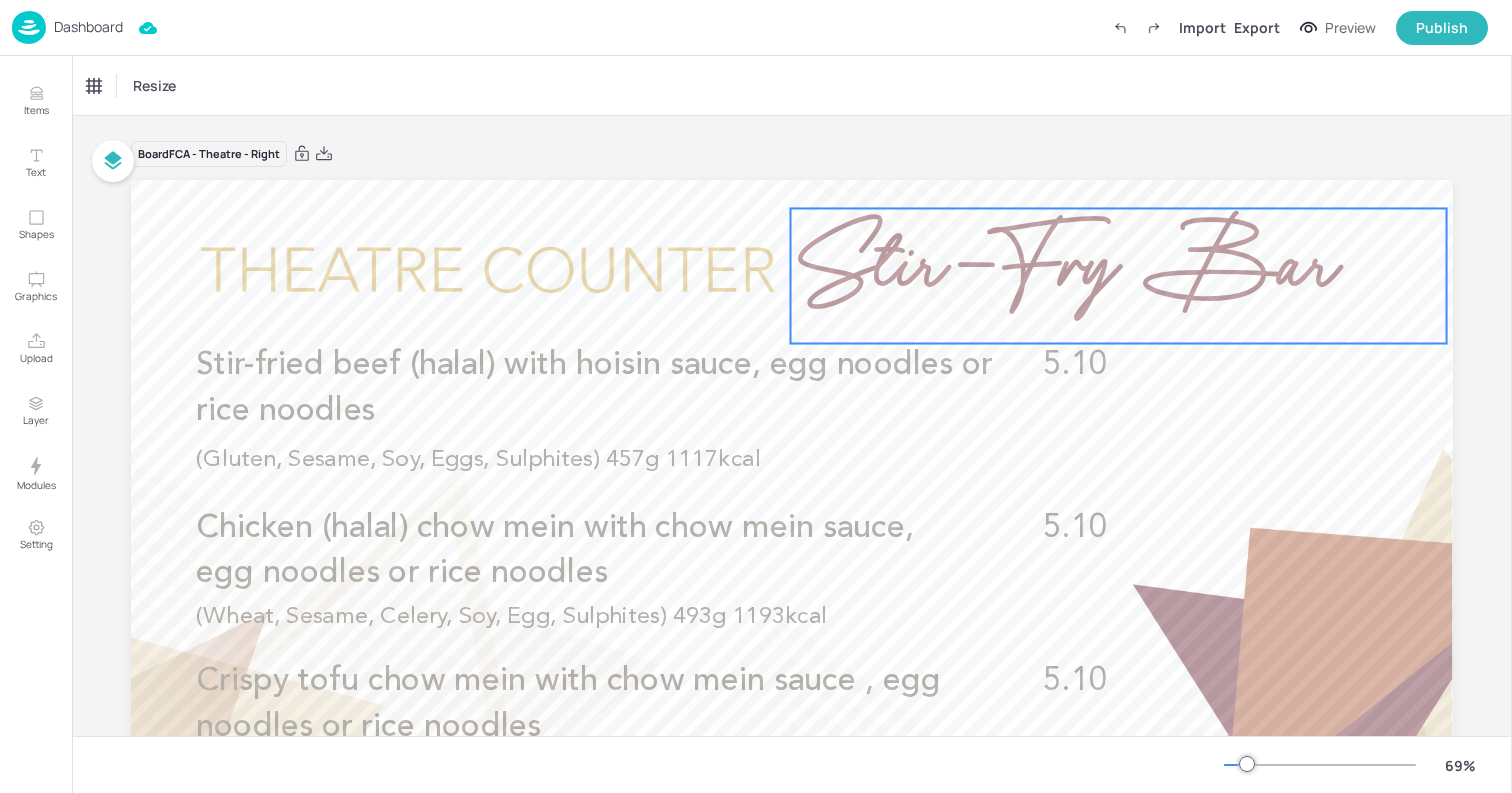 click on "Stir-Fry Bar" at bounding box center (1062, 275) 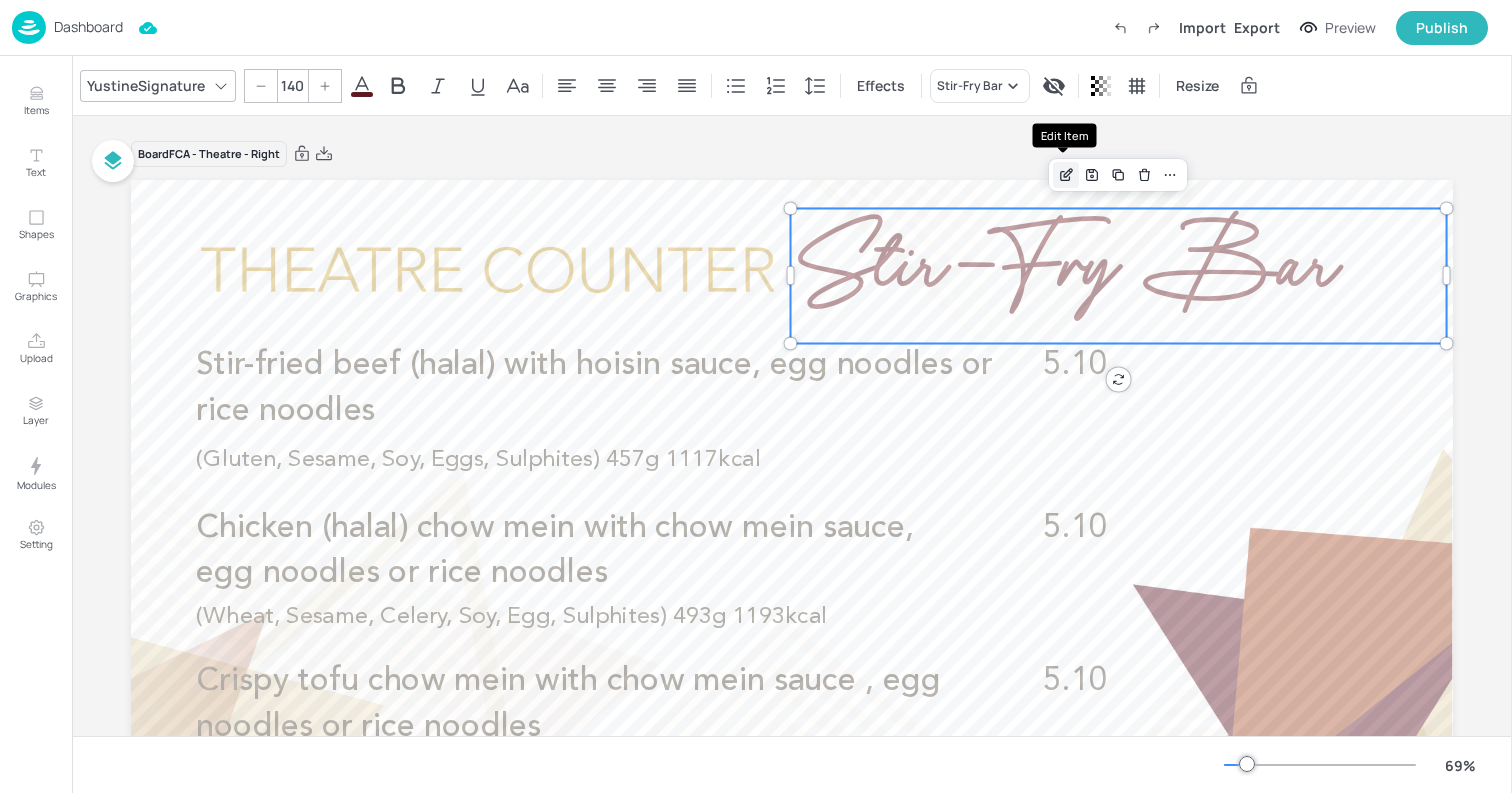 click 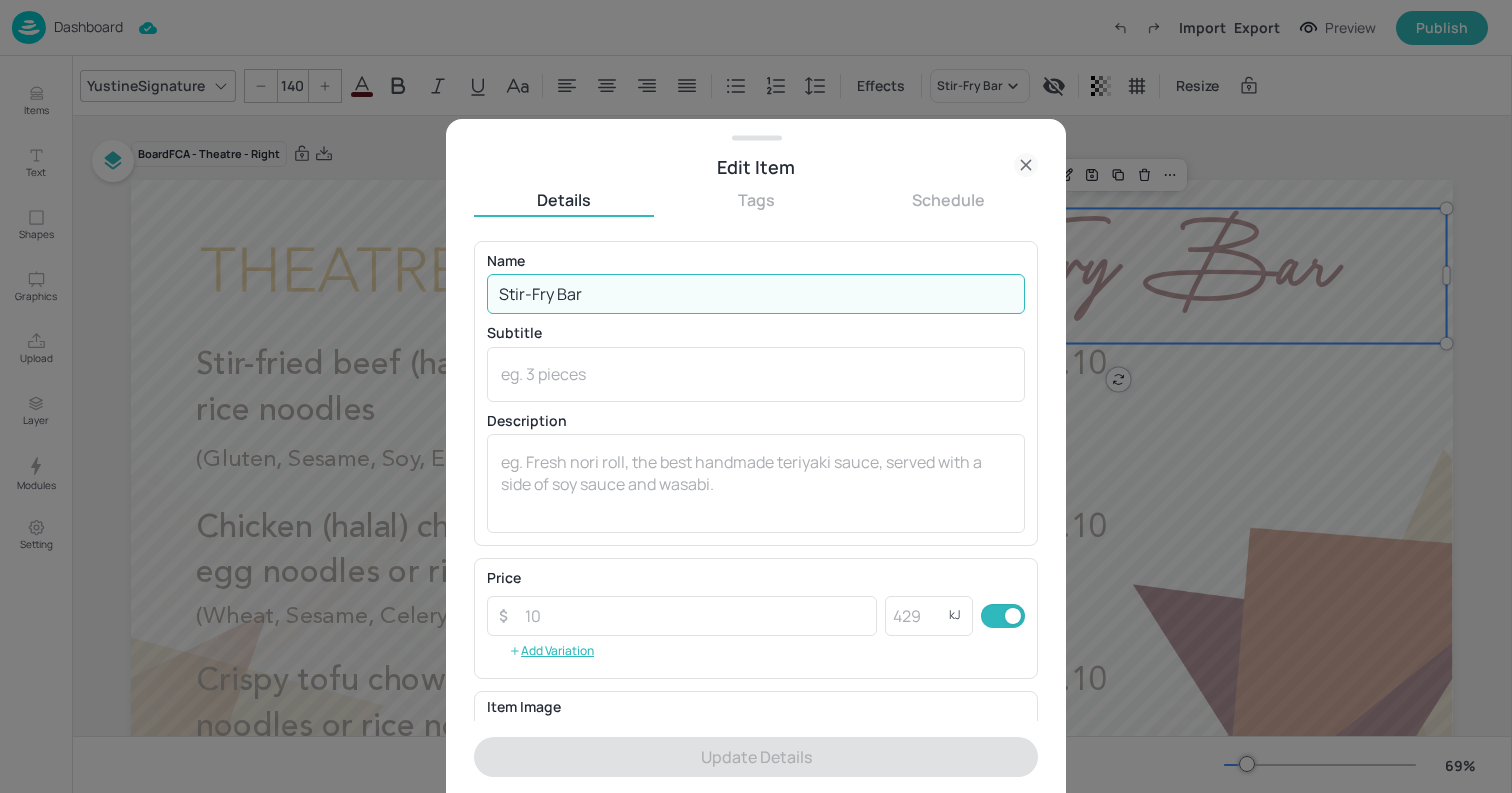 drag, startPoint x: 550, startPoint y: 291, endPoint x: 478, endPoint y: 287, distance: 72.11102 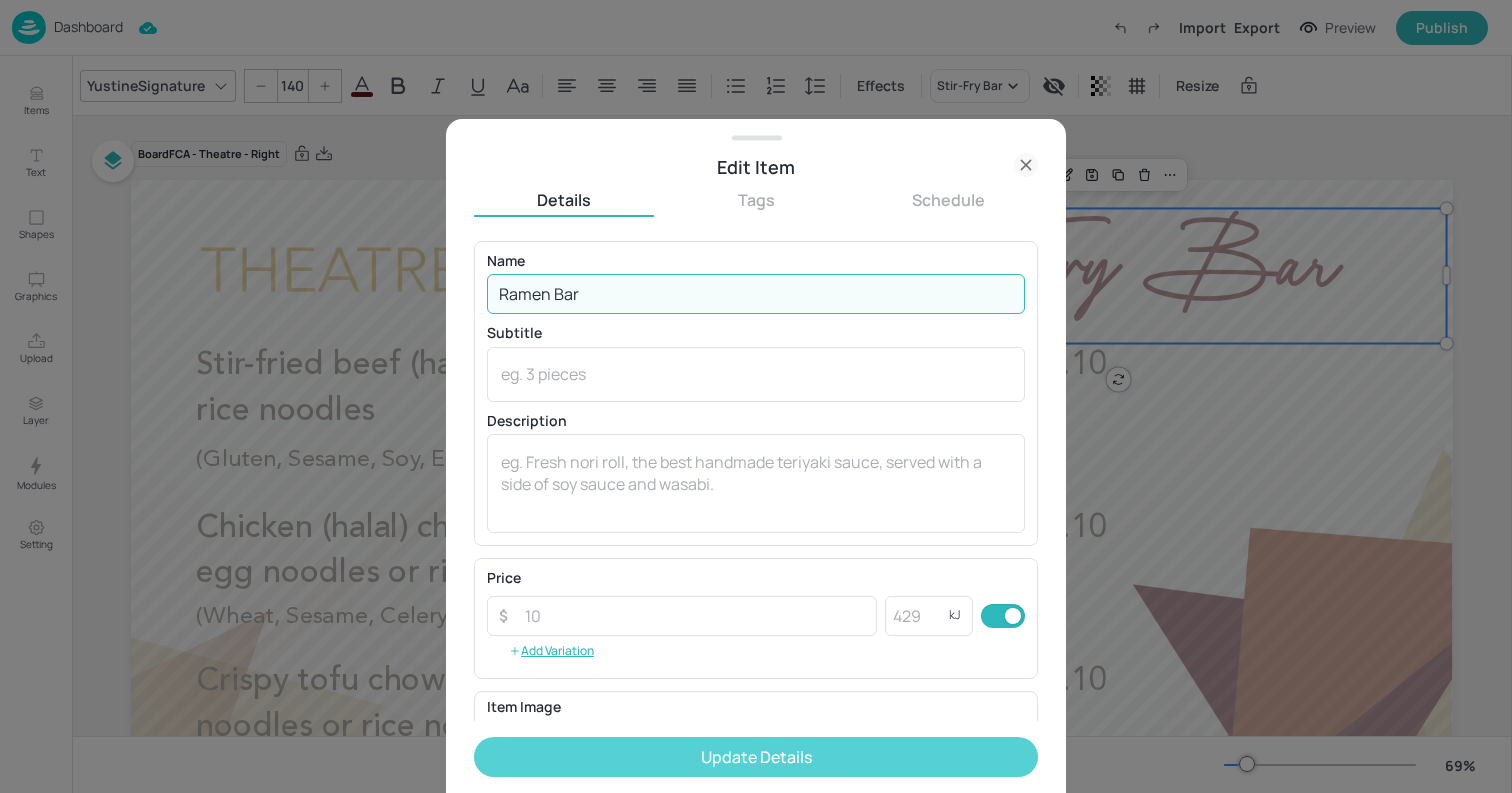 type on "Ramen Bar" 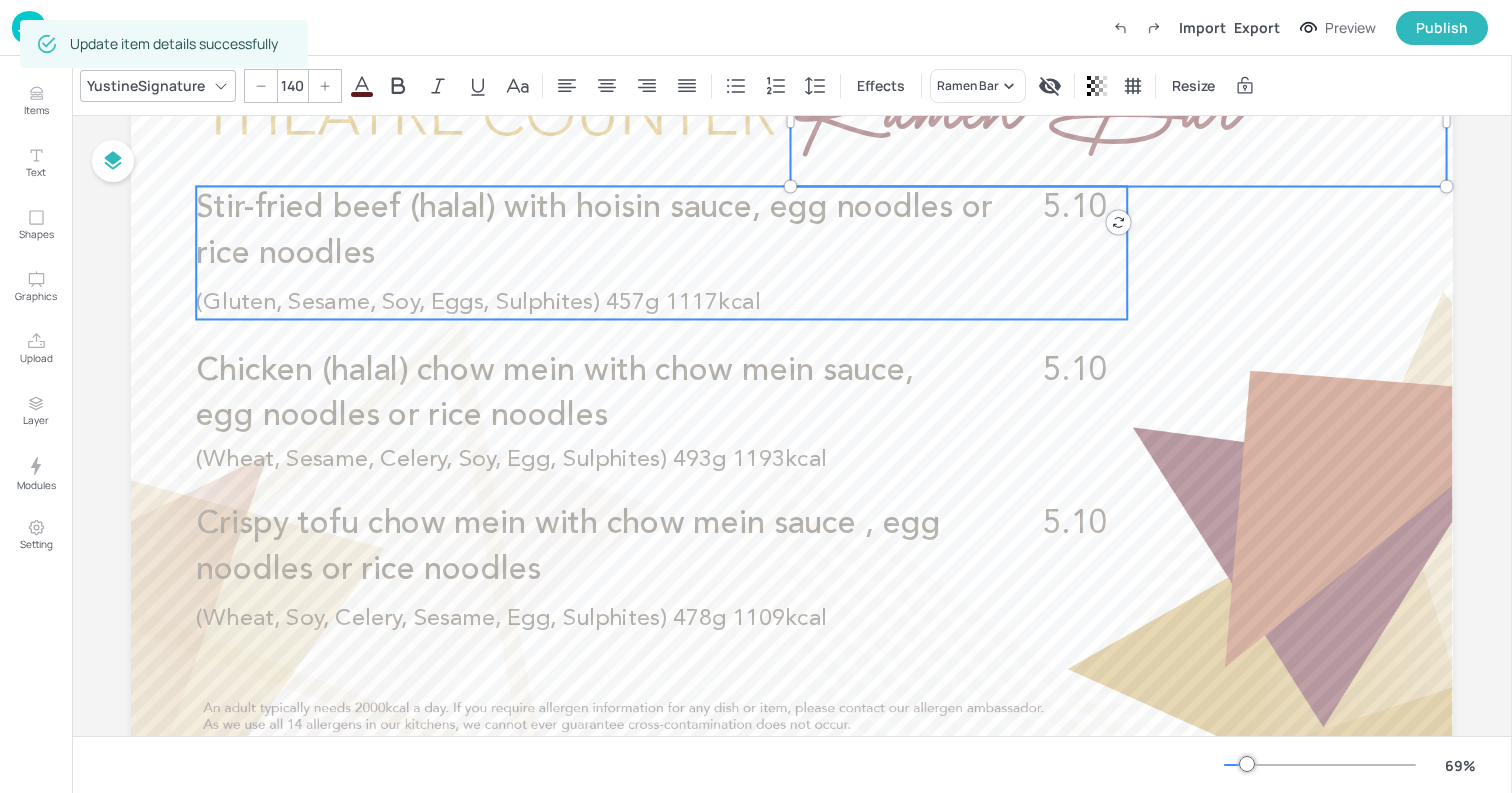 scroll, scrollTop: 164, scrollLeft: 0, axis: vertical 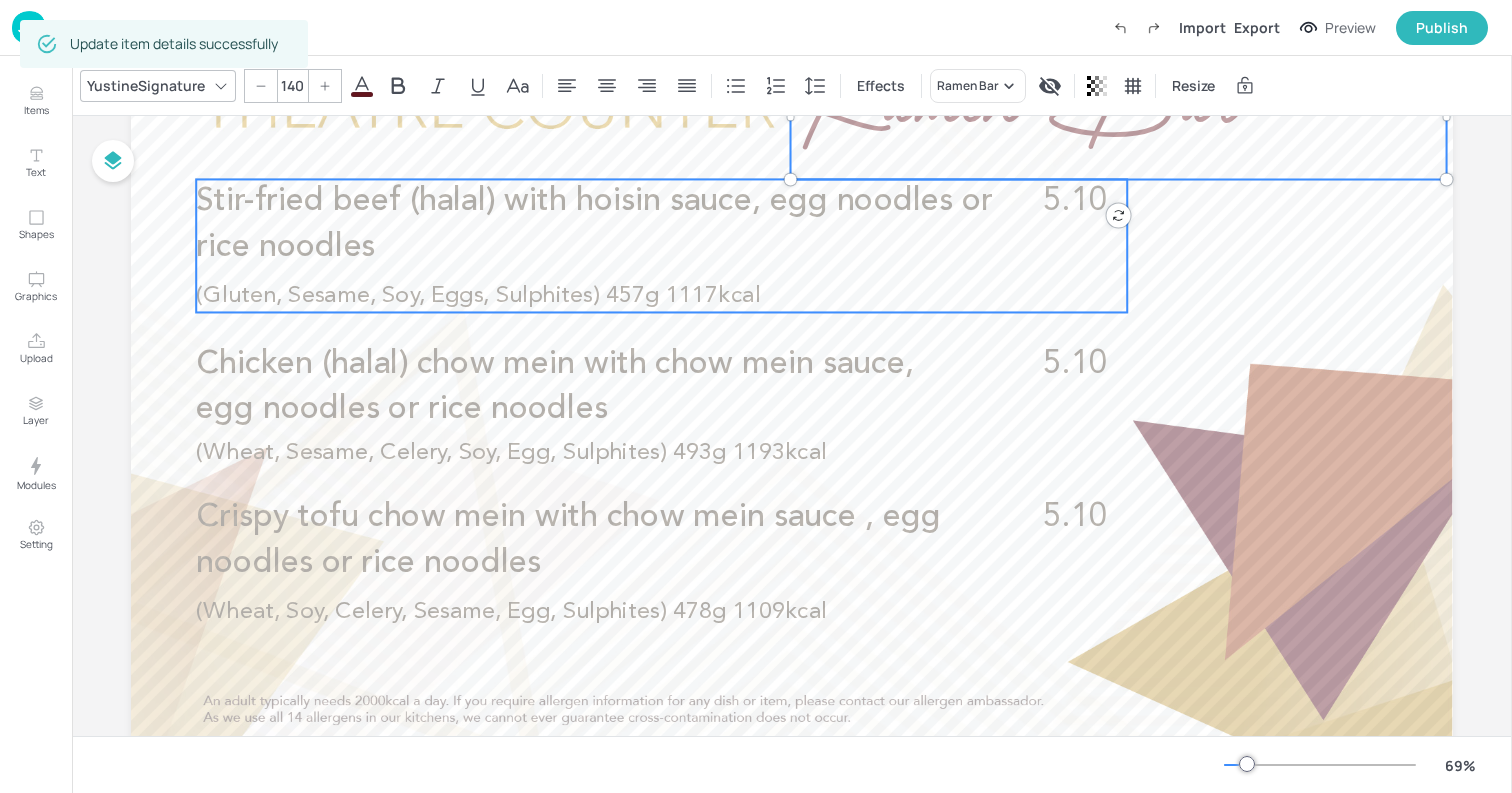 click on "Stir-fried beef (halal) with hoisin sauce, egg noodles or rice noodles" at bounding box center [615, 224] 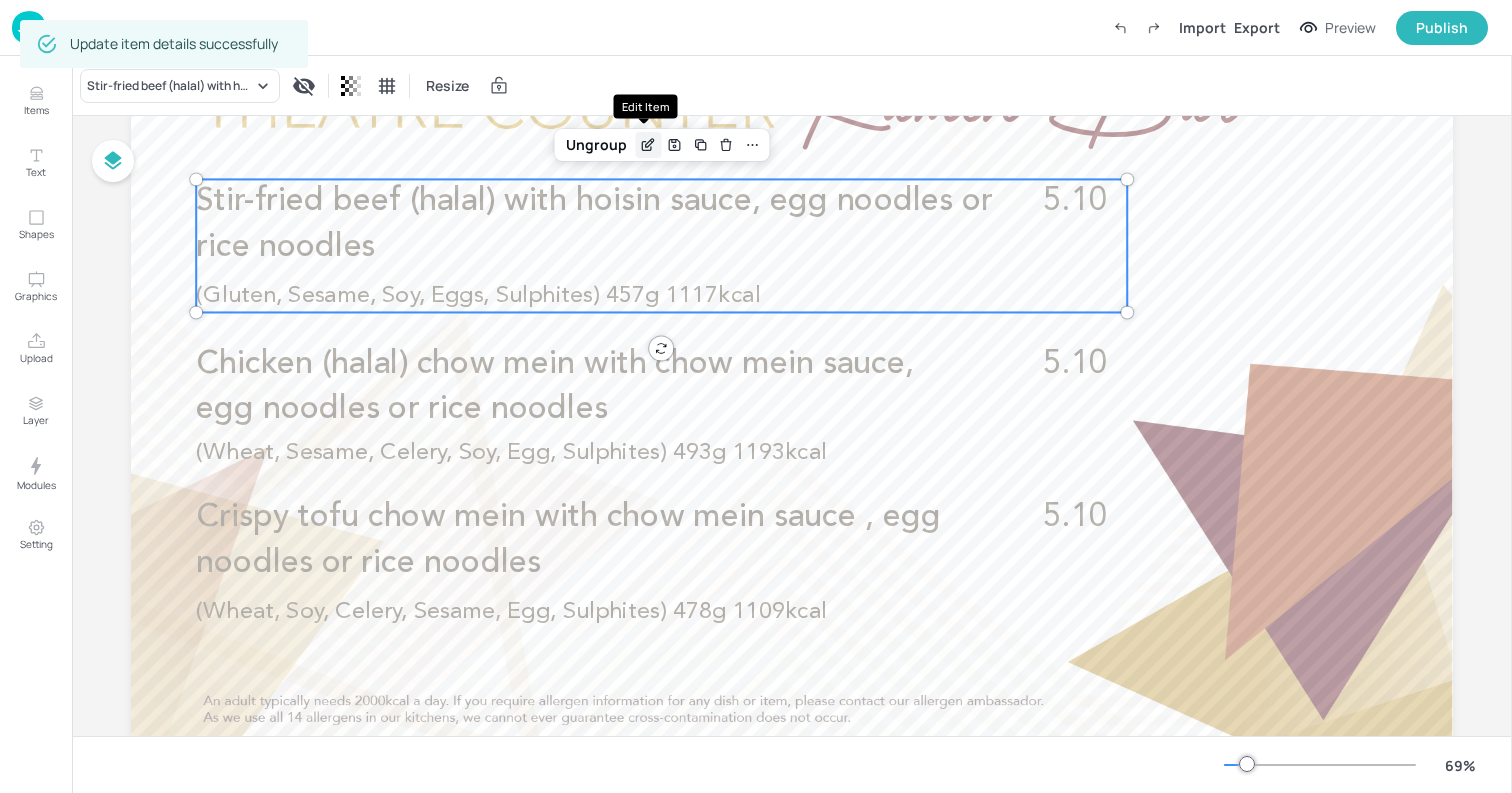 click 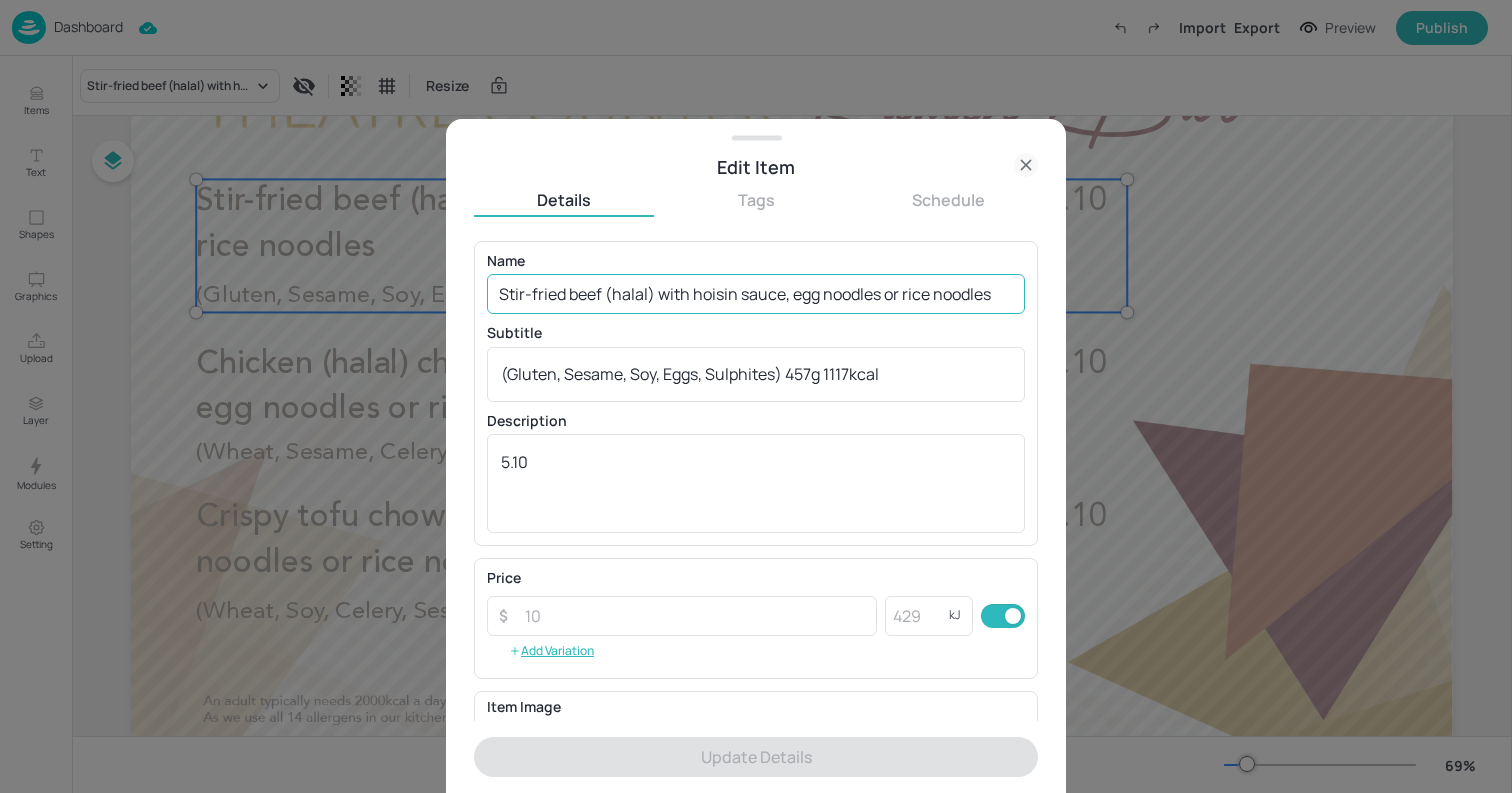 click on "Stir-fried beef (halal) with hoisin sauce, egg noodles or rice noodles" at bounding box center (756, 294) 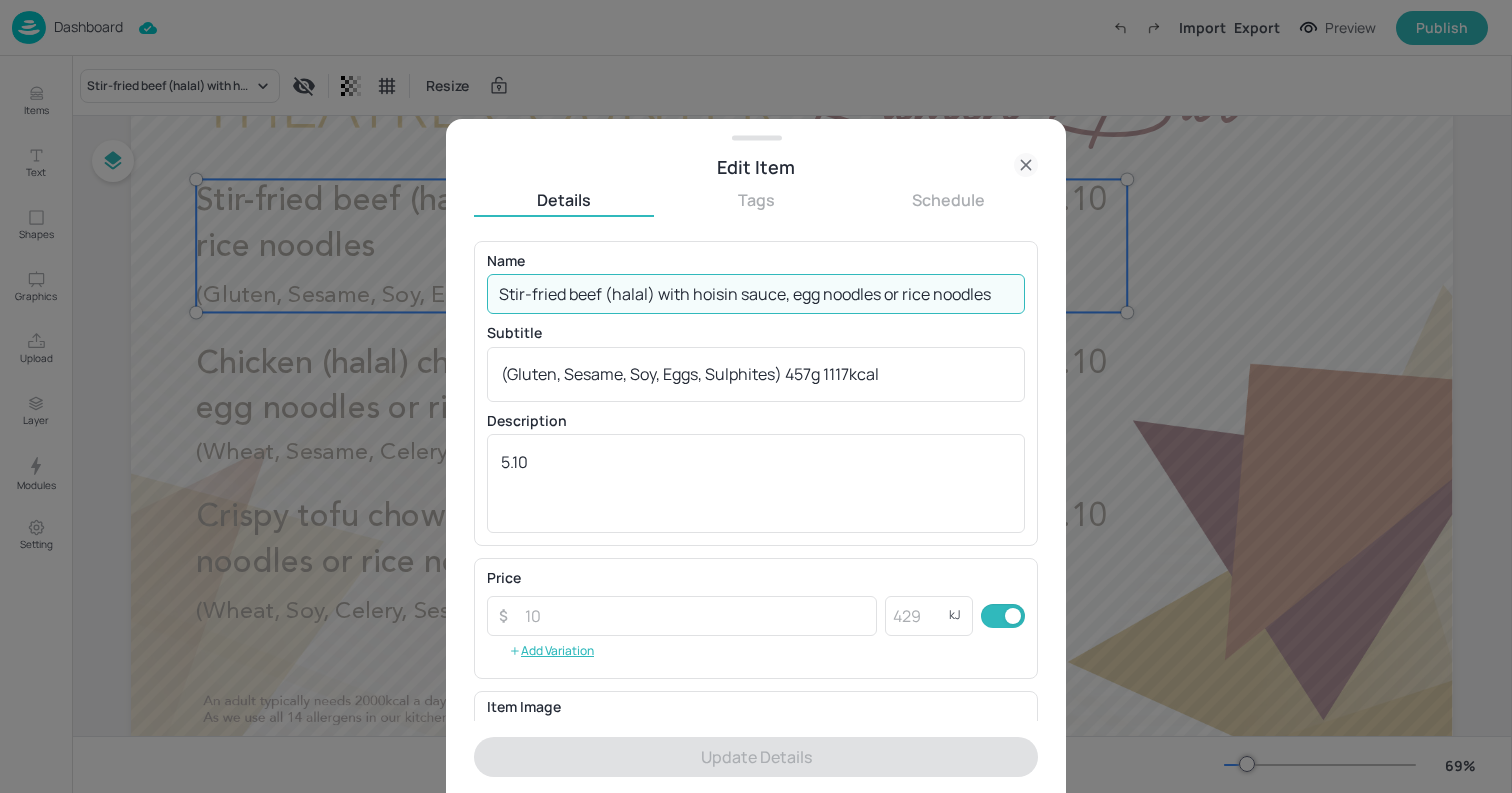 click on "Stir-fried beef (halal) with hoisin sauce, egg noodles or rice noodles" at bounding box center (756, 294) 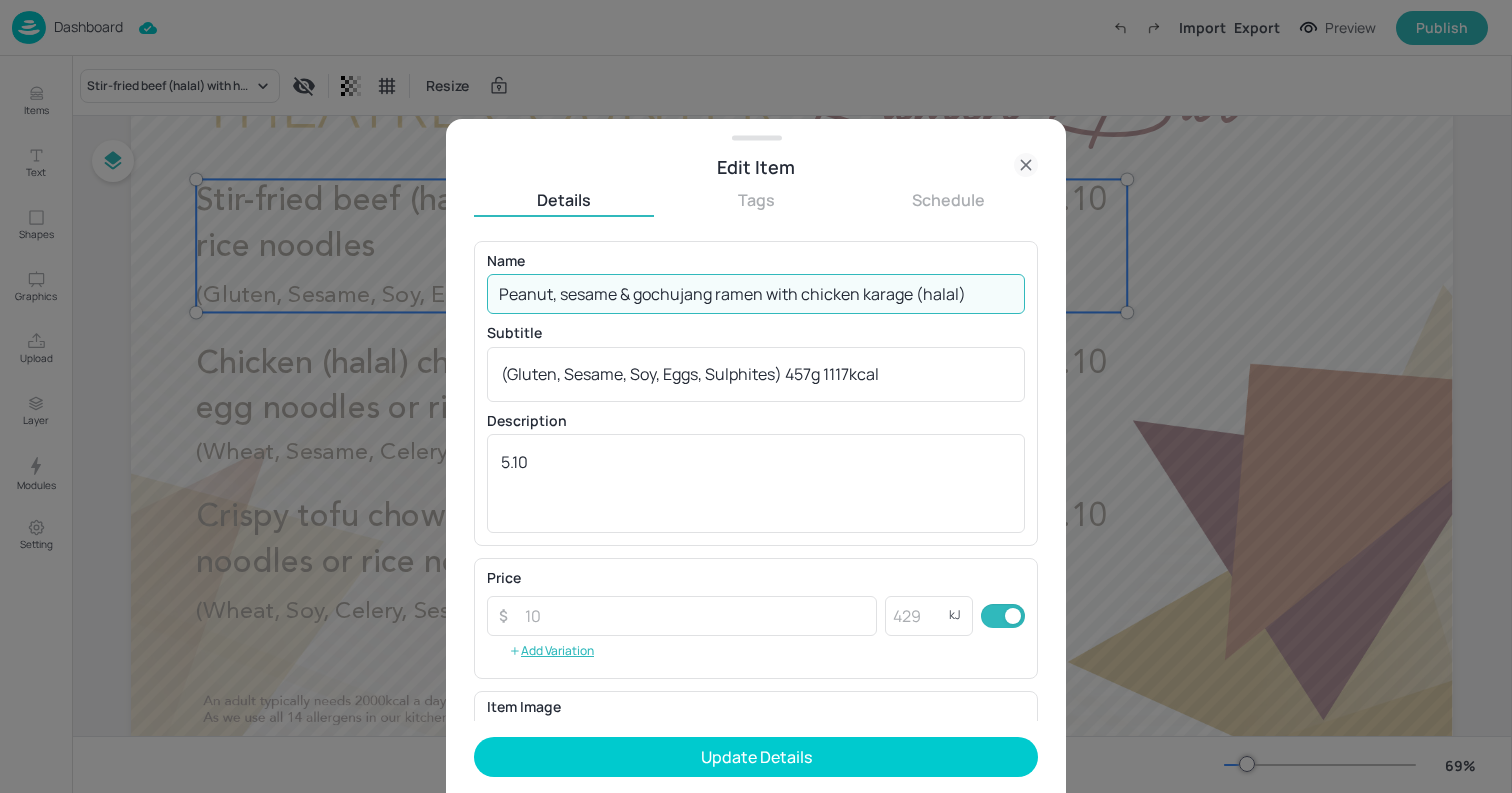 type on "Peanut, sesame & gochujang ramen with chicken karage (halal)" 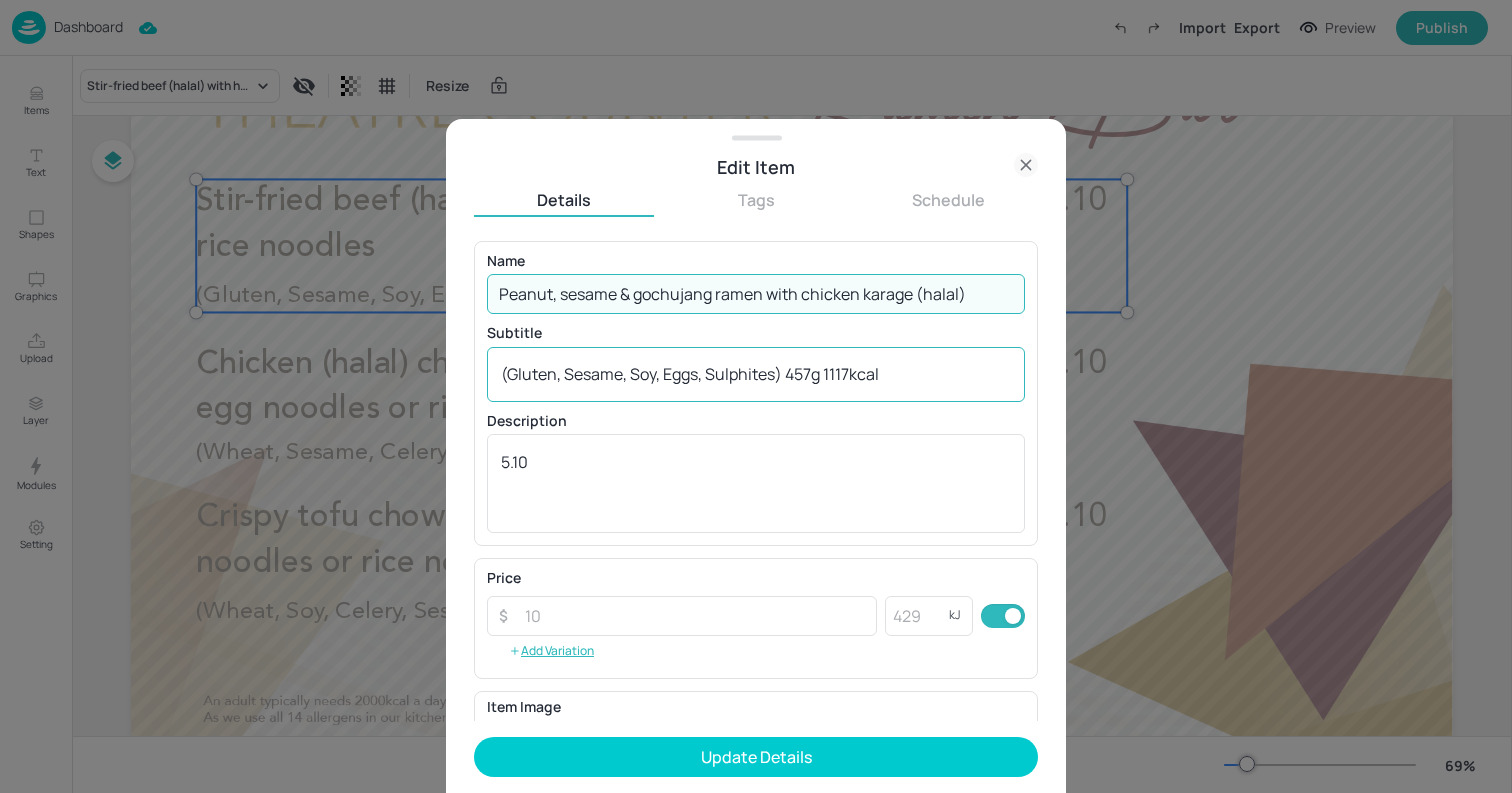 click on "(Gluten, Sesame, Soy, Eggs, Sulphites) 457g 1117kcal" at bounding box center [756, 374] 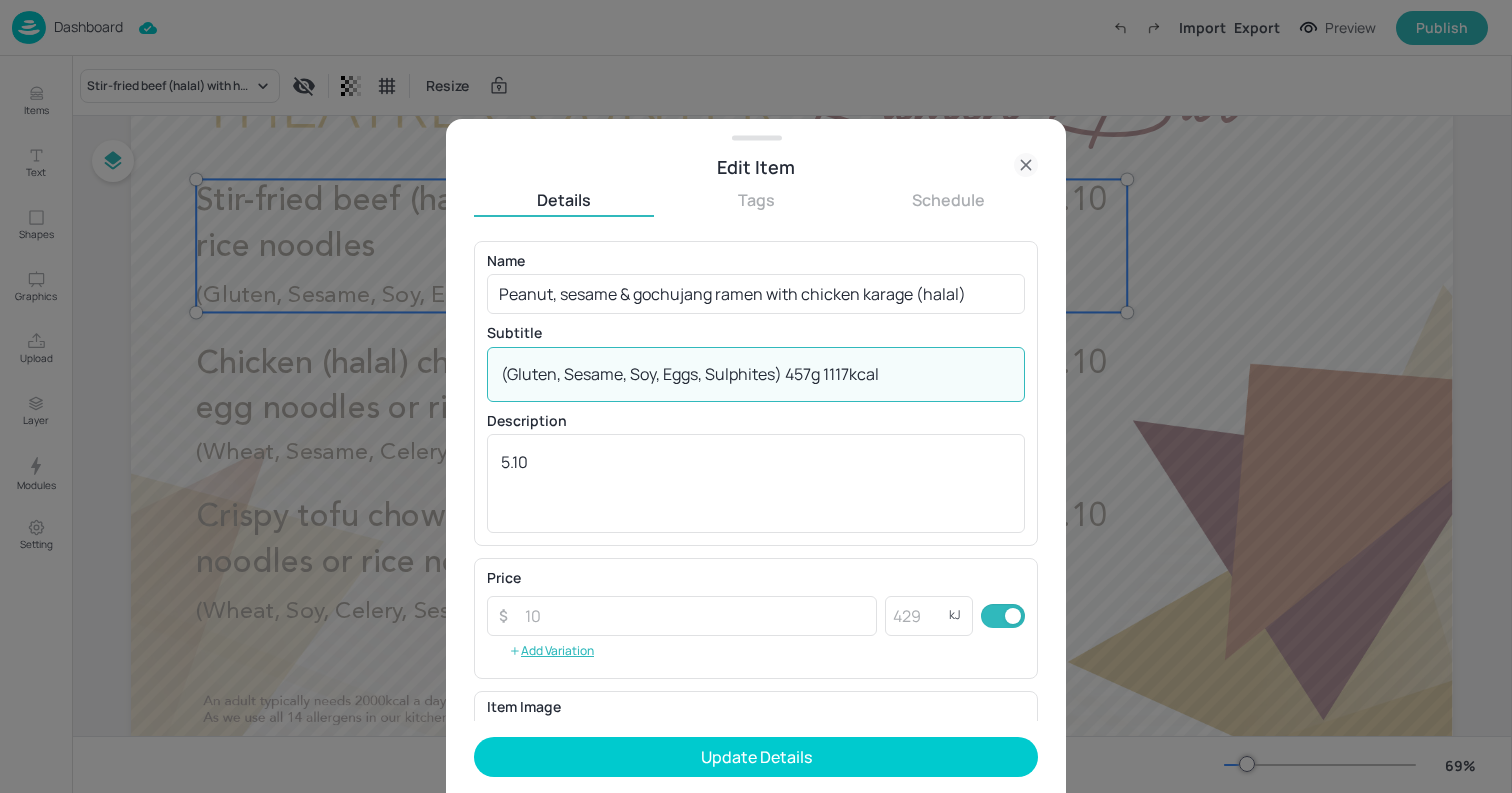 click on "(Gluten, Sesame, Soy, Eggs, Sulphites) 457g 1117kcal" at bounding box center [756, 374] 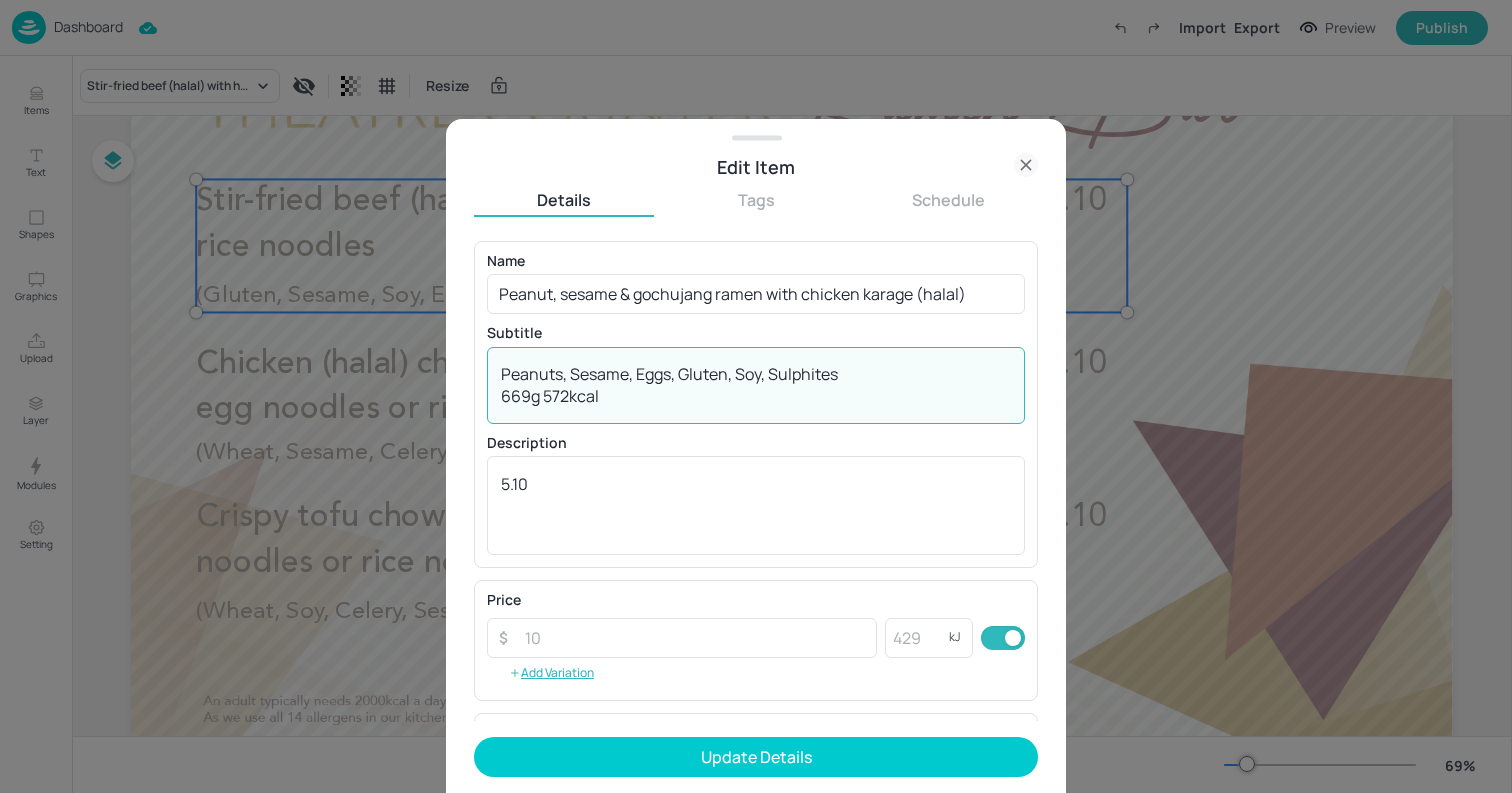 click on "Peanuts, Sesame, Eggs, Gluten, Soy, Sulphites                                                                         669g 572kcal" at bounding box center [756, 385] 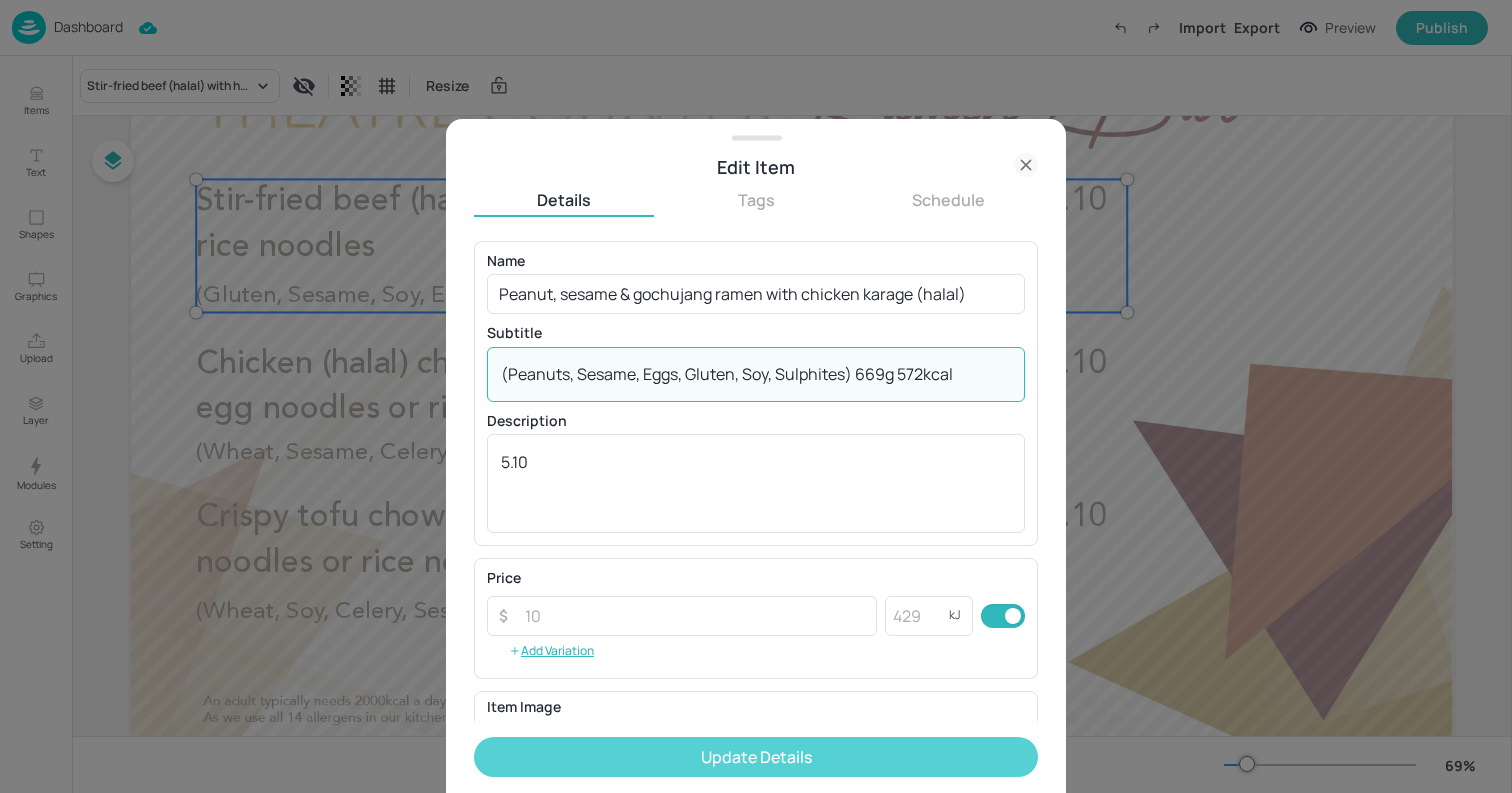 type on "(Peanuts, Sesame, Eggs, Gluten, Soy, Sulphites) 669g 572kcal" 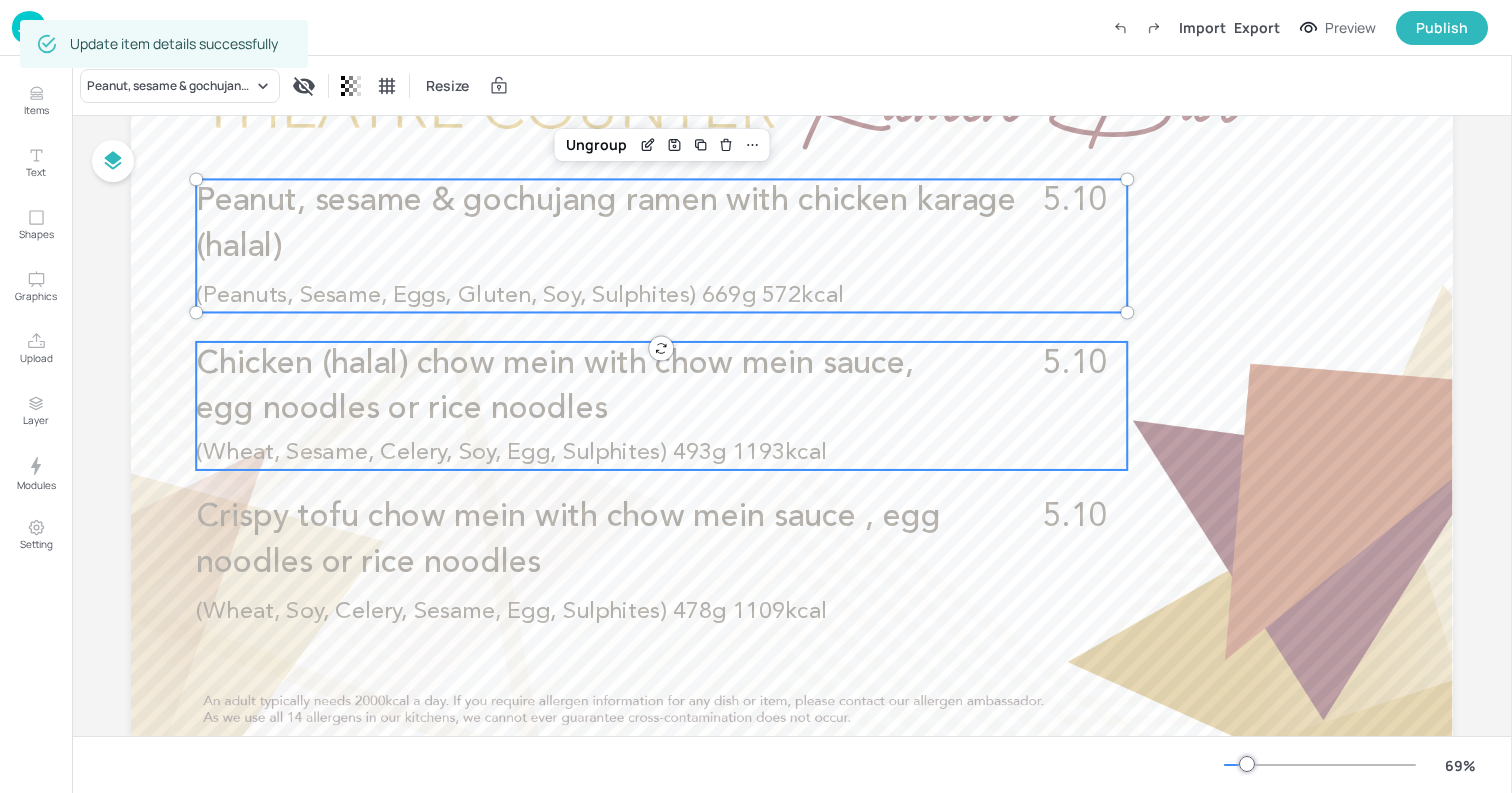 click on "Chicken (halal) chow mein with chow mein sauce, egg noodles or rice noodles" at bounding box center [554, 387] 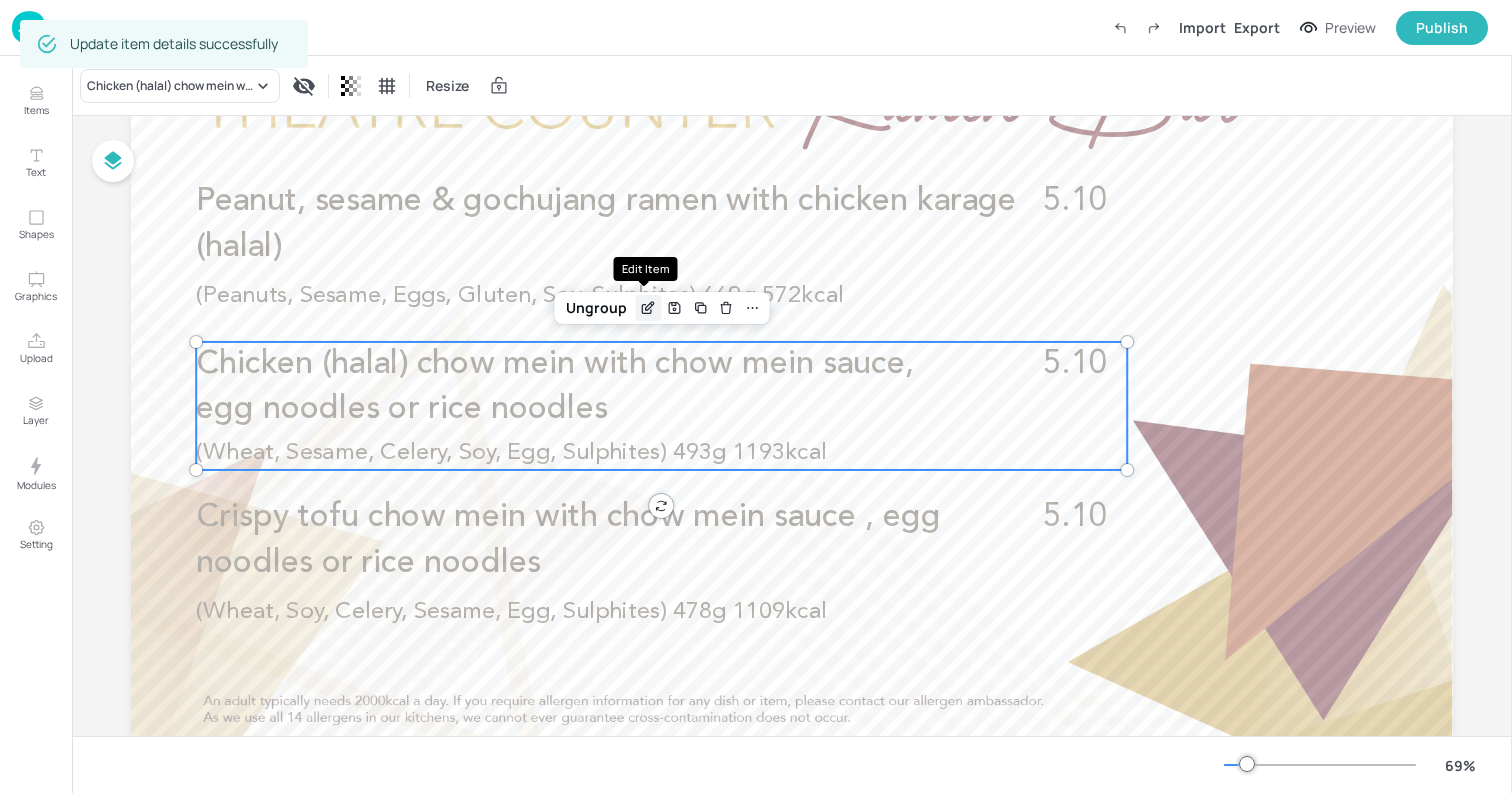 click 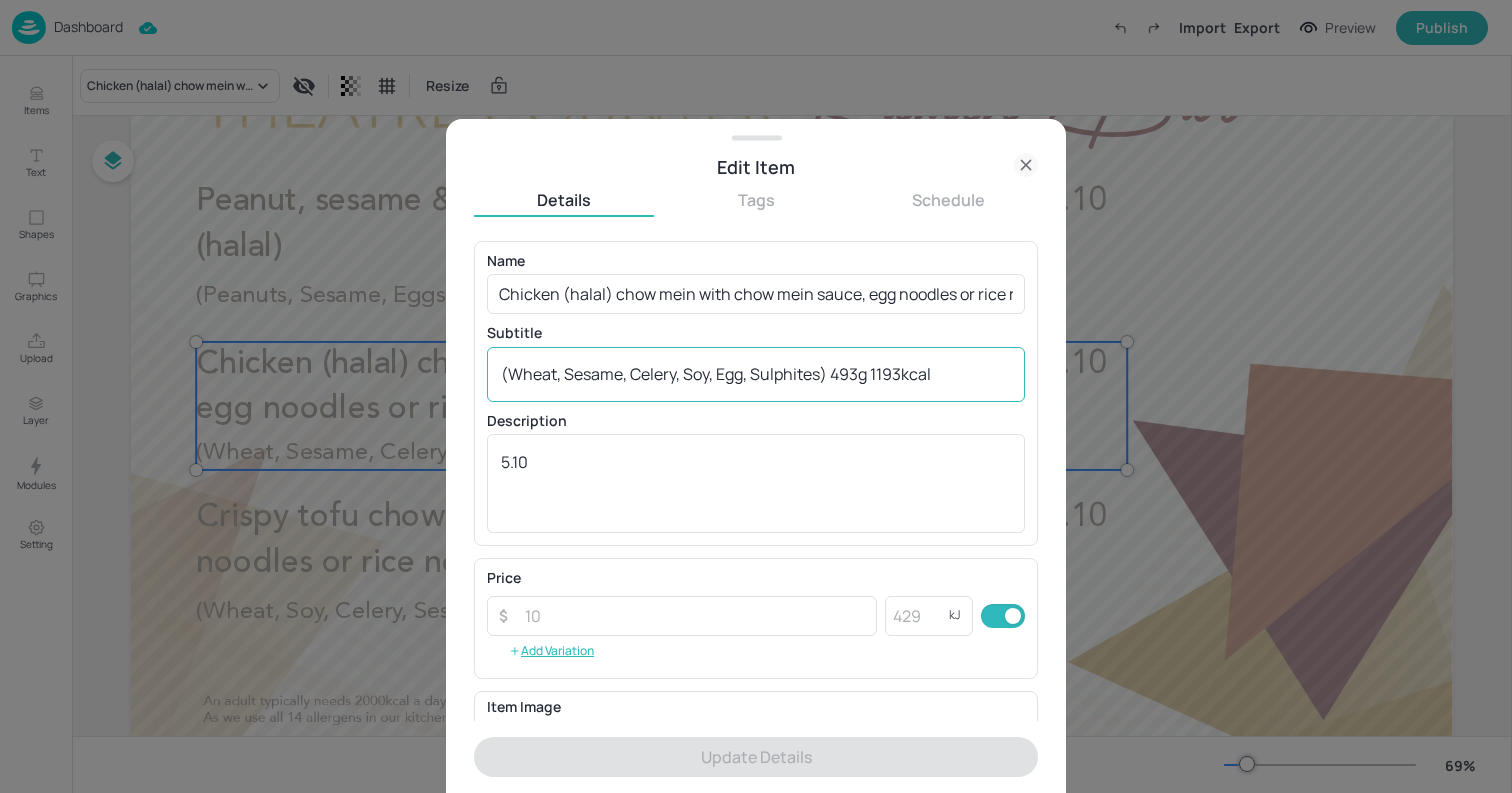 click on "(Wheat, Sesame, Celery, Soy, Egg, Sulphites) 493g 1193kcal" at bounding box center (756, 374) 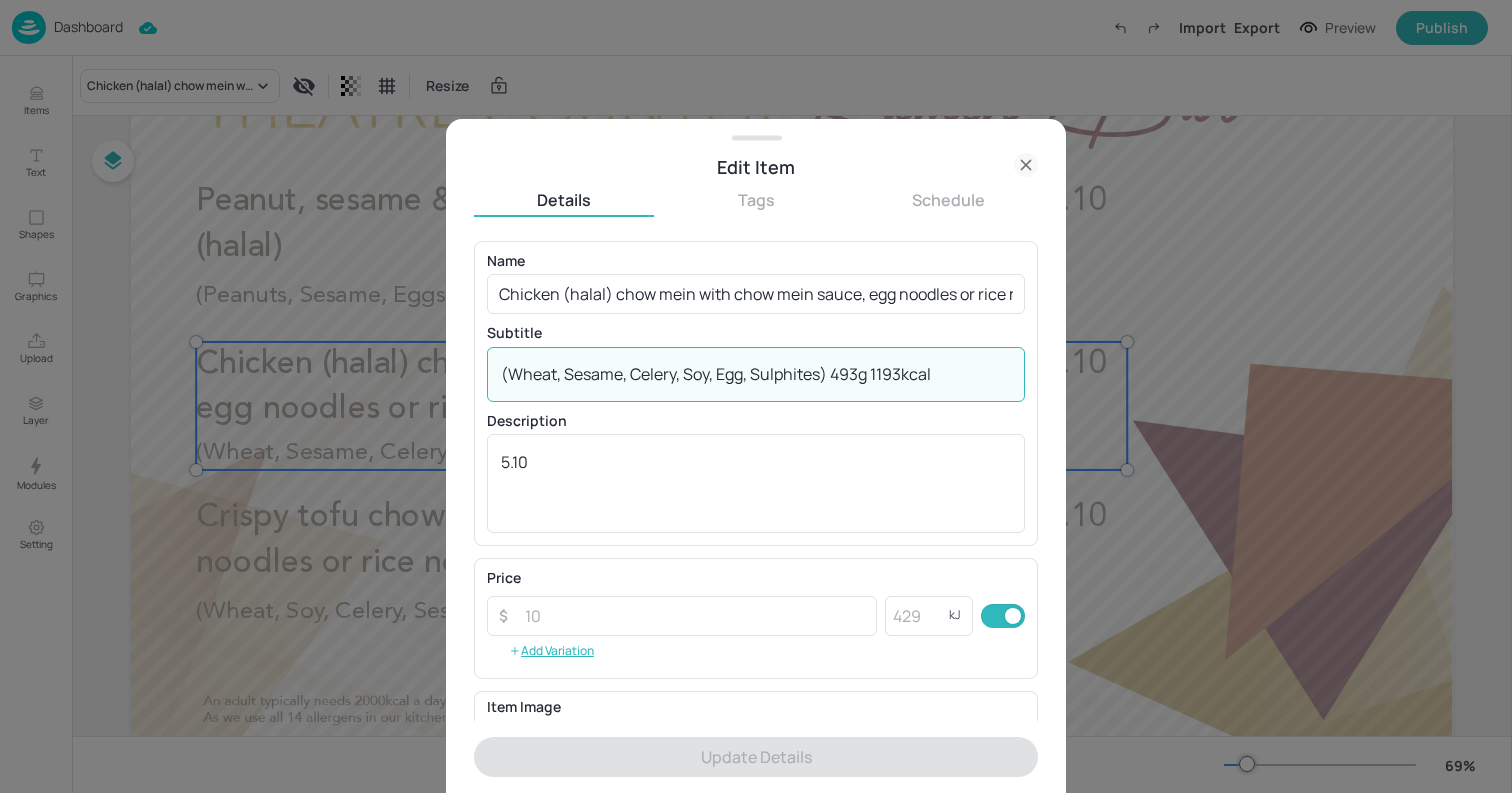 click on "(Wheat, Sesame, Celery, Soy, Egg, Sulphites) 493g 1193kcal" at bounding box center (756, 374) 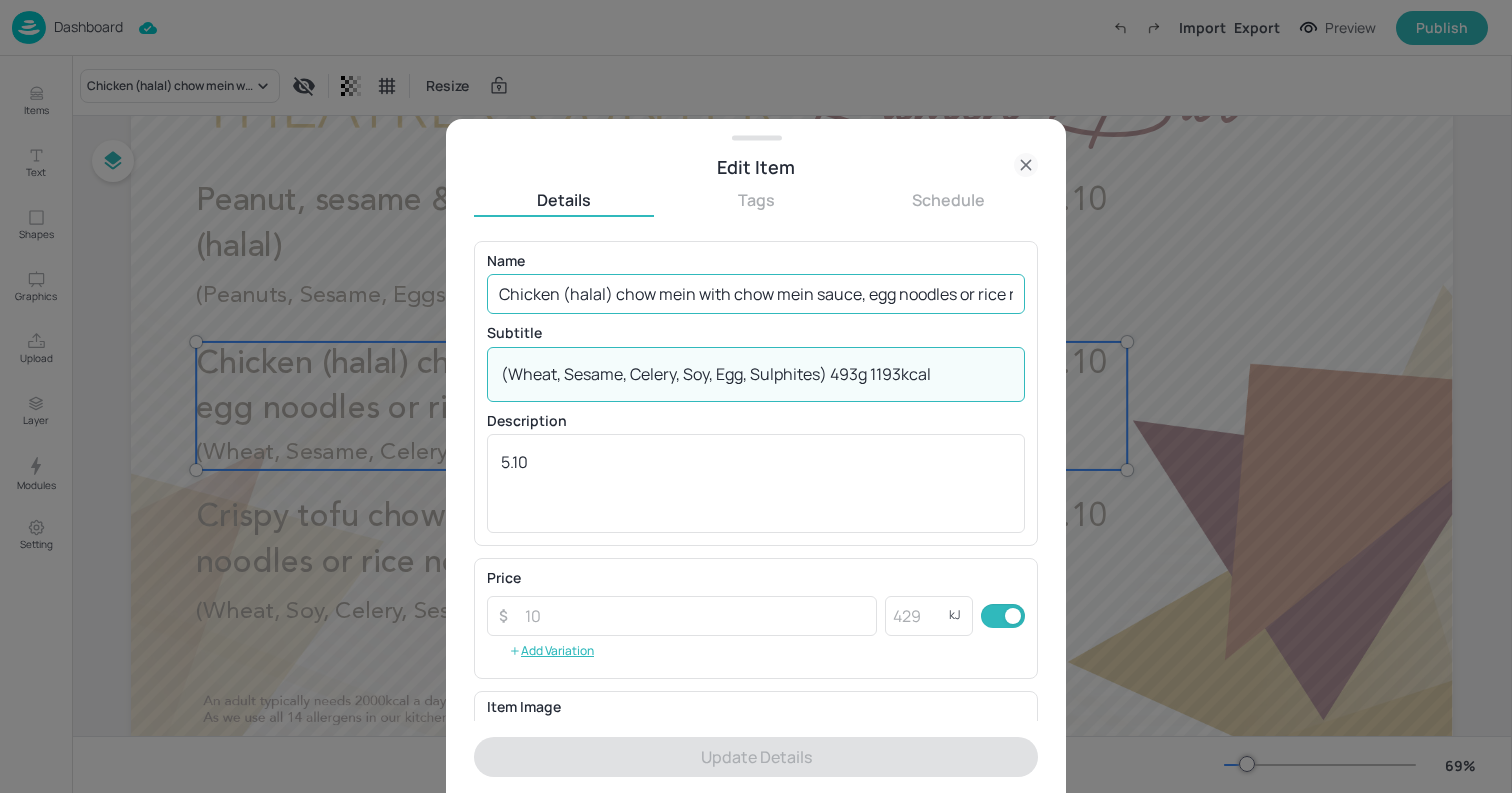 click on "Chicken (halal) chow mein with chow mein sauce, egg noodles or rice noodles" at bounding box center [756, 294] 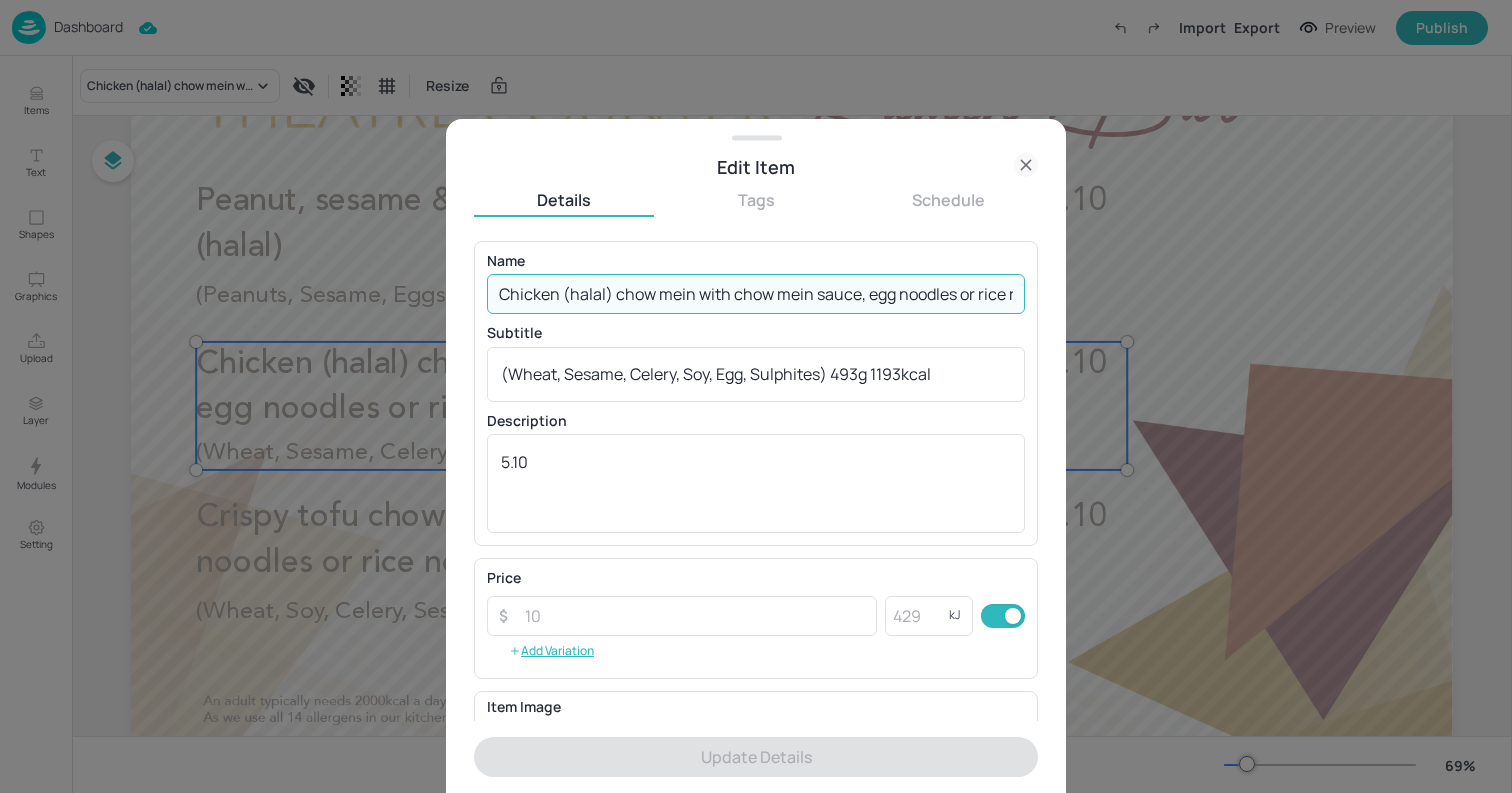 click on "Chicken (halal) chow mein with chow mein sauce, egg noodles or rice noodles" at bounding box center [756, 294] 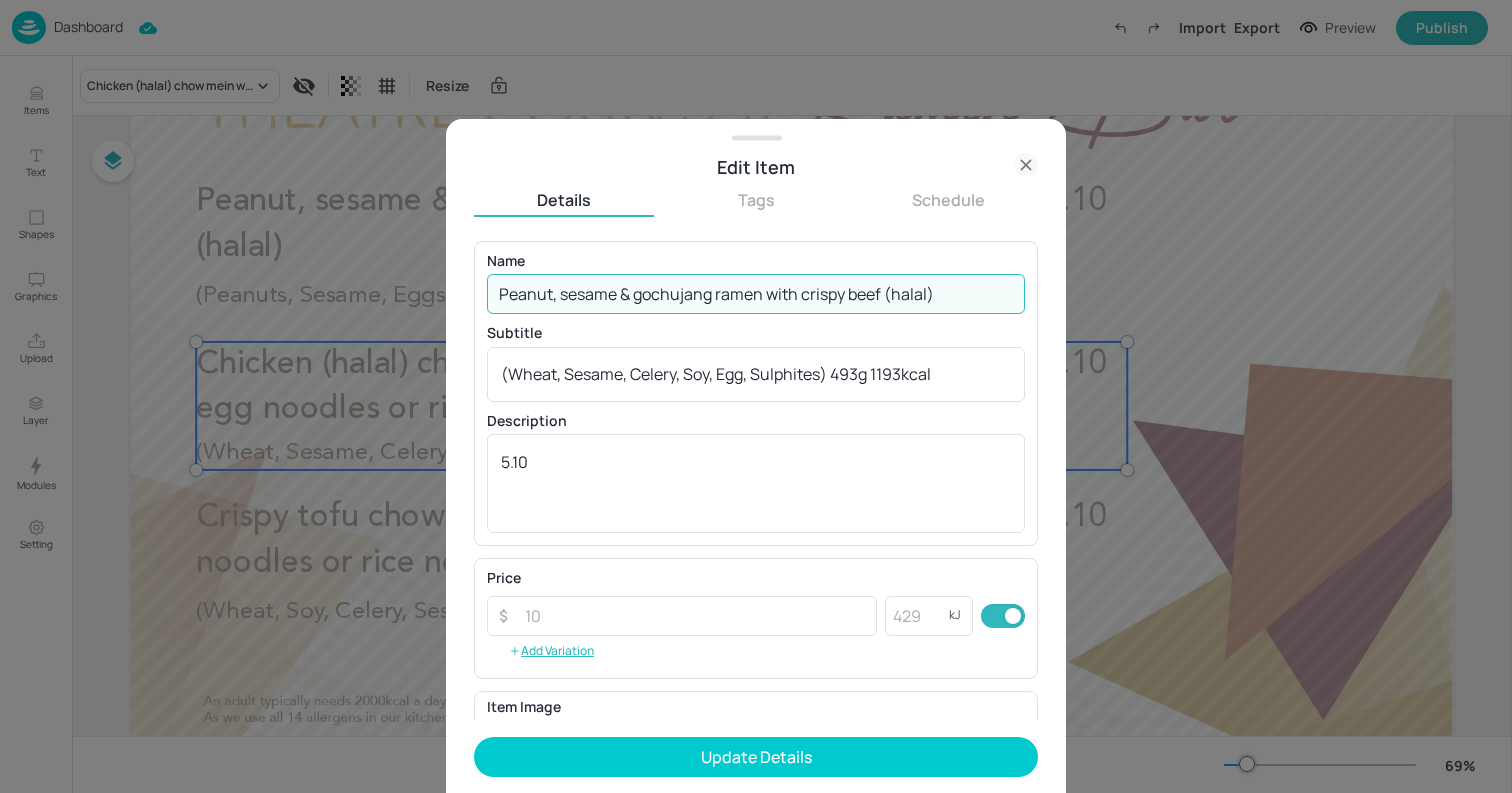 type on "Peanut, sesame & gochujang ramen with crispy beef (halal)" 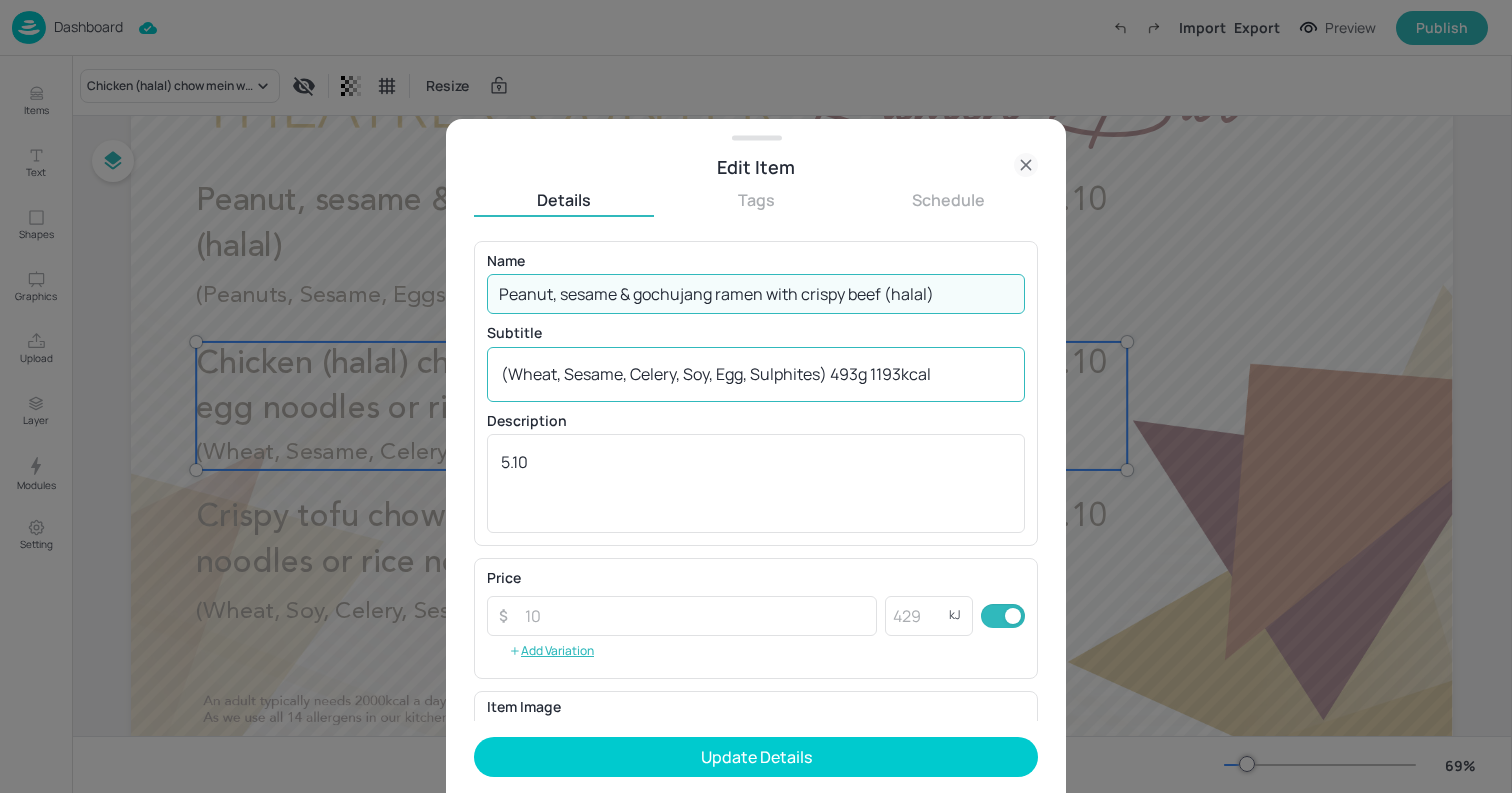 click on "(Wheat, Sesame, Celery, Soy, Egg, Sulphites) 493g 1193kcal" at bounding box center [756, 374] 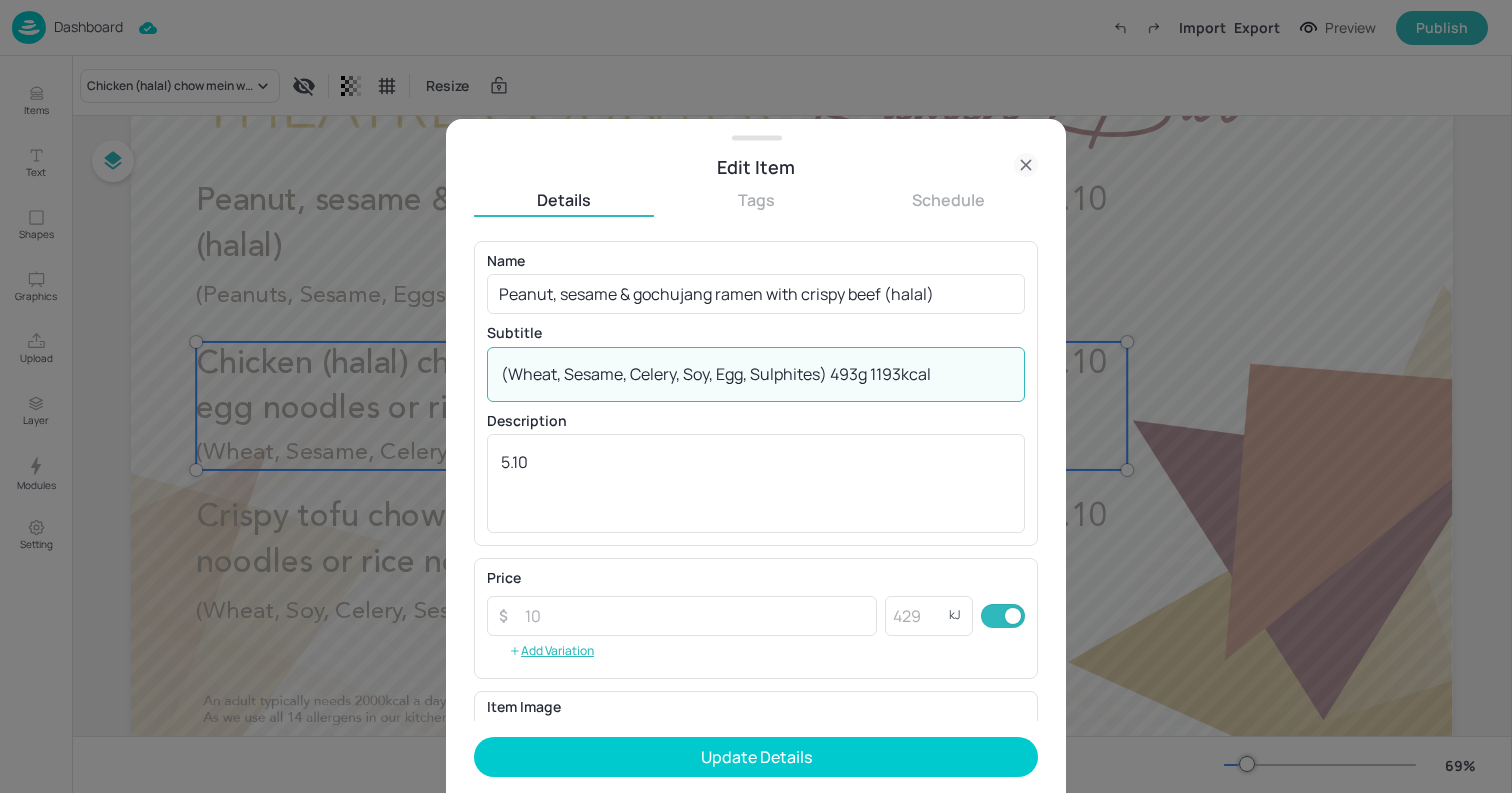click on "(Wheat, Sesame, Celery, Soy, Egg, Sulphites) 493g 1193kcal" at bounding box center [756, 374] 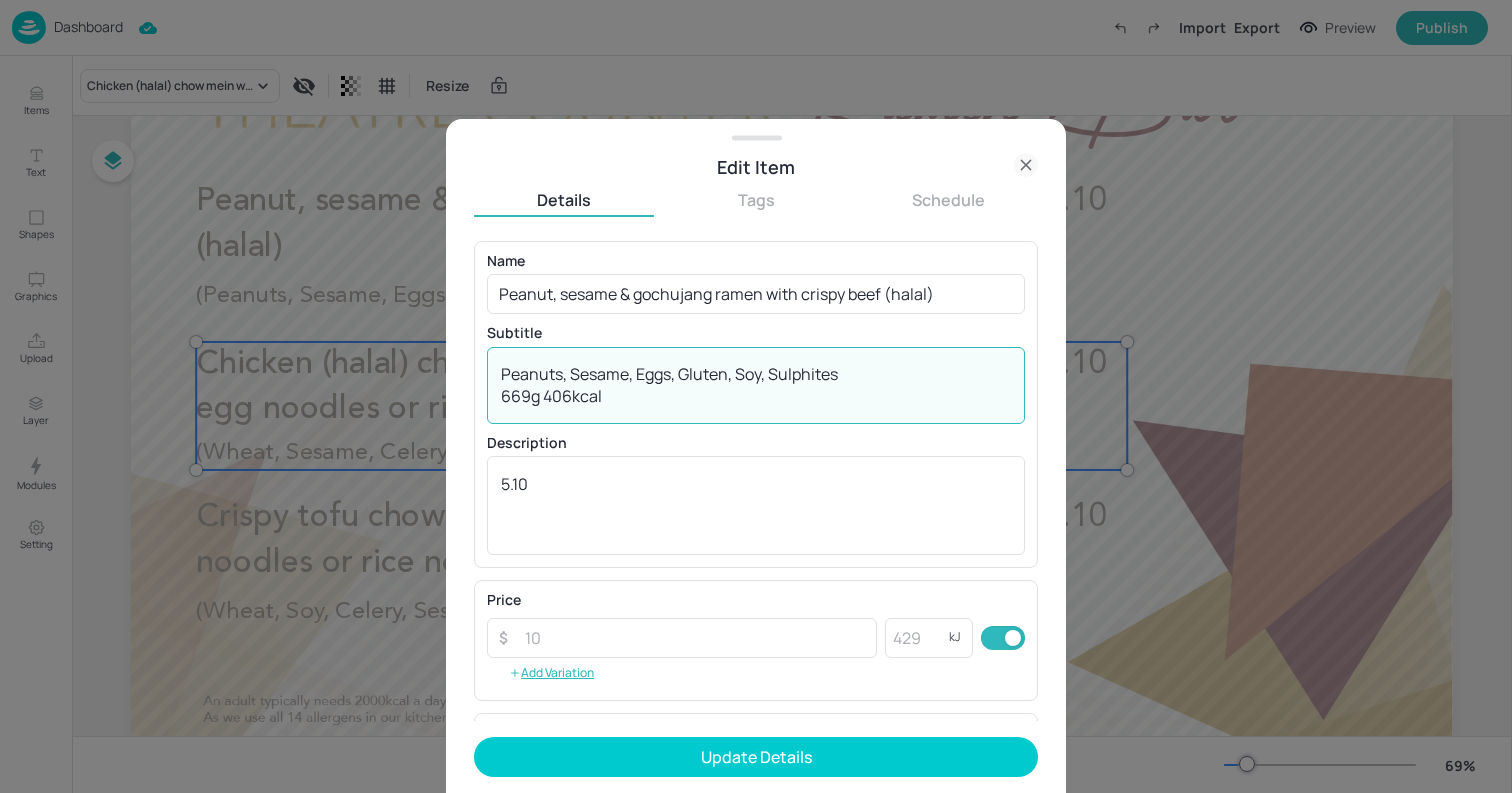 click on "Peanuts, Sesame, Eggs, Gluten, Soy, Sulphites                                                                669g 406kcal" at bounding box center [756, 385] 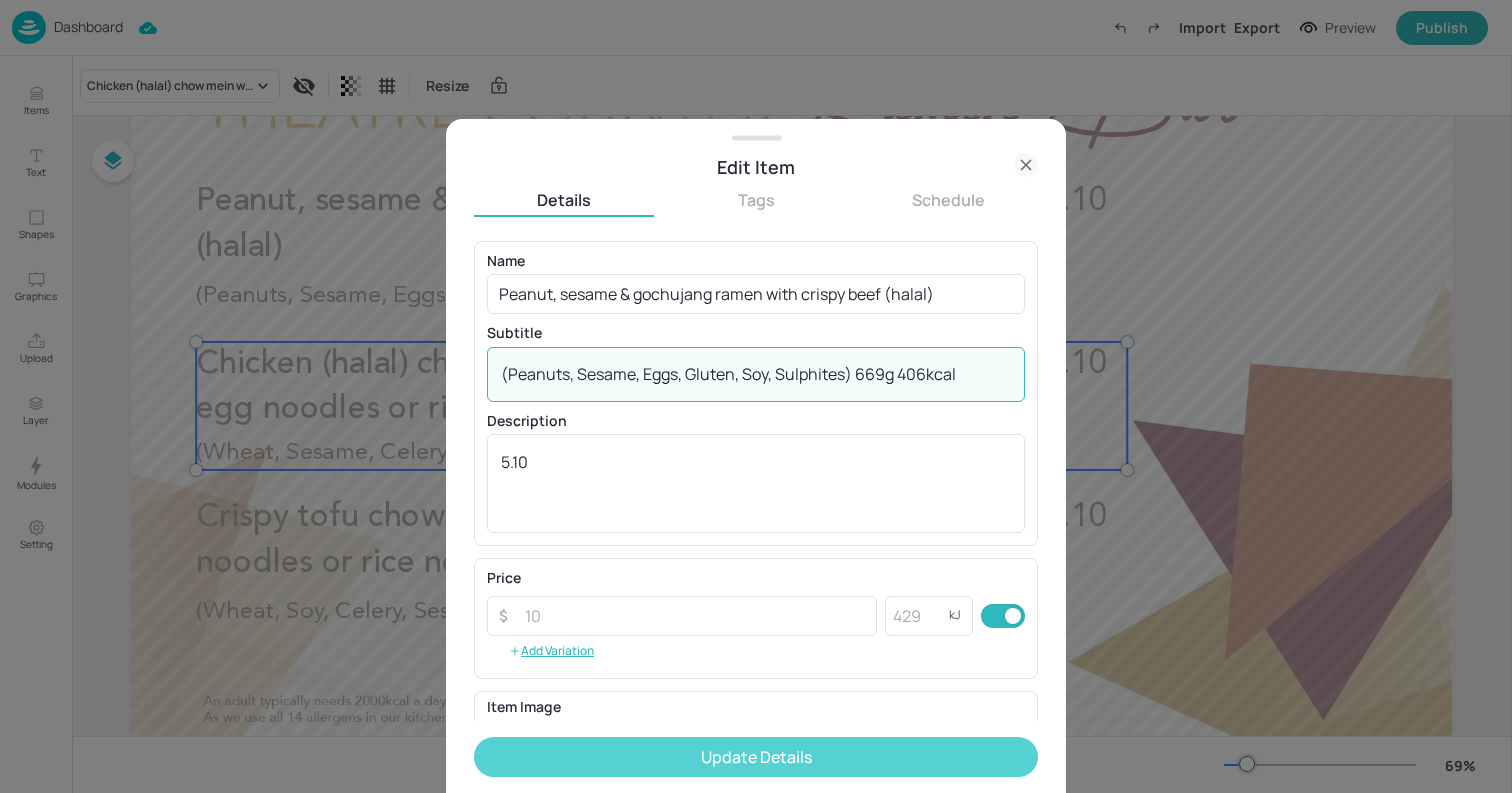 type on "(Peanuts, Sesame, Eggs, Gluten, Soy, Sulphites) 669g 406kcal" 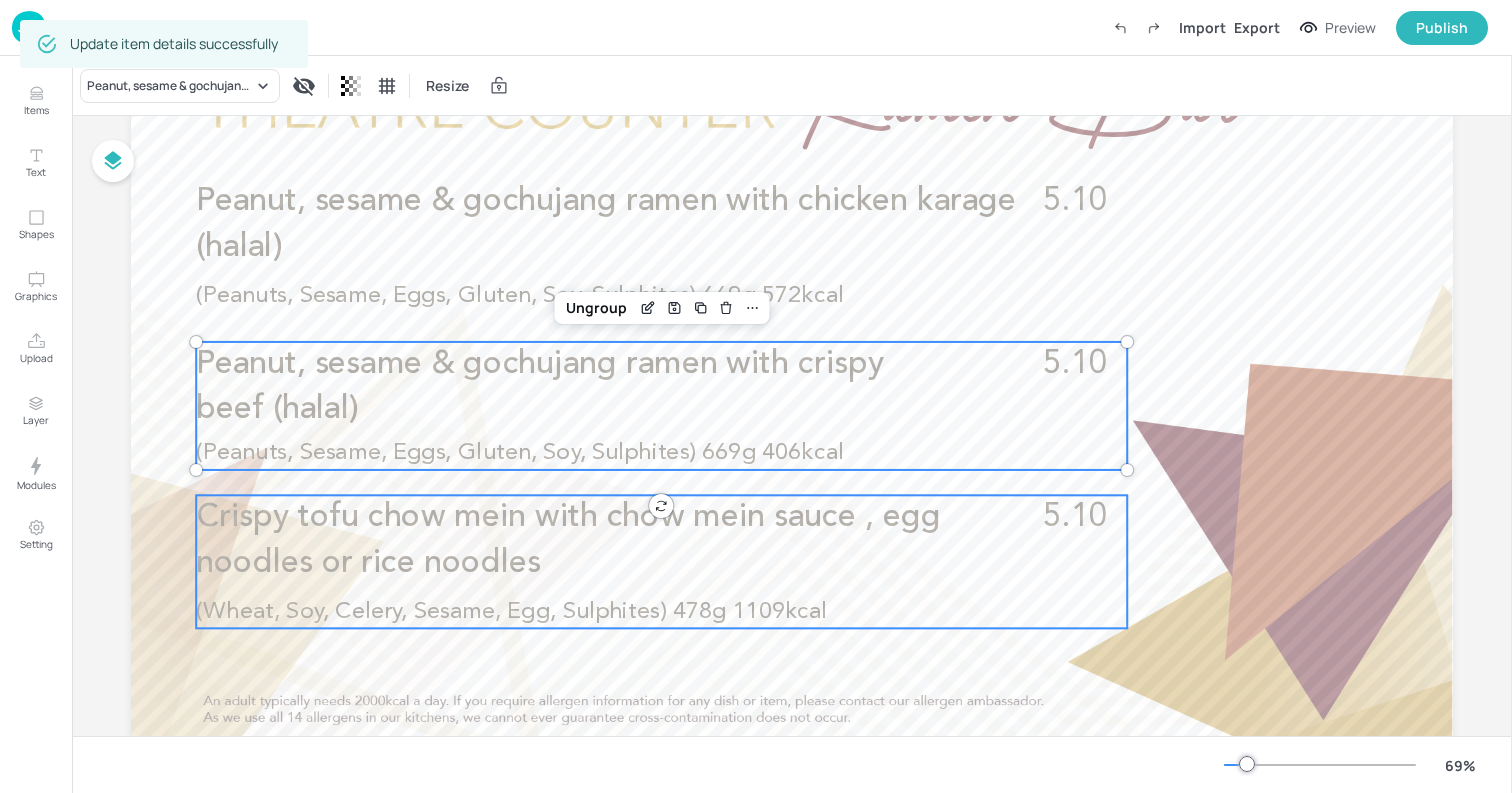 click on "Crispy tofu chow mein with chow mein sauce , egg noodles or rice noodles  5.10 (Wheat, Soy, Celery, Sesame, Egg, Sulphites) 478g 1109kcal" at bounding box center (661, 561) 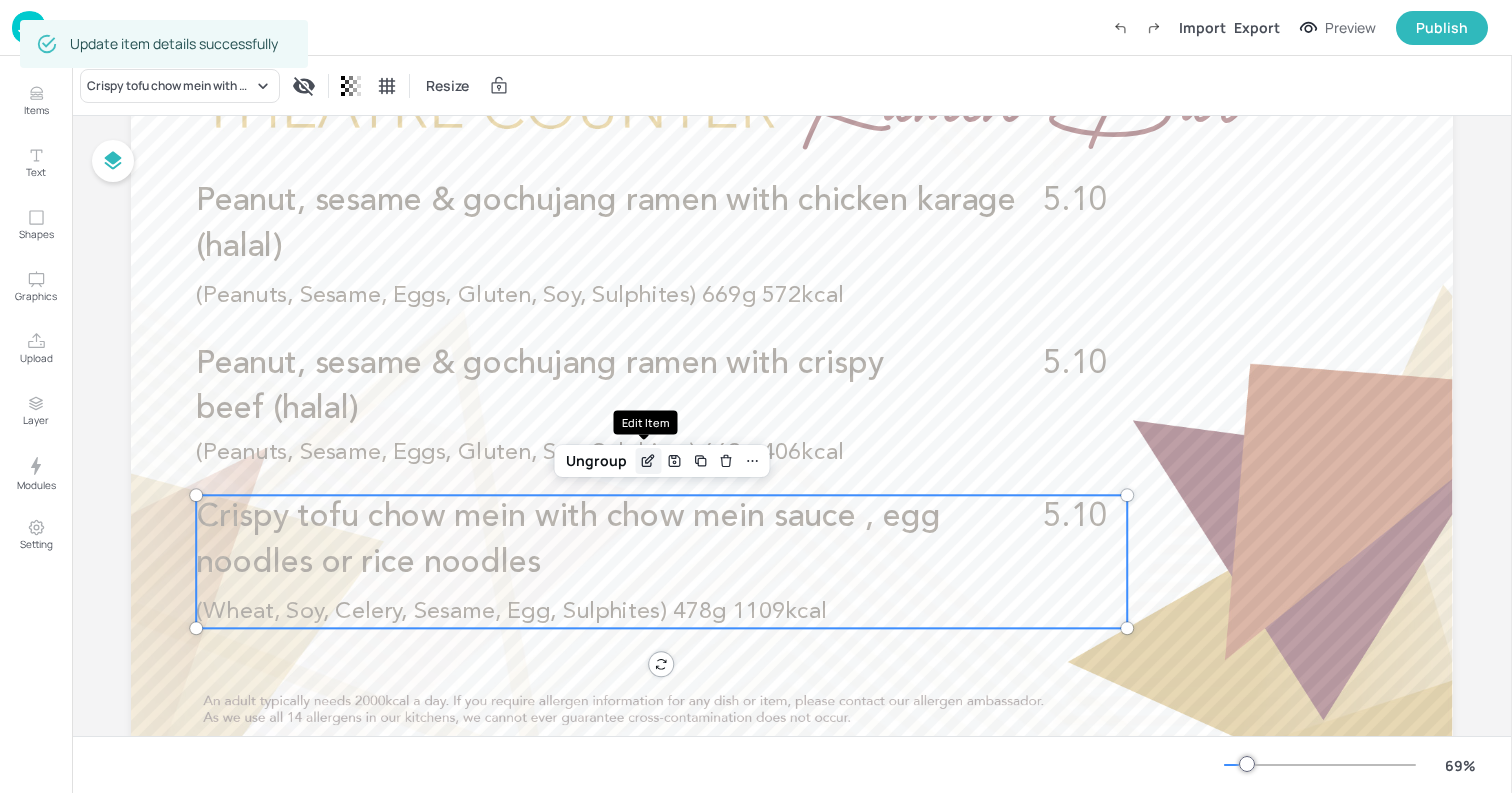 click 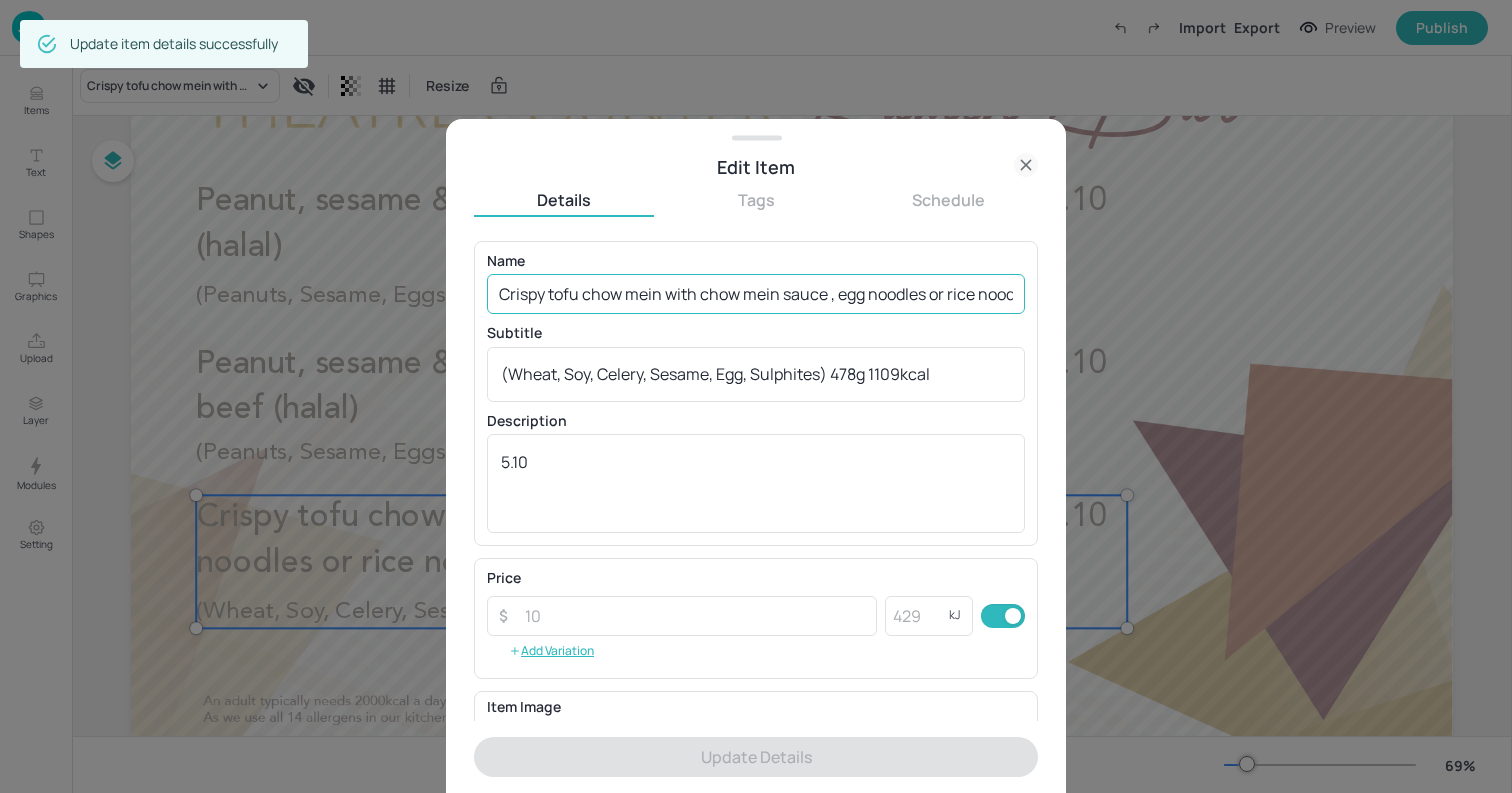 click on "Crispy tofu chow mein with chow mein sauce , egg noodles or rice noodles" at bounding box center (756, 294) 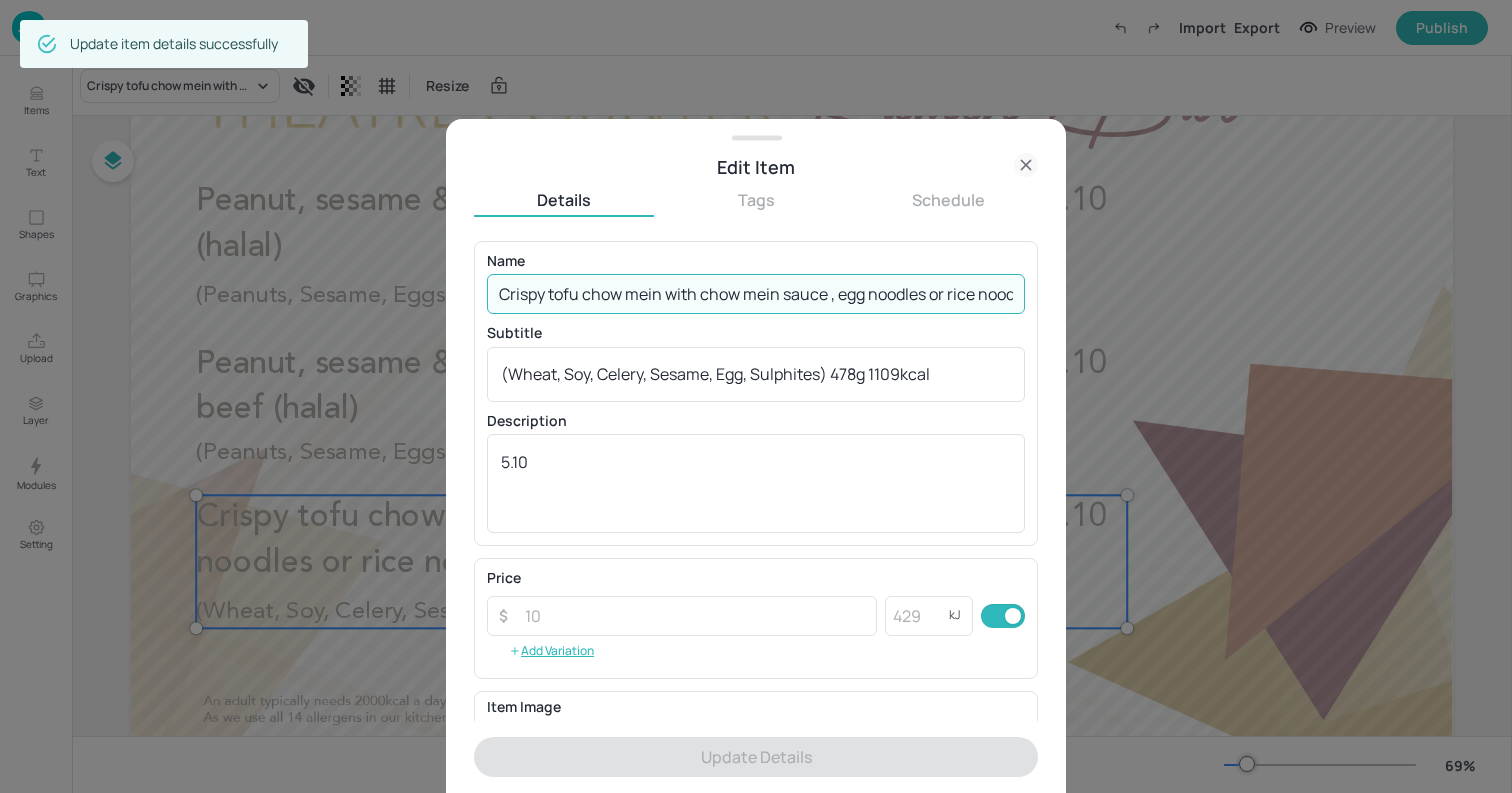click on "Crispy tofu chow mein with chow mein sauce , egg noodles or rice noodles" at bounding box center [756, 294] 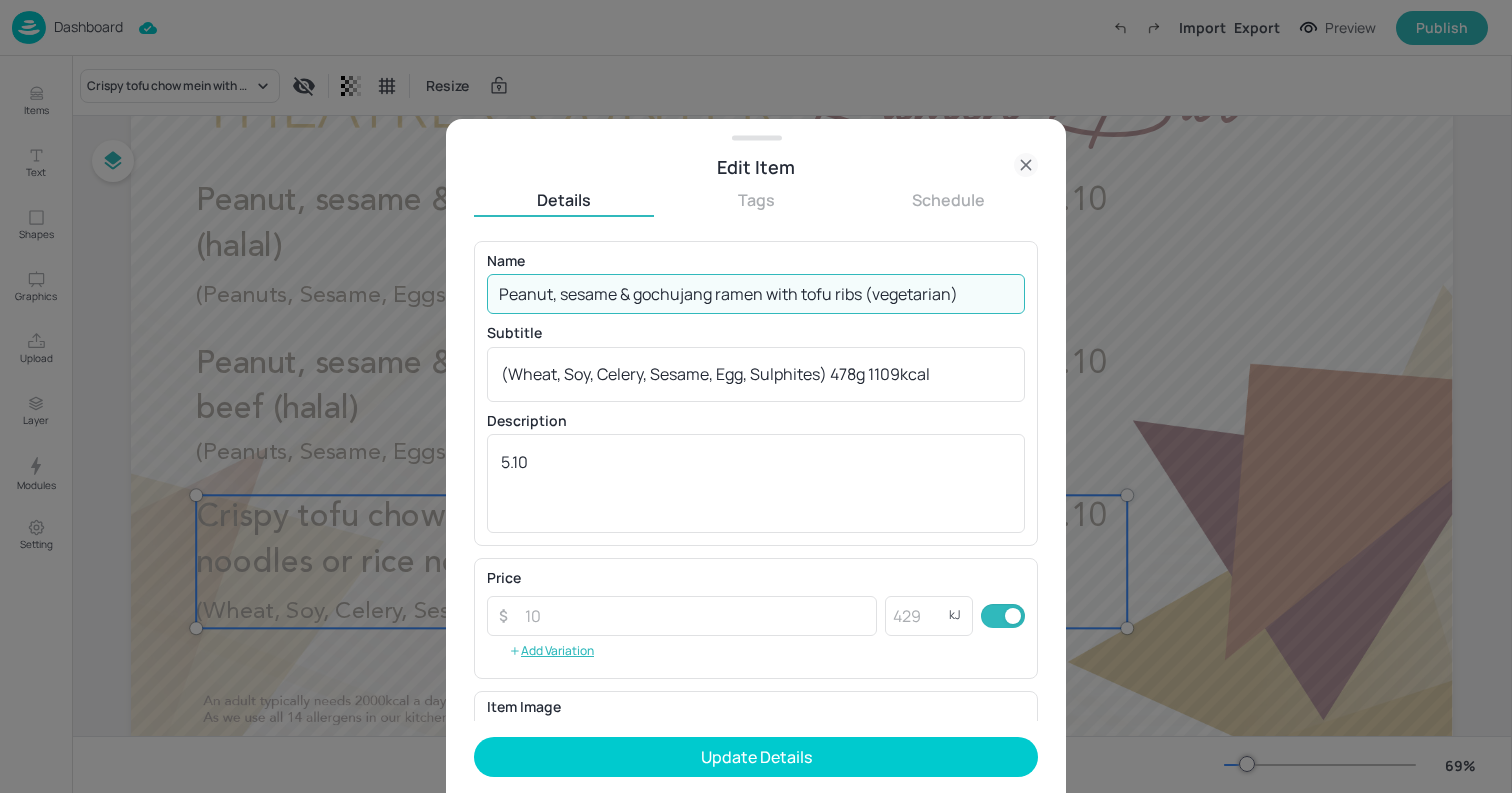type on "Peanut, sesame & gochujang ramen with tofu ribs (vegetarian)" 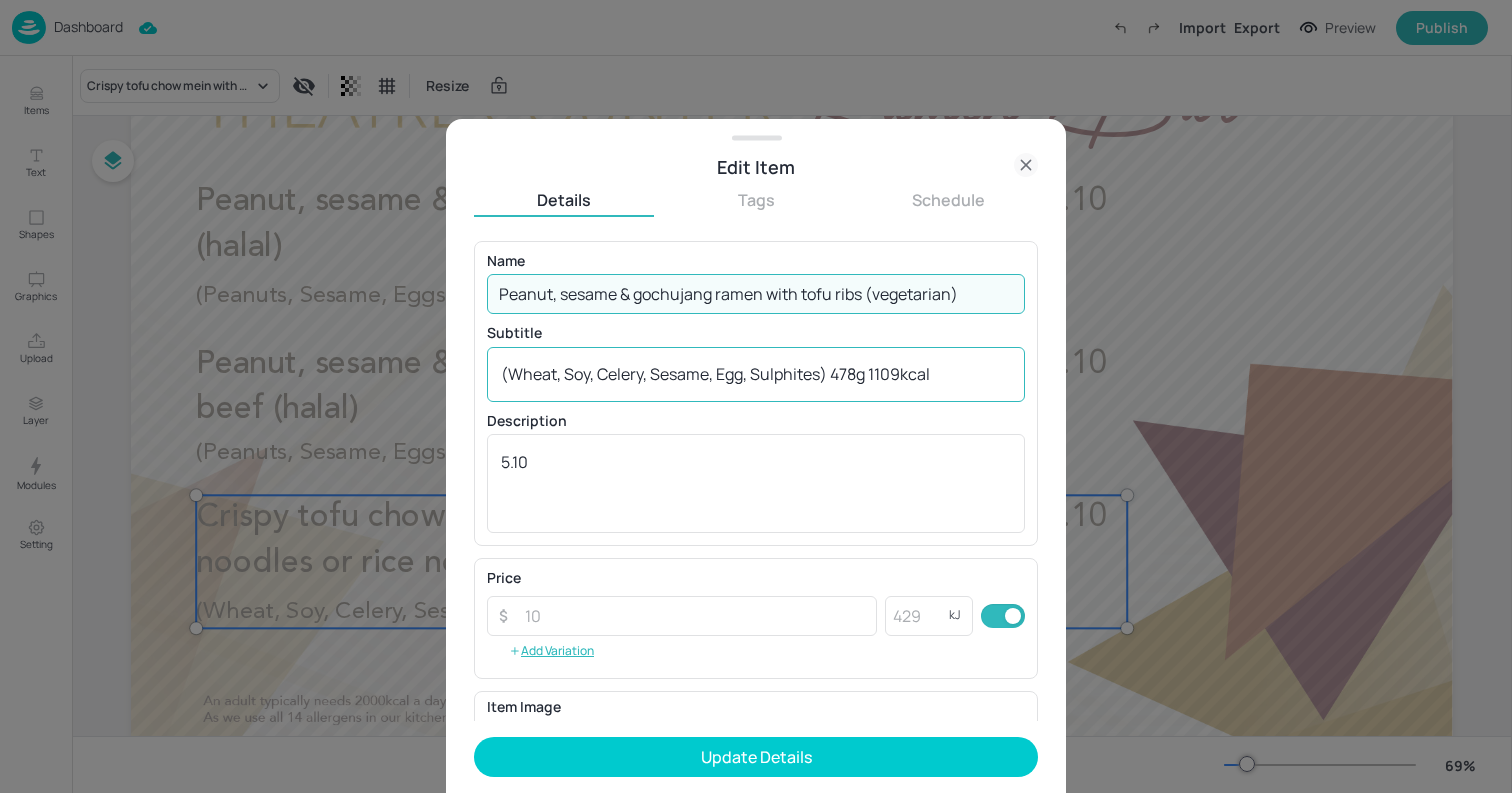 click on "(Wheat, Soy, Celery, Sesame, Egg, Sulphites) 478g 1109kcal" at bounding box center [756, 374] 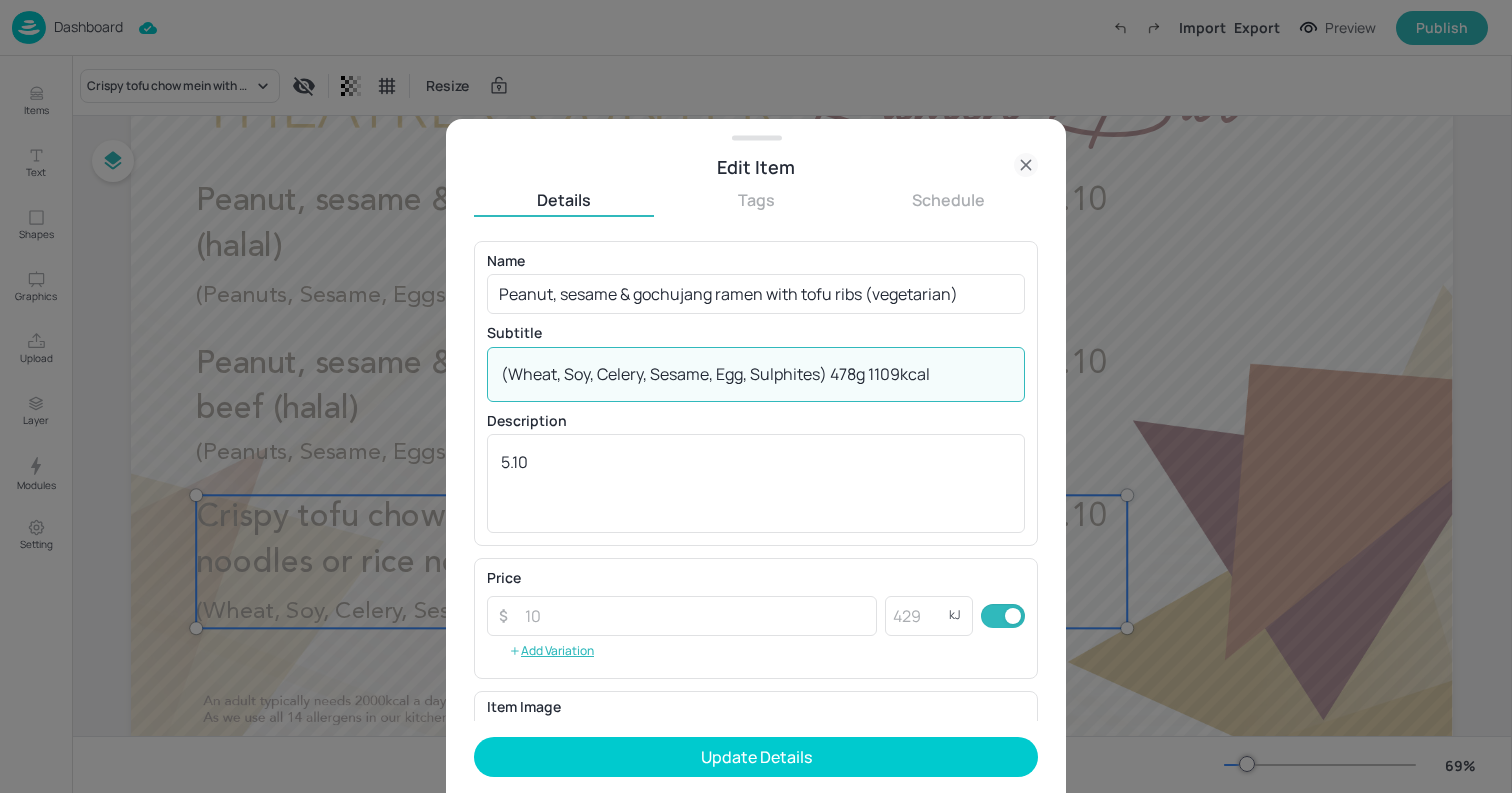 click on "(Wheat, Soy, Celery, Sesame, Egg, Sulphites) 478g 1109kcal" at bounding box center [756, 374] 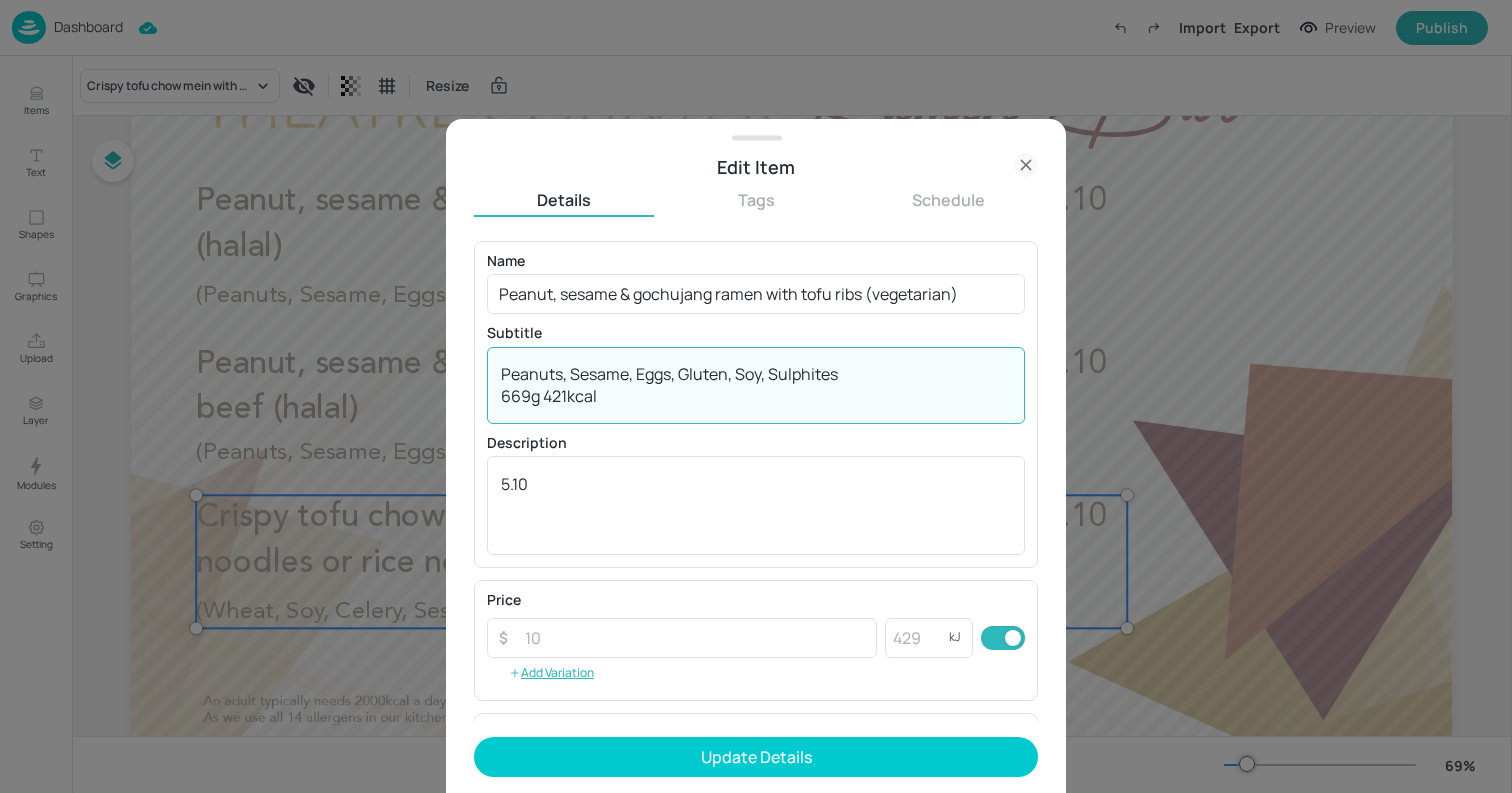 click on "Peanuts, Sesame, Eggs, Gluten, Soy, Sulphites                                                                      669g 421kcal" at bounding box center (756, 385) 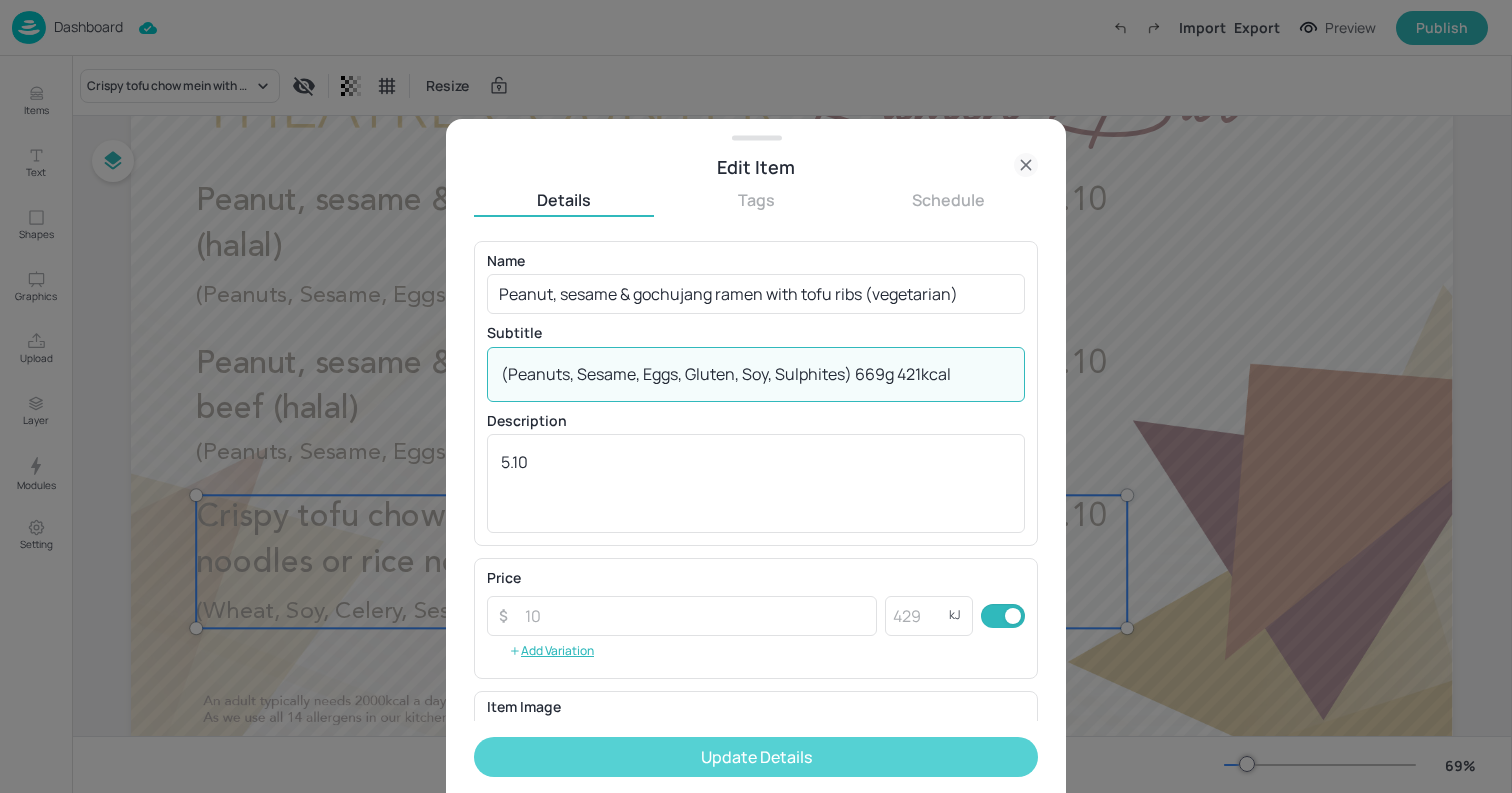 type on "(Peanuts, Sesame, Eggs, Gluten, Soy, Sulphites) 669g 421kcal" 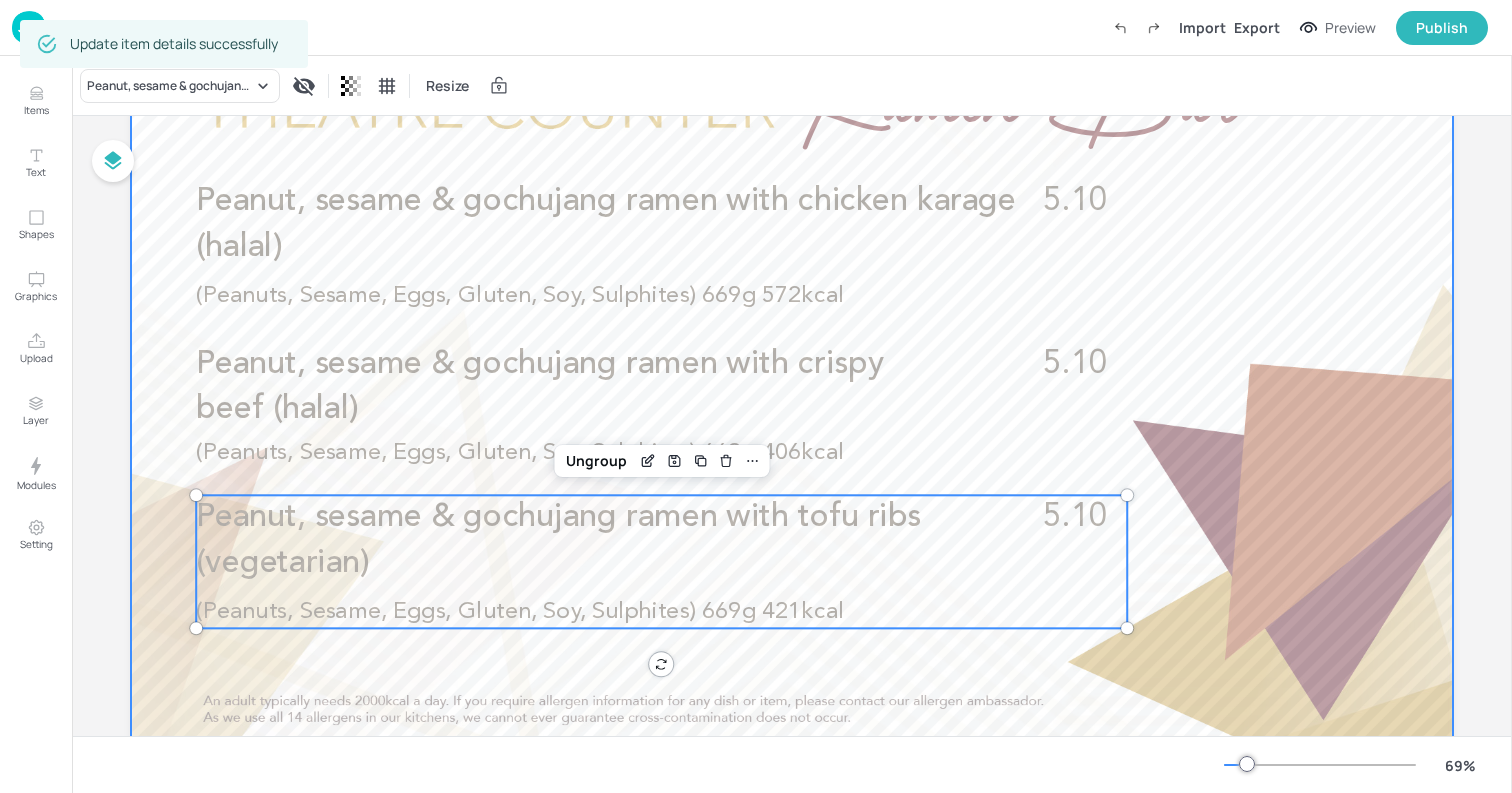 click at bounding box center [792, 388] 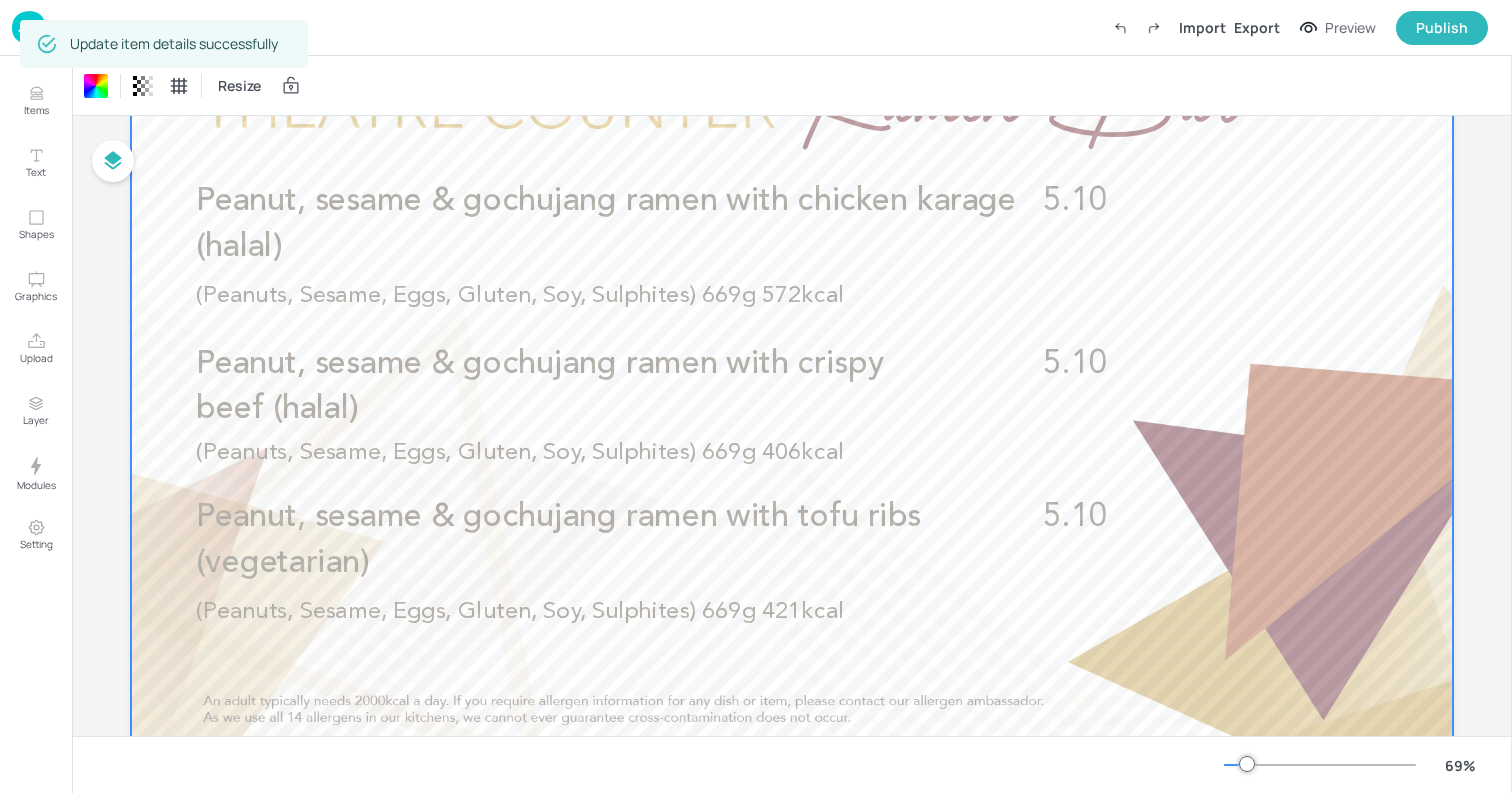 scroll, scrollTop: 0, scrollLeft: 0, axis: both 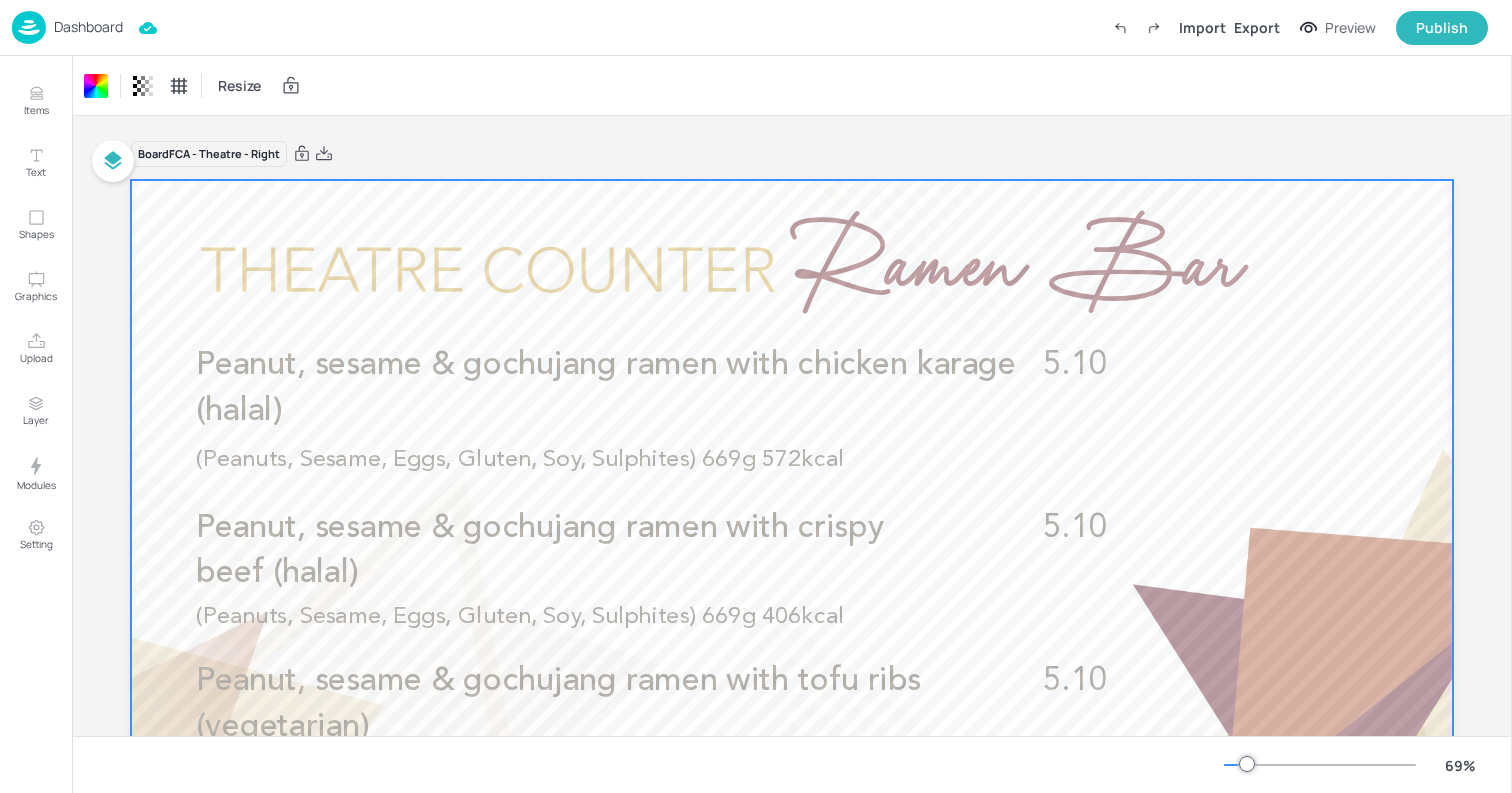 click at bounding box center (29, 27) 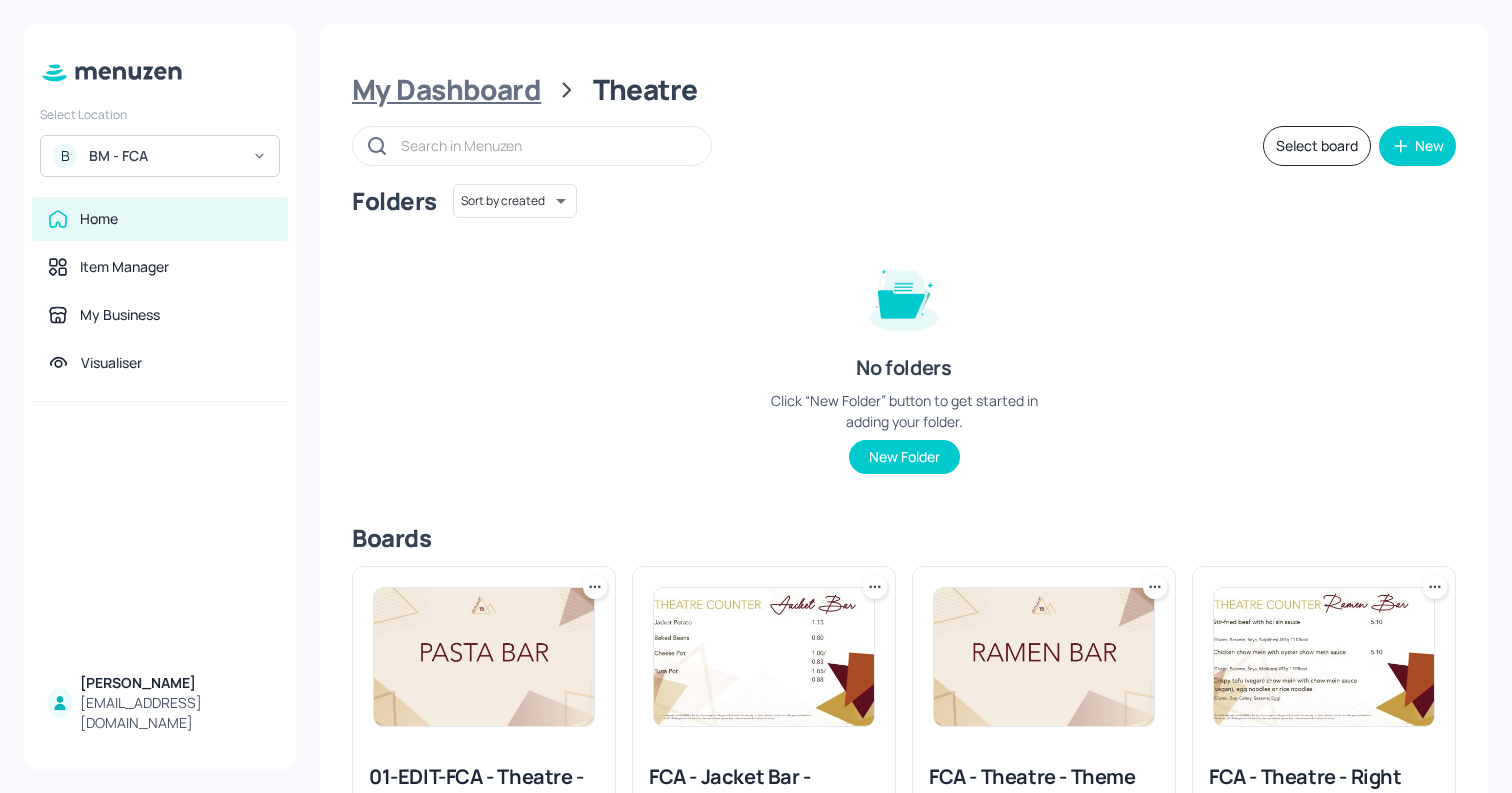 click on "My Dashboard" at bounding box center (446, 90) 